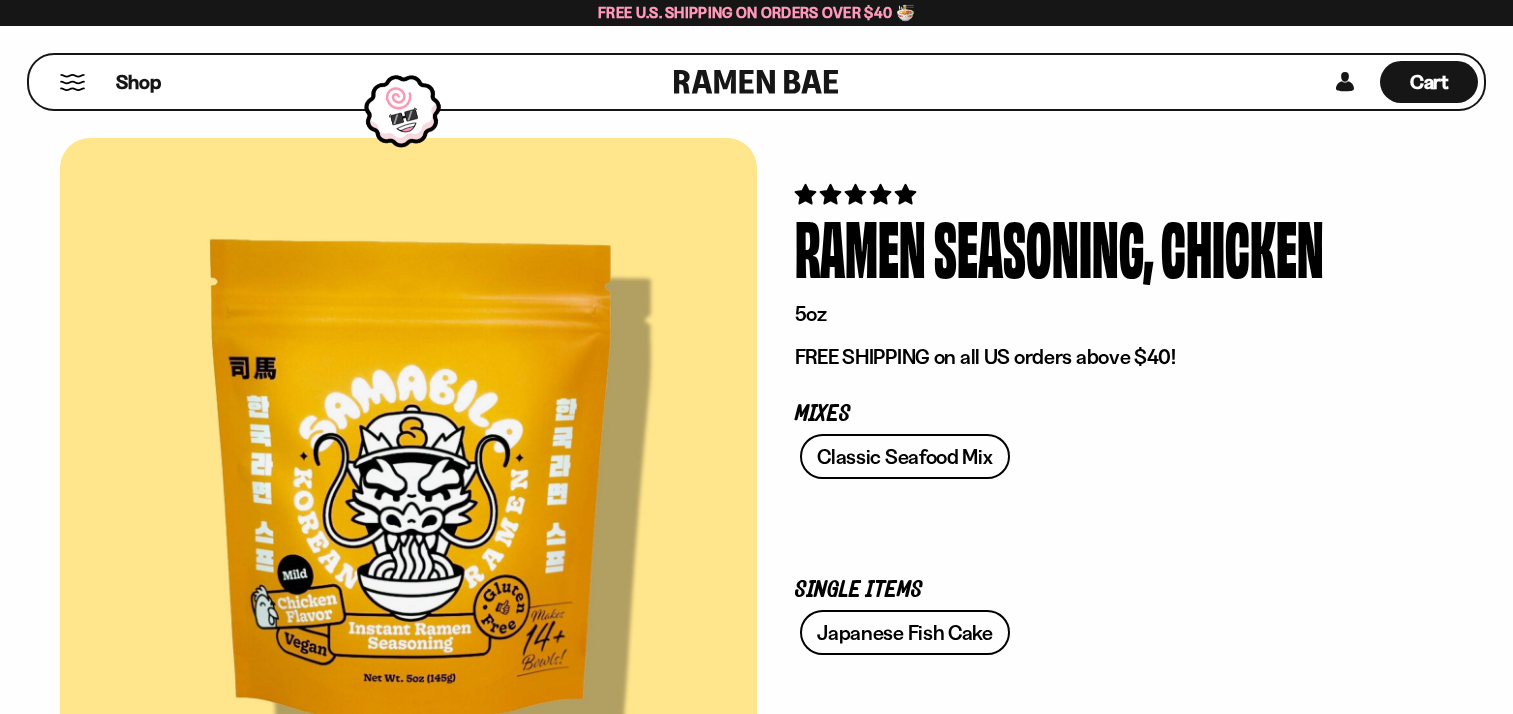 scroll, scrollTop: 0, scrollLeft: 0, axis: both 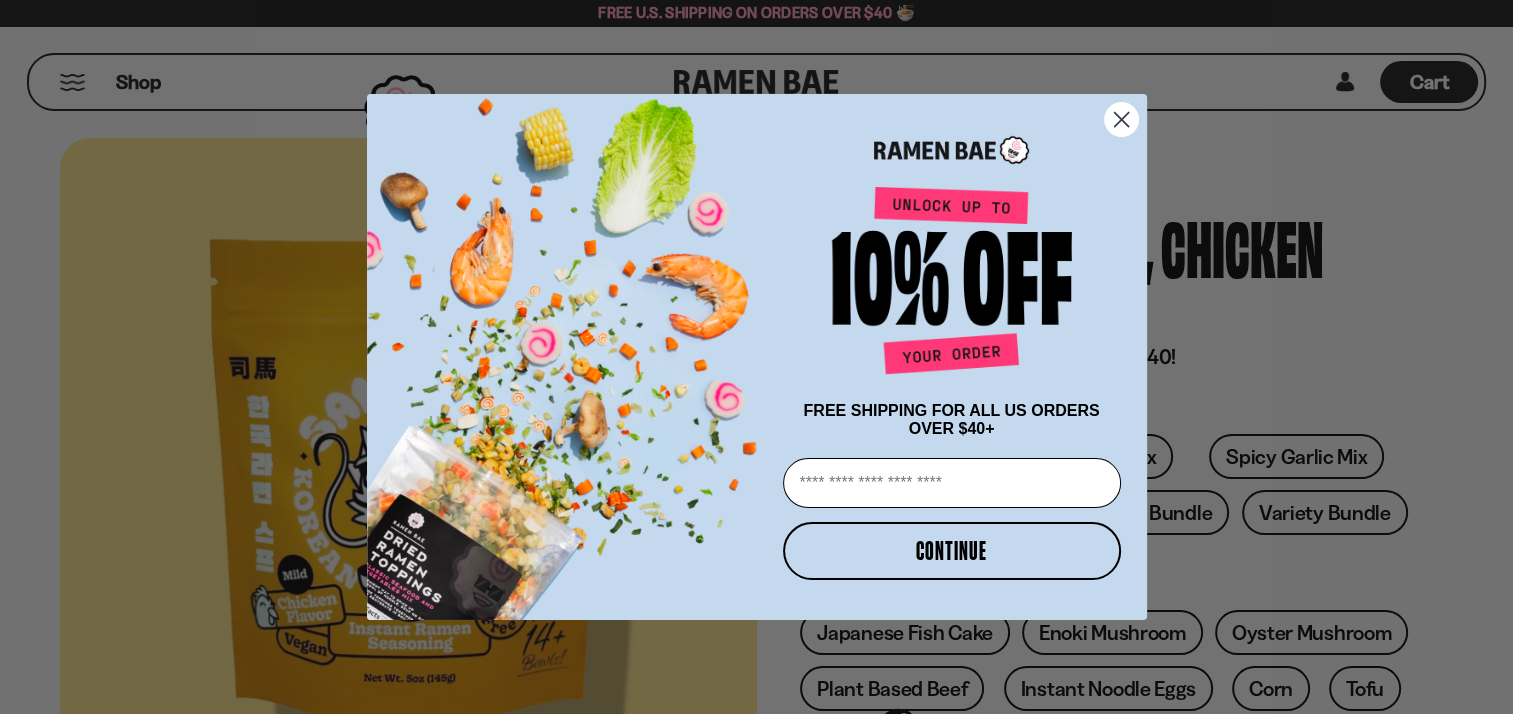 click 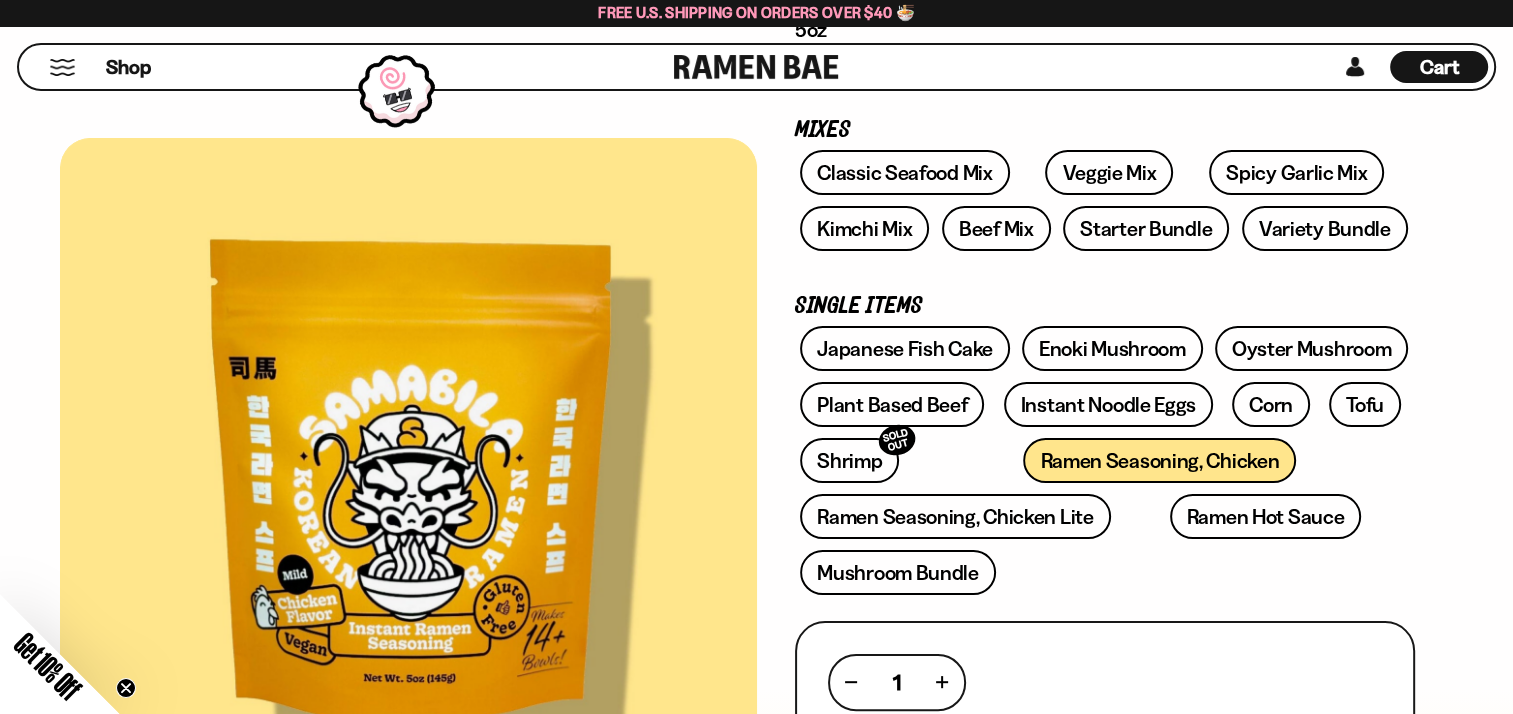 scroll, scrollTop: 296, scrollLeft: 0, axis: vertical 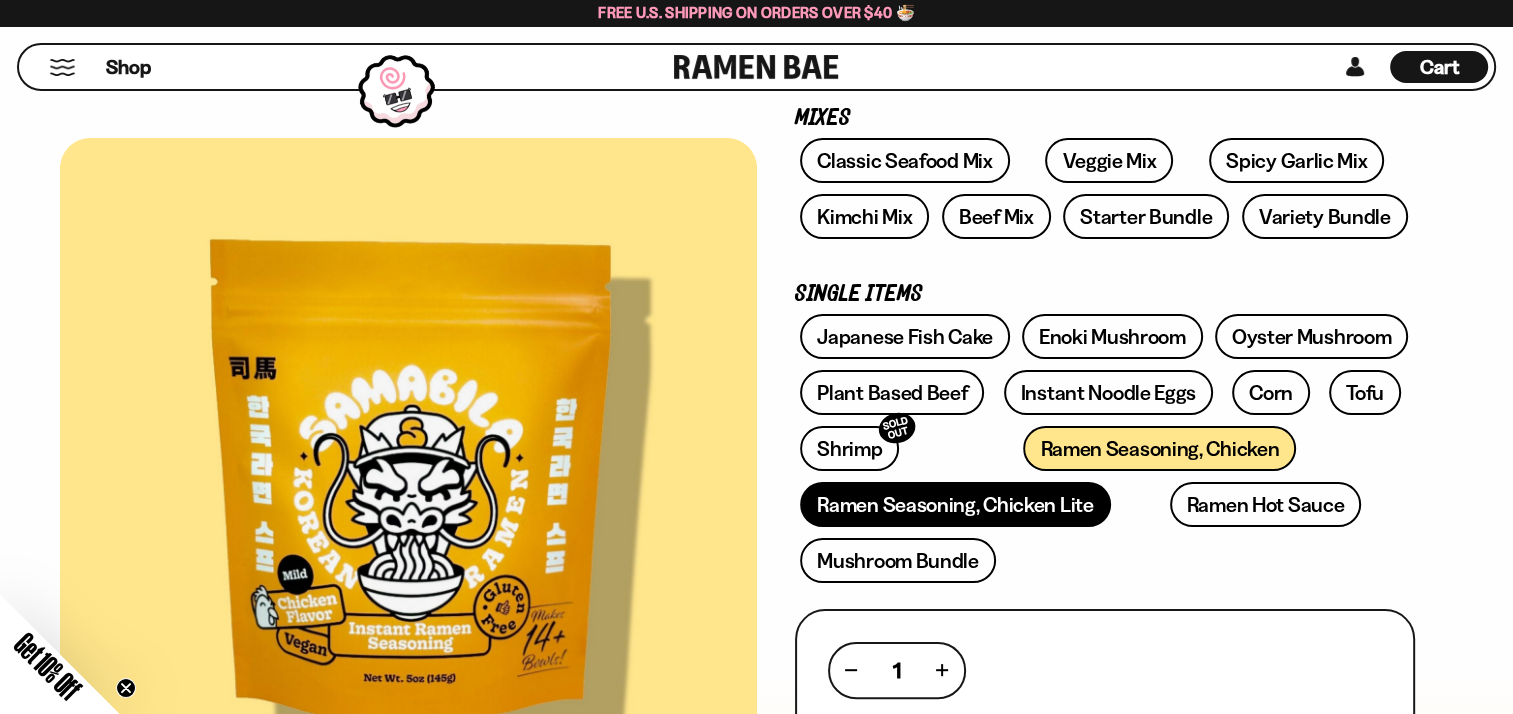 click on "Ramen Seasoning, Chicken Lite" at bounding box center (955, 504) 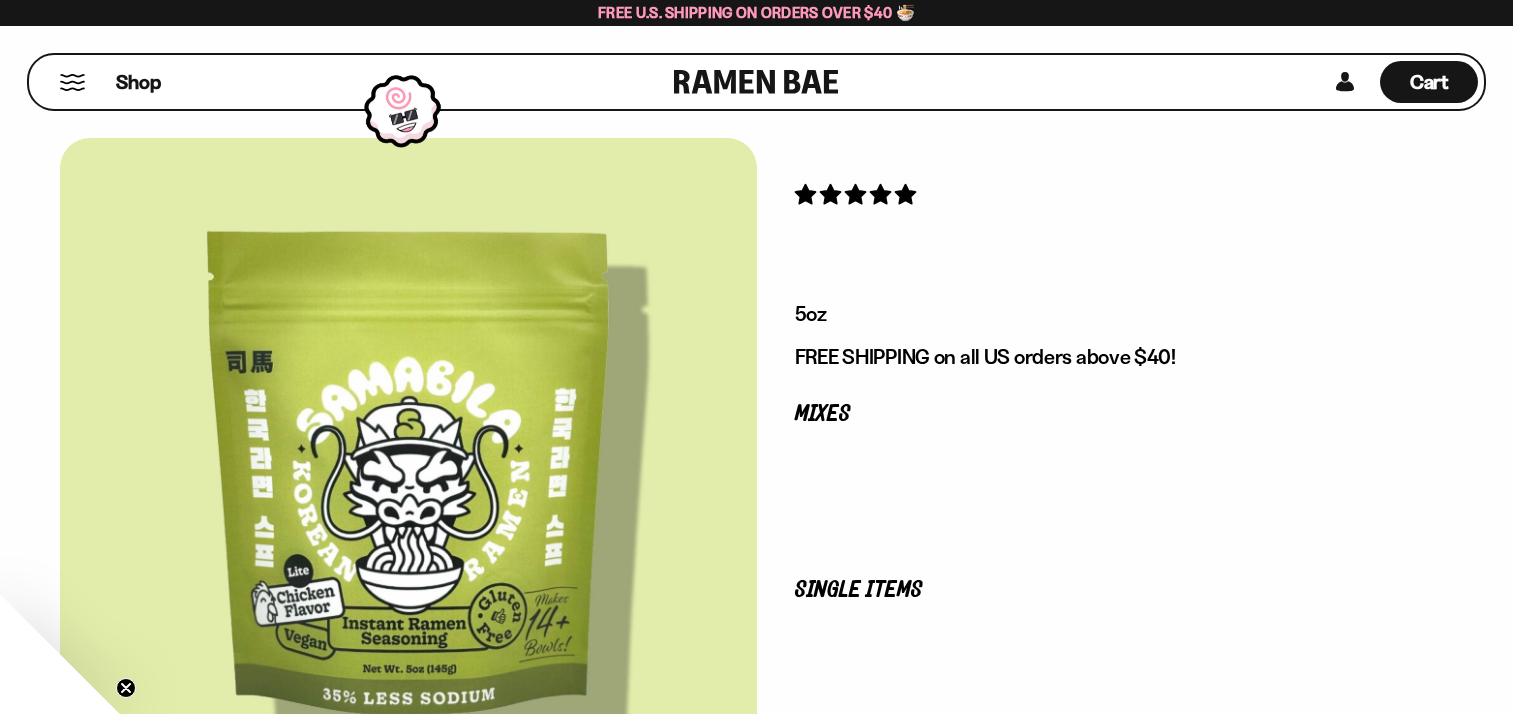 scroll, scrollTop: 0, scrollLeft: 0, axis: both 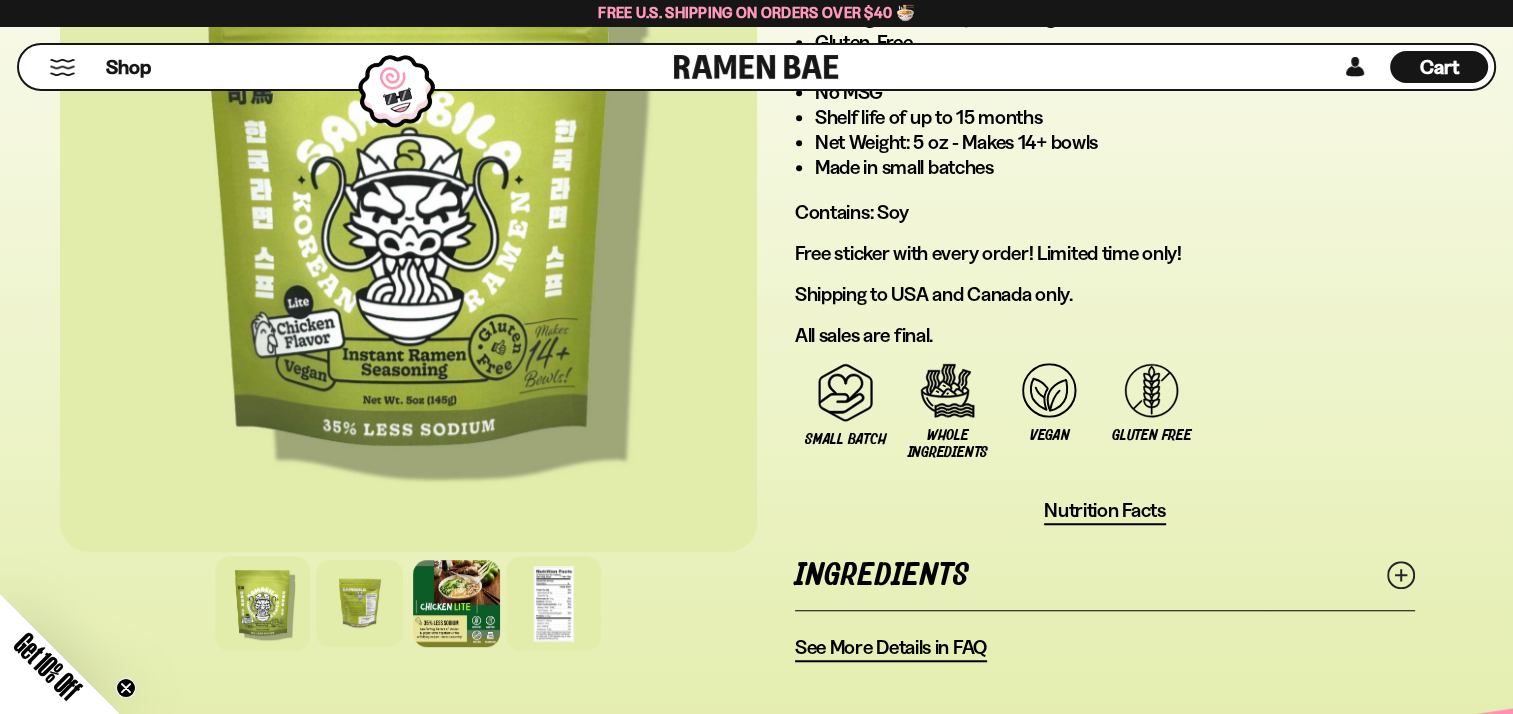 click at bounding box center (553, 603) 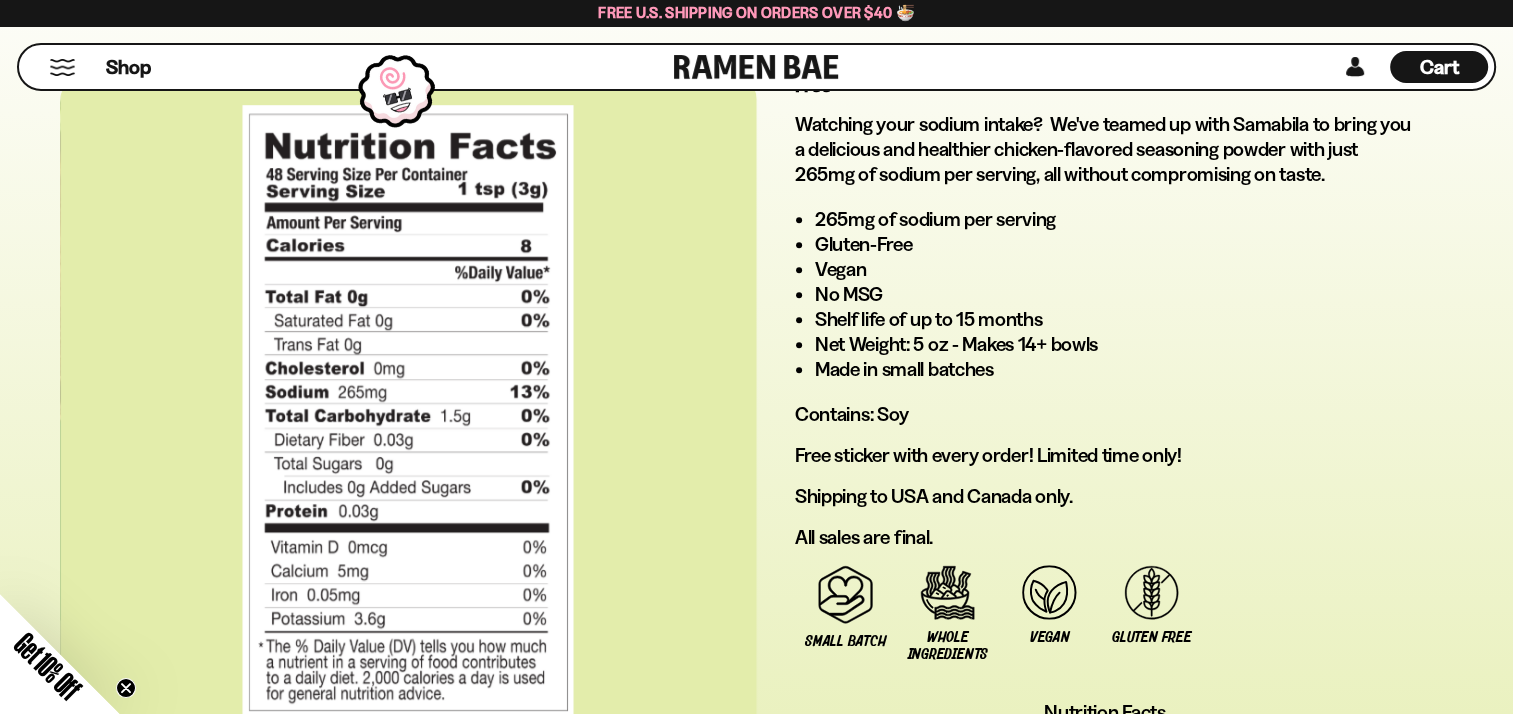 scroll, scrollTop: 1119, scrollLeft: 0, axis: vertical 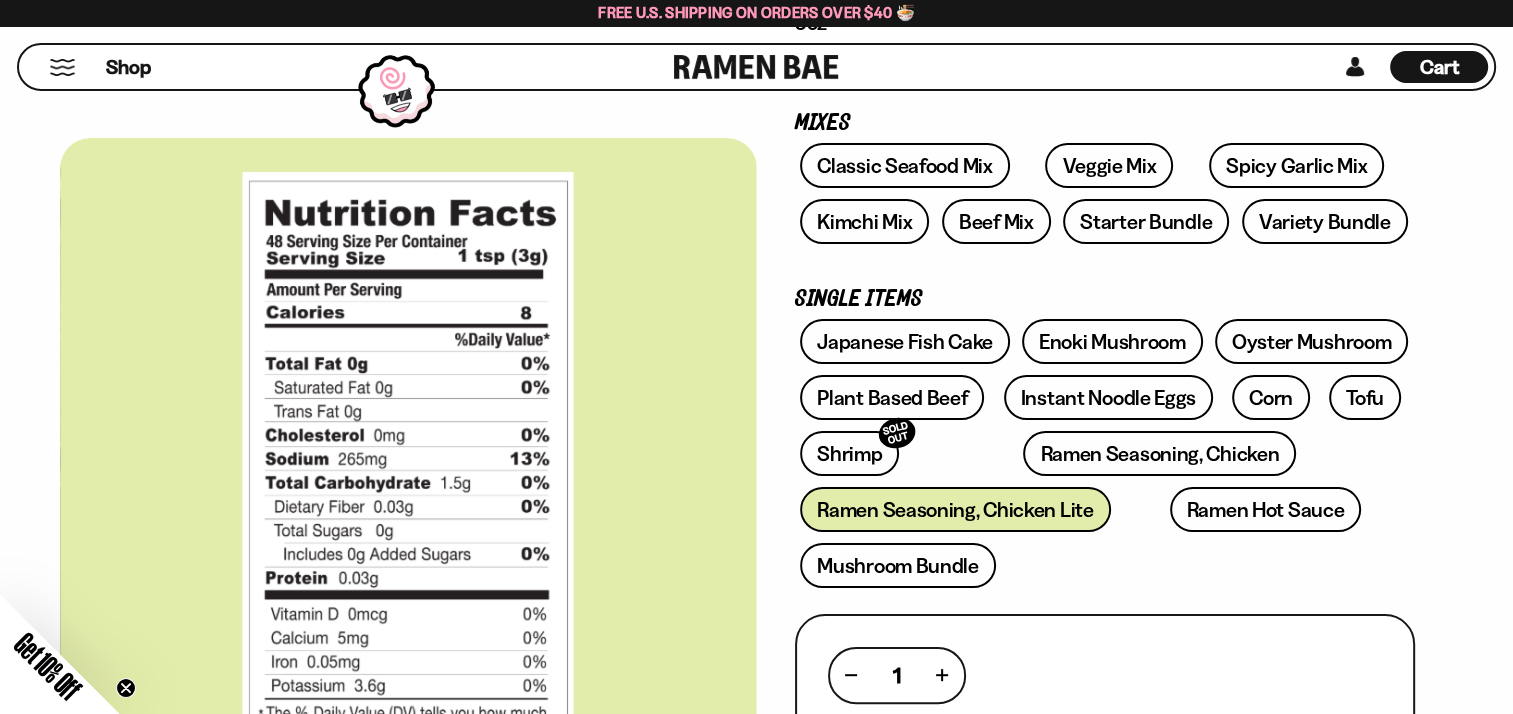 click on "Shop" at bounding box center [349, 67] 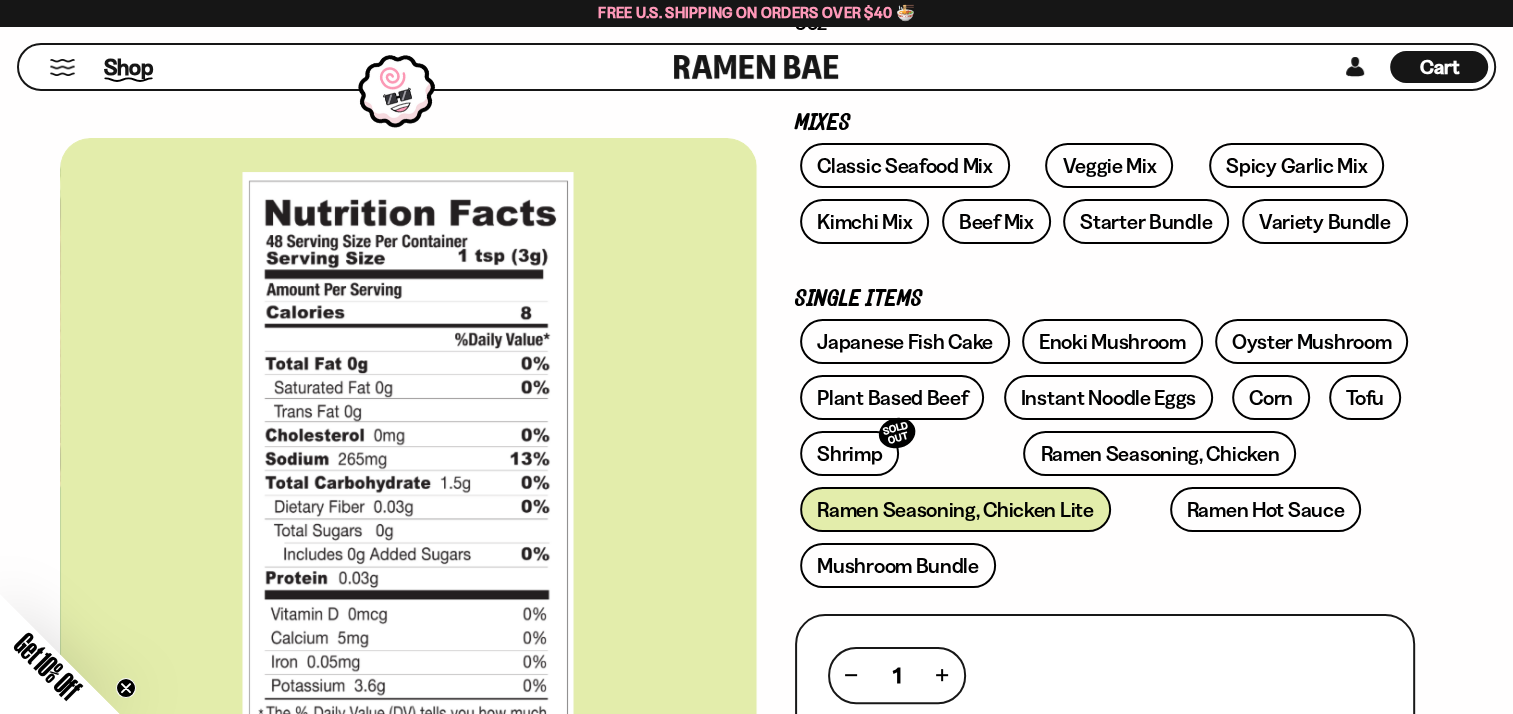 click on "Shop" at bounding box center (128, 67) 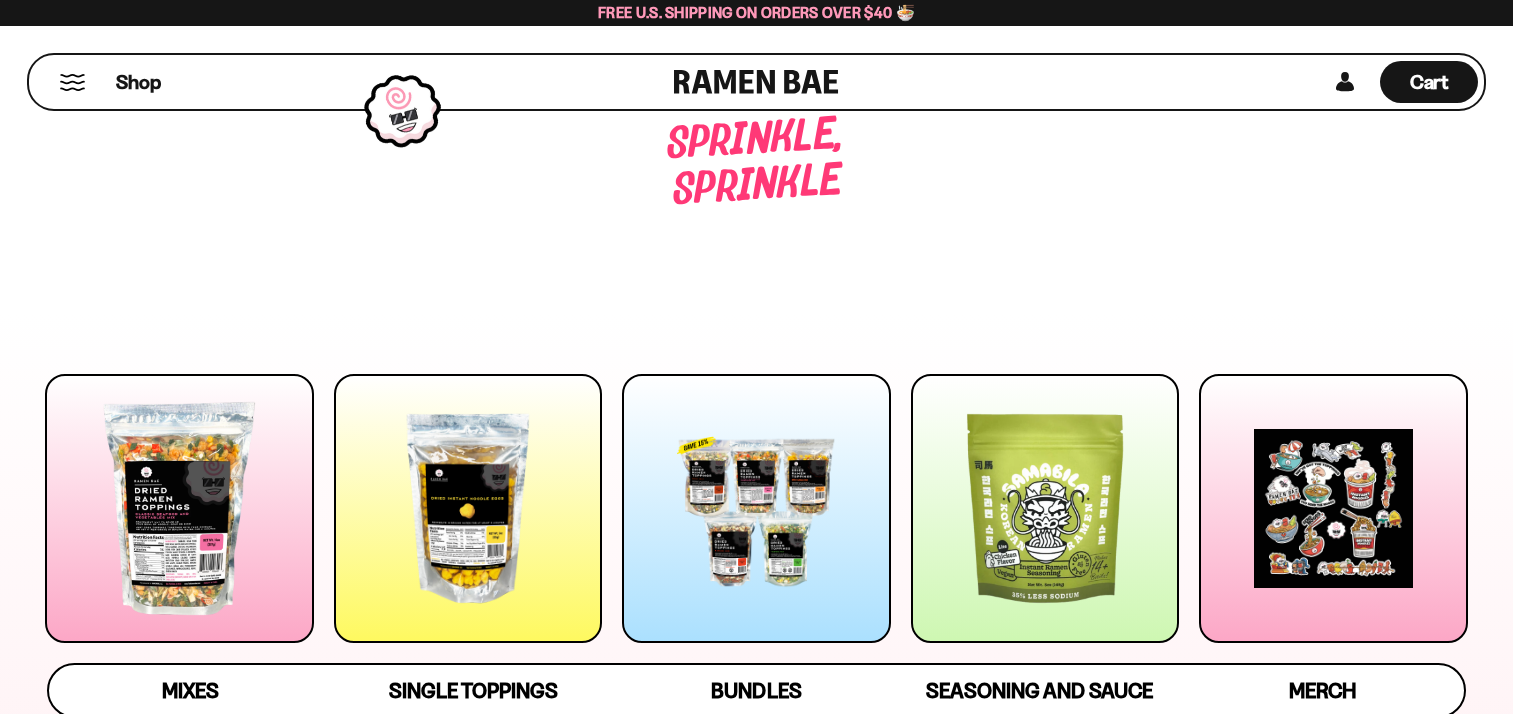 scroll, scrollTop: 0, scrollLeft: 0, axis: both 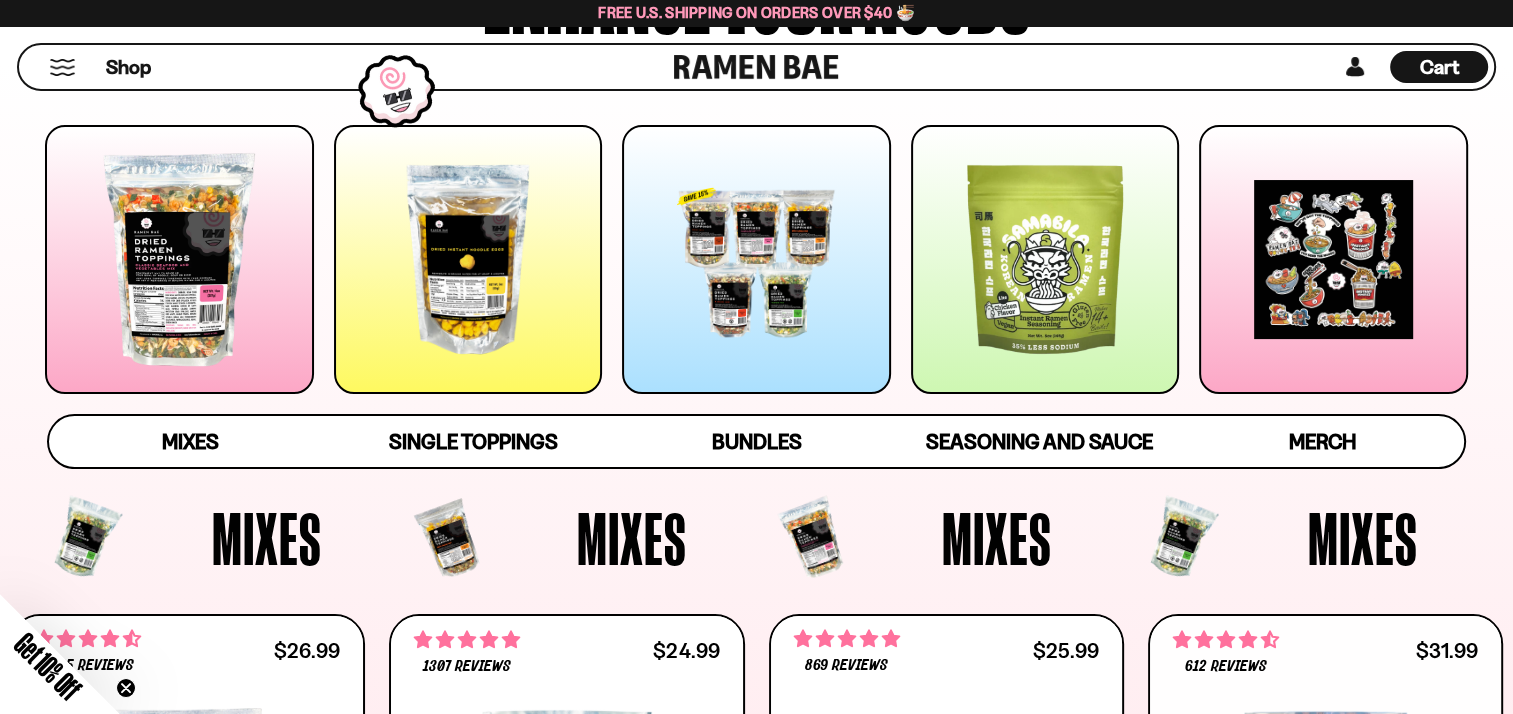 click at bounding box center [468, 259] 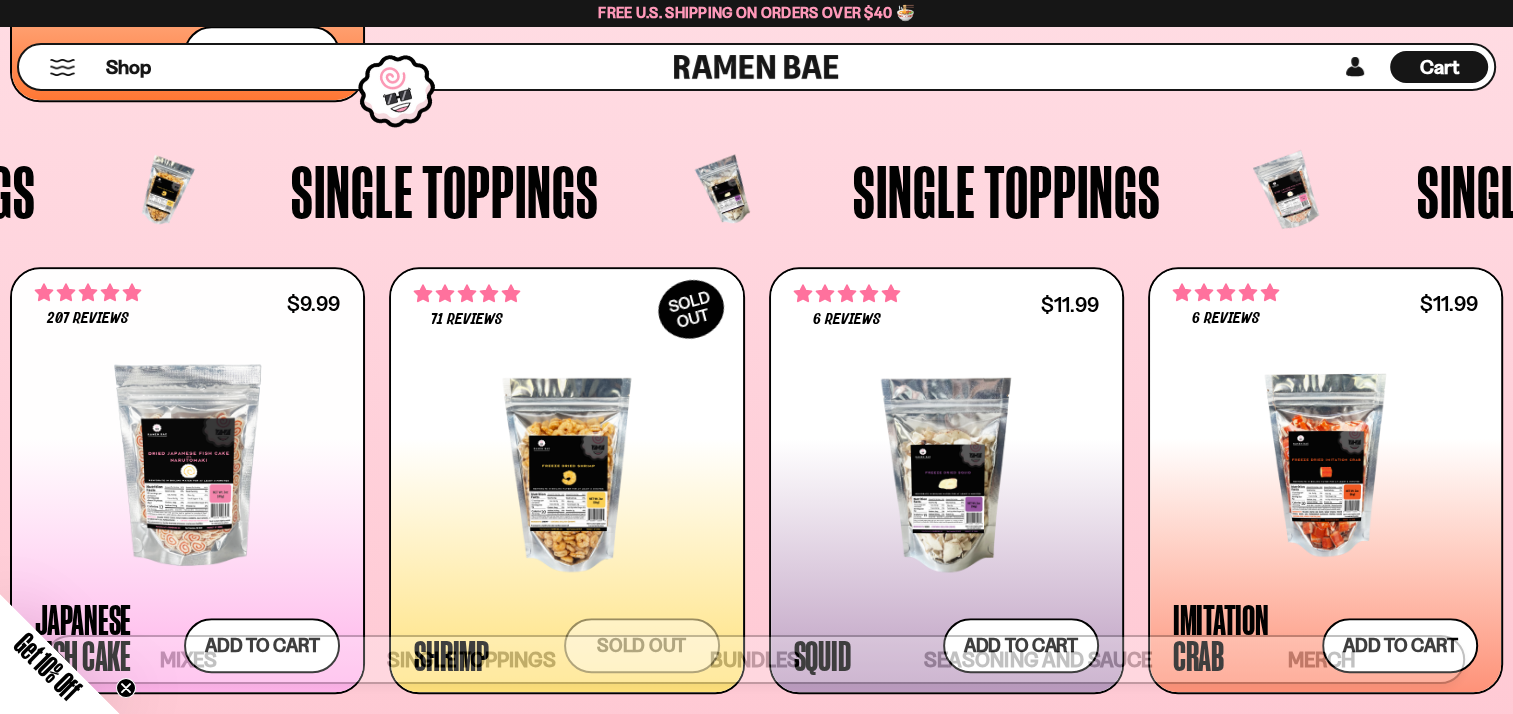 scroll, scrollTop: 1886, scrollLeft: 0, axis: vertical 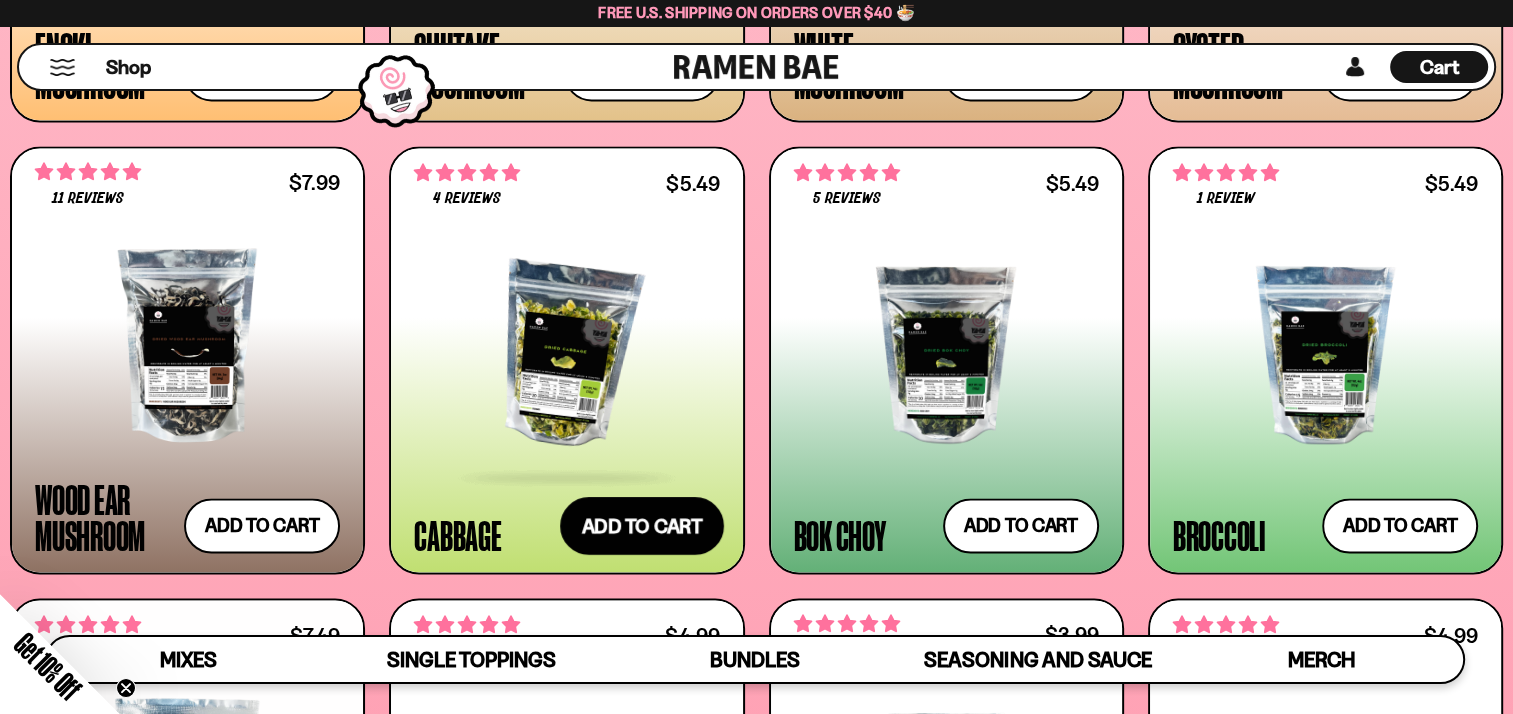 click on "Add to cart
Add
—
Regular price
$5.49
Regular price
Sale price
$5.49
Unit price
/
per" at bounding box center [642, 526] 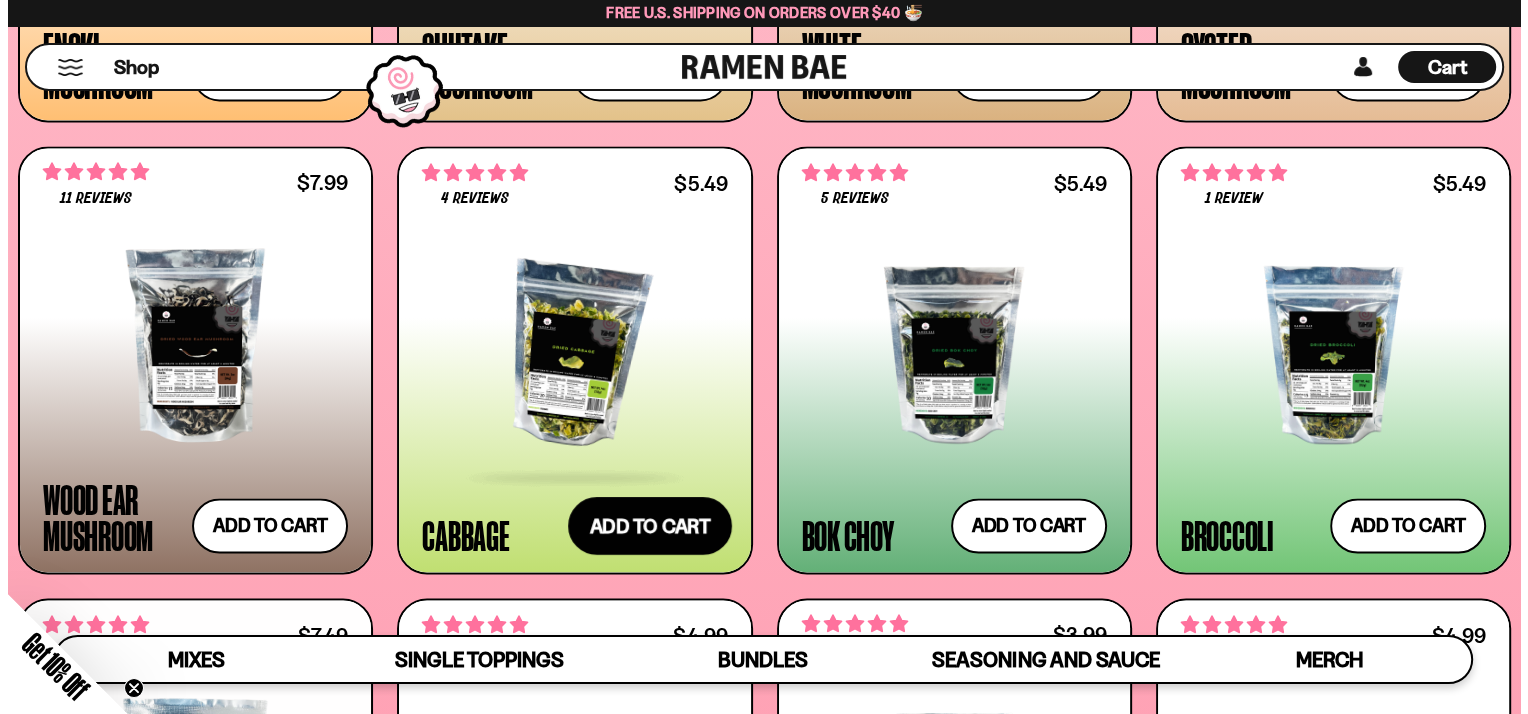 scroll, scrollTop: 3136, scrollLeft: 0, axis: vertical 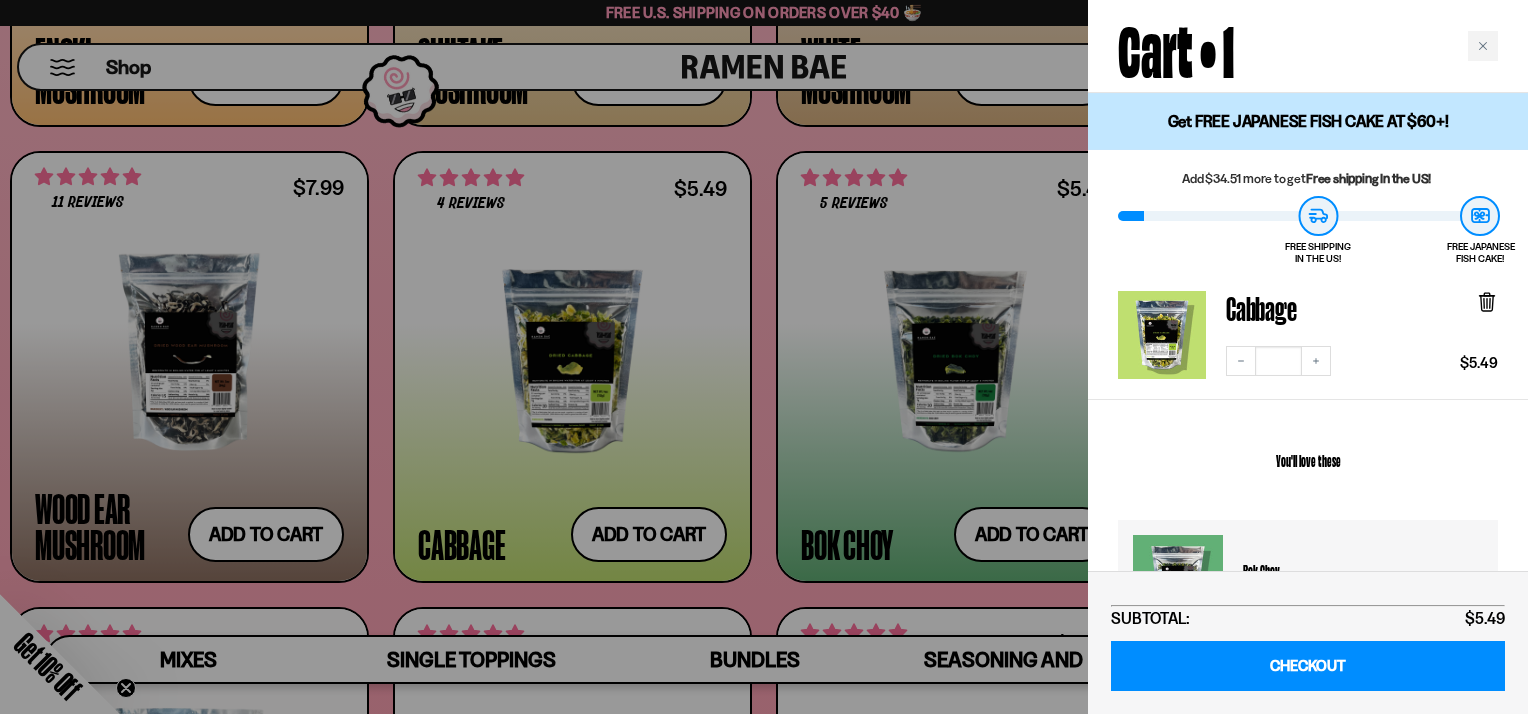 click at bounding box center (764, 357) 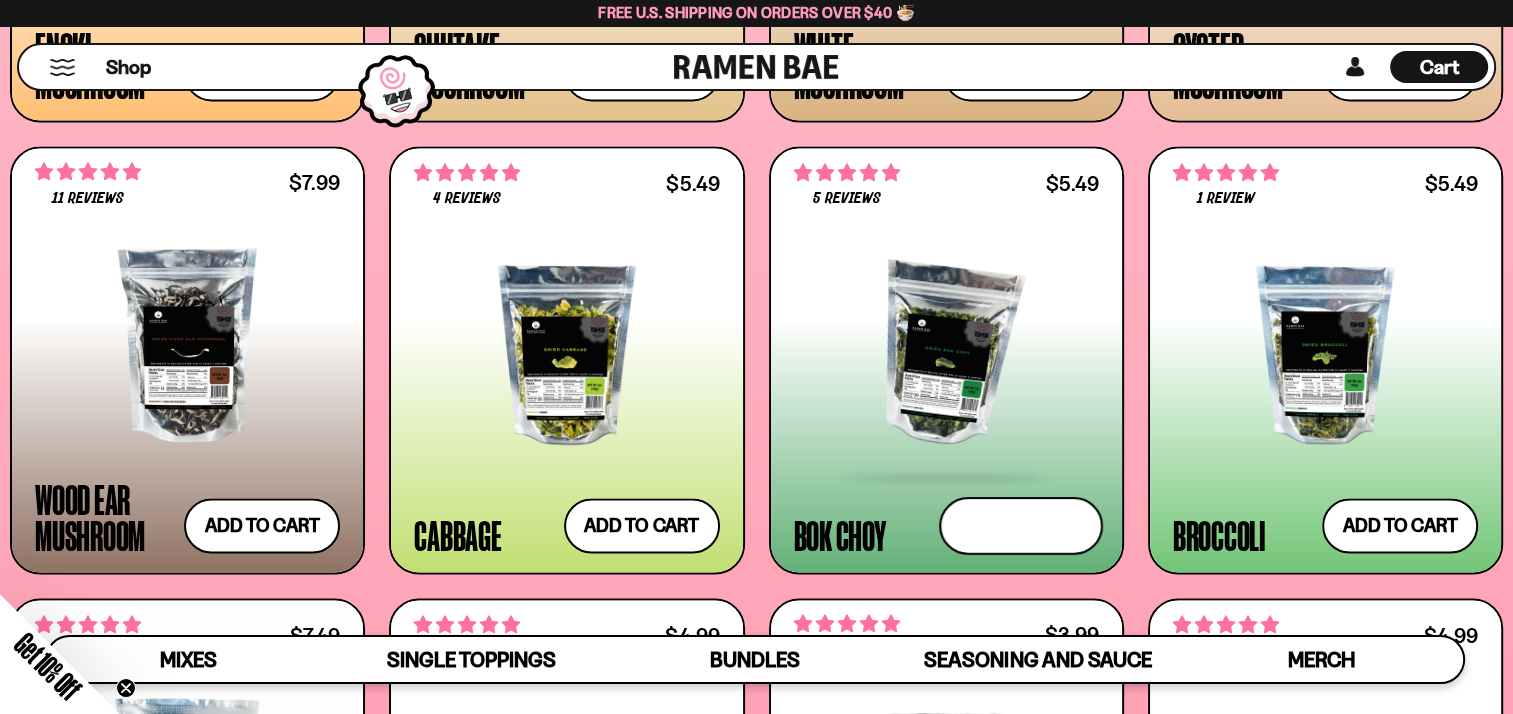 click on "Add to cart
Add
—
Regular price
$5.49
Regular price
Sale price
$5.49
Unit price
/
per" at bounding box center (1021, 526) 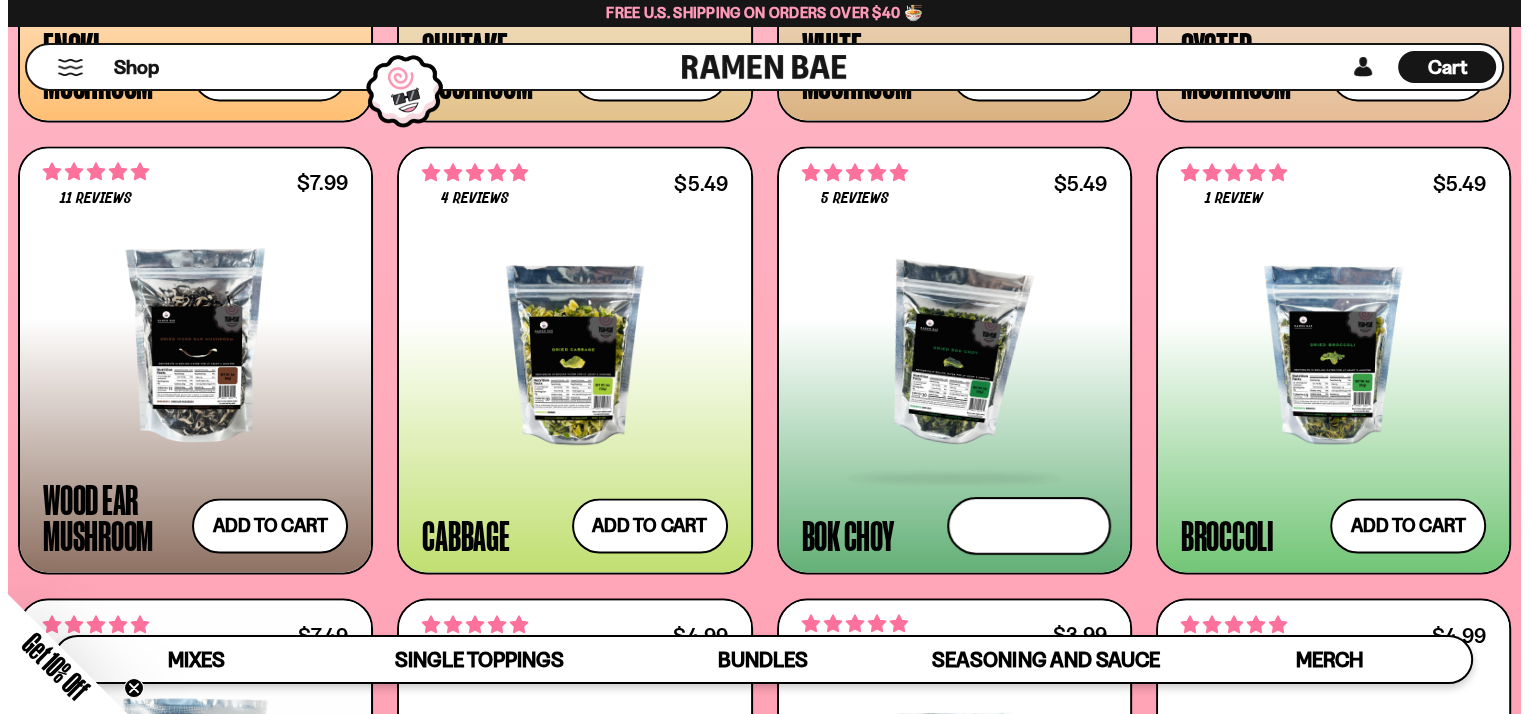scroll, scrollTop: 3136, scrollLeft: 0, axis: vertical 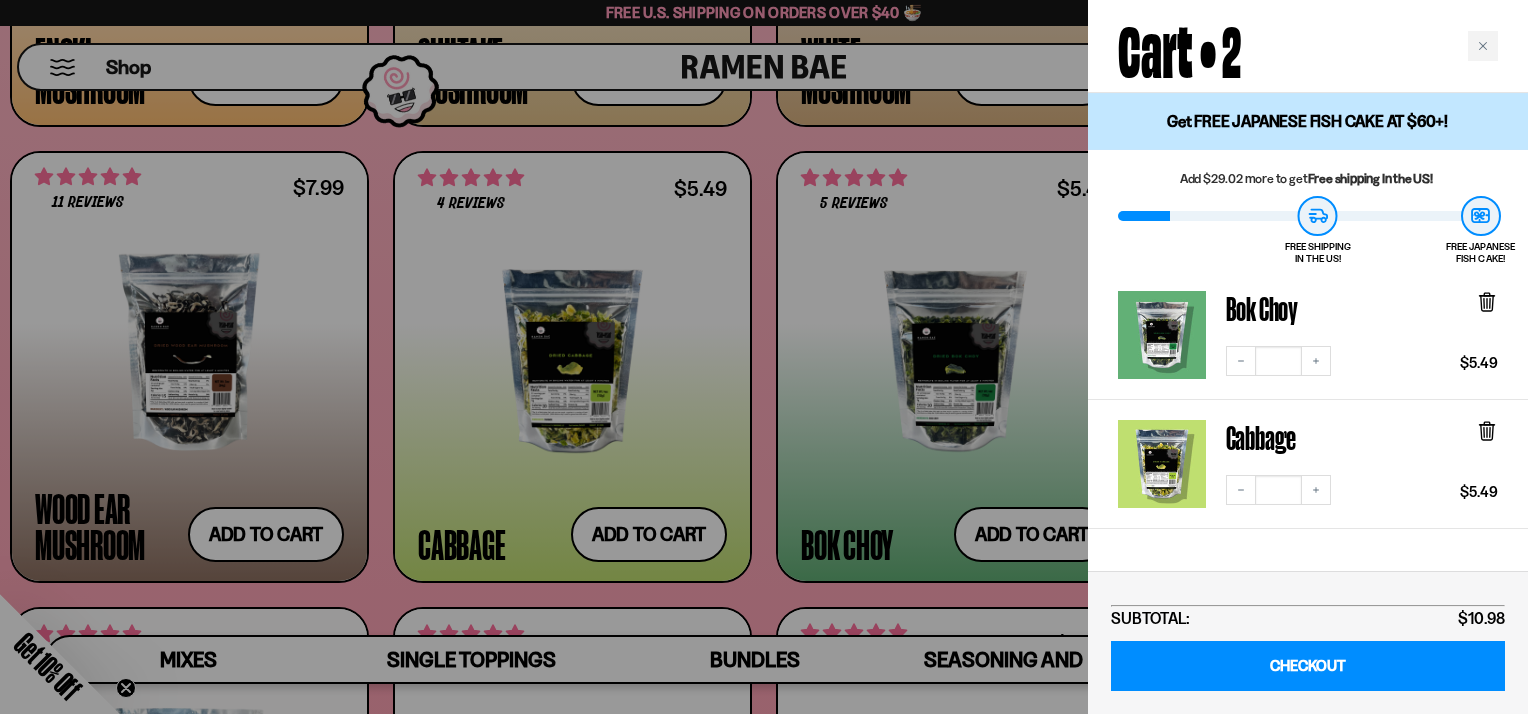 click at bounding box center (764, 357) 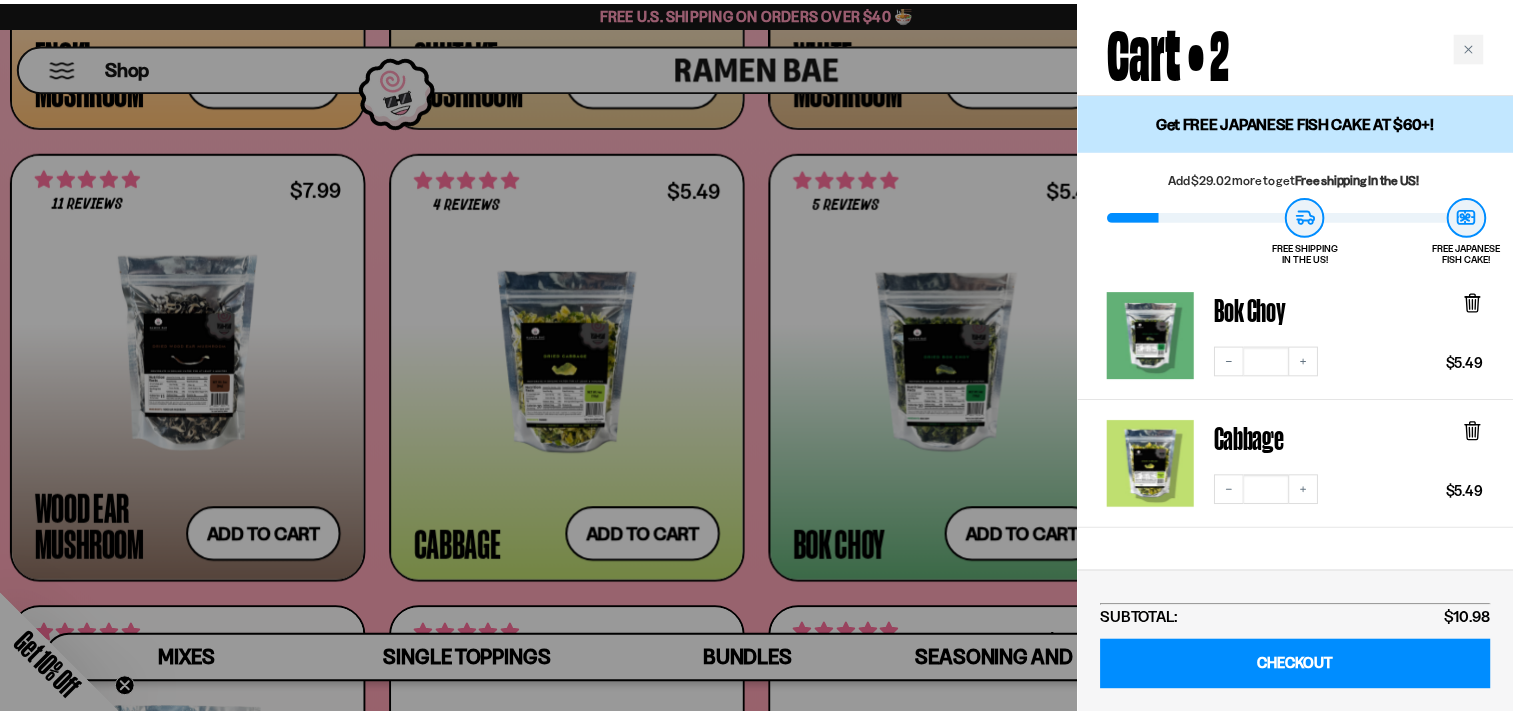 scroll, scrollTop: 3115, scrollLeft: 0, axis: vertical 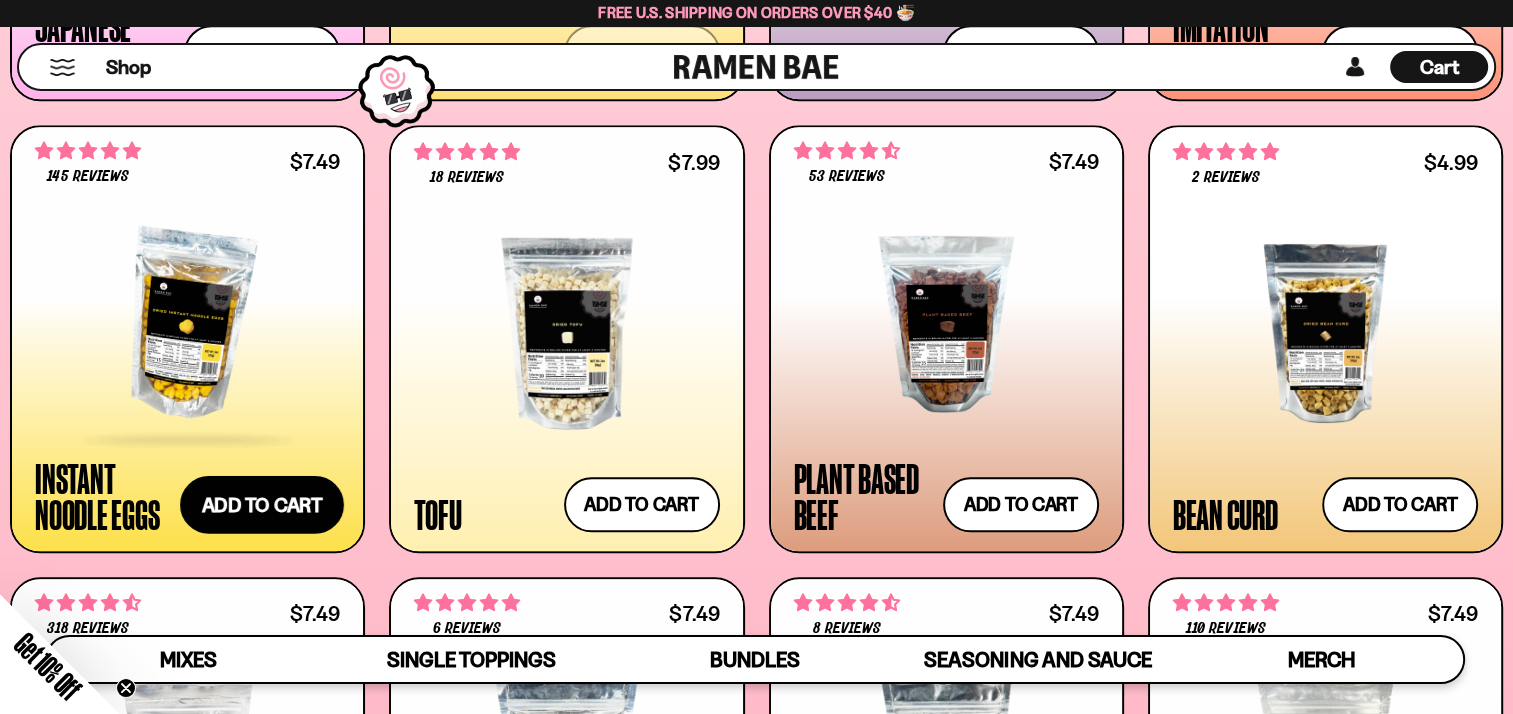 click on "Add to cart
Add
—
Regular price
$7.49
Regular price
Sale price
$7.49
Unit price
/
per" at bounding box center (262, 505) 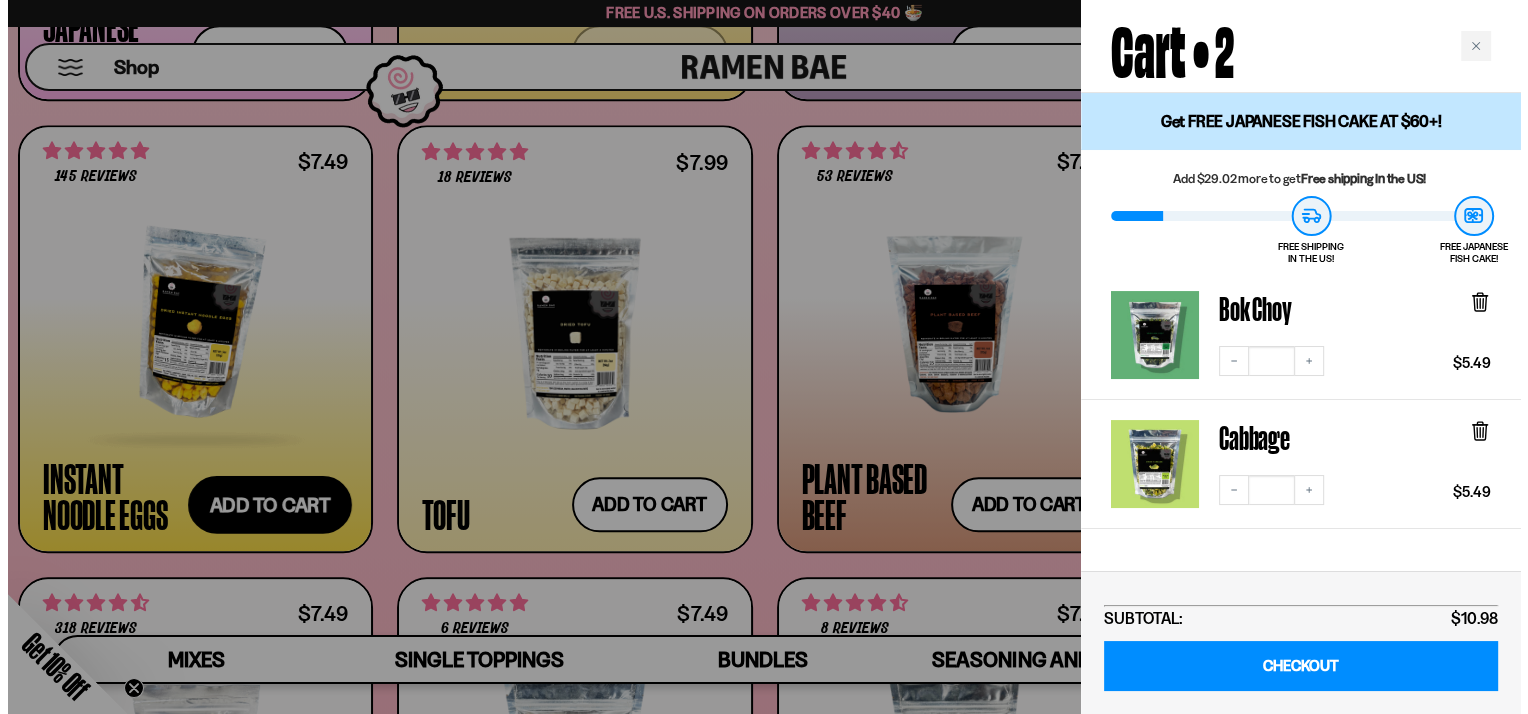 scroll, scrollTop: 2246, scrollLeft: 0, axis: vertical 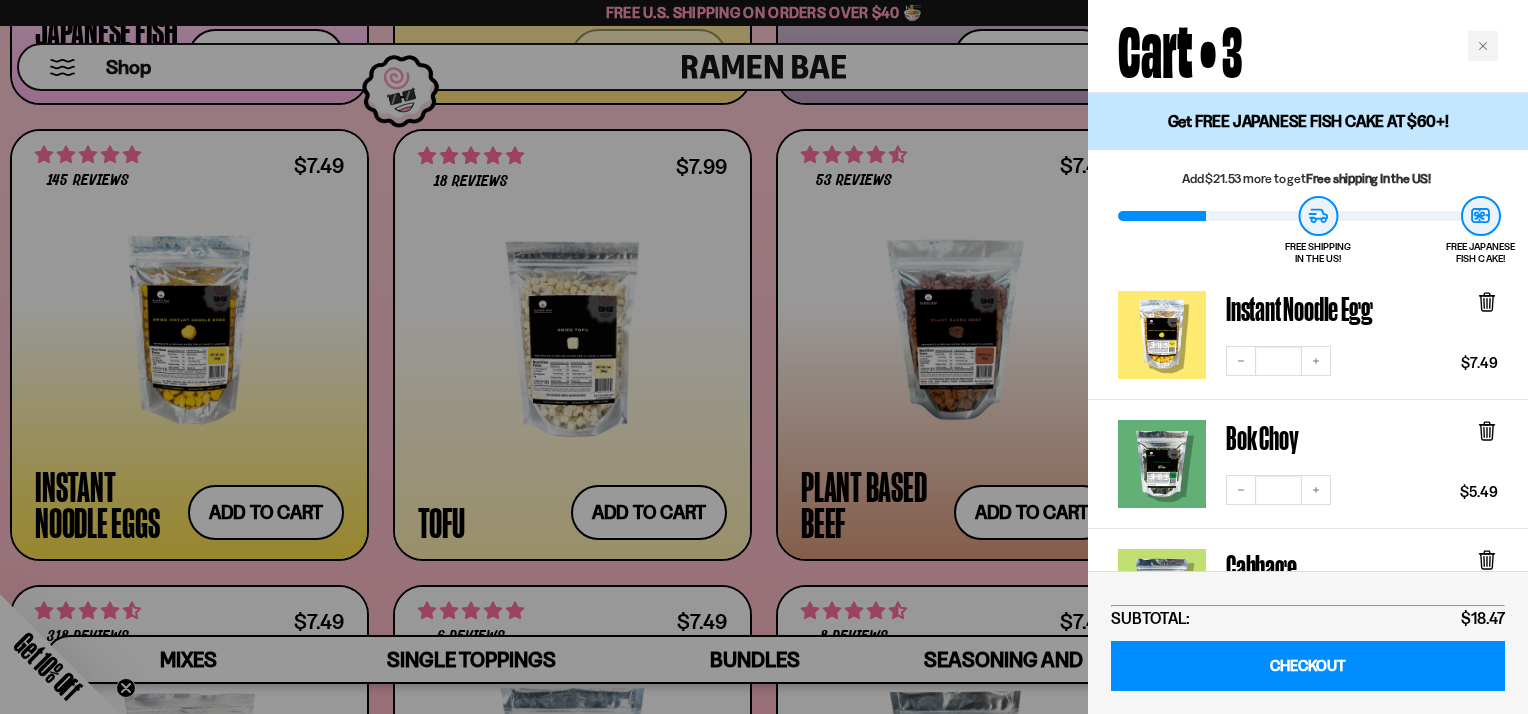 click at bounding box center (764, 357) 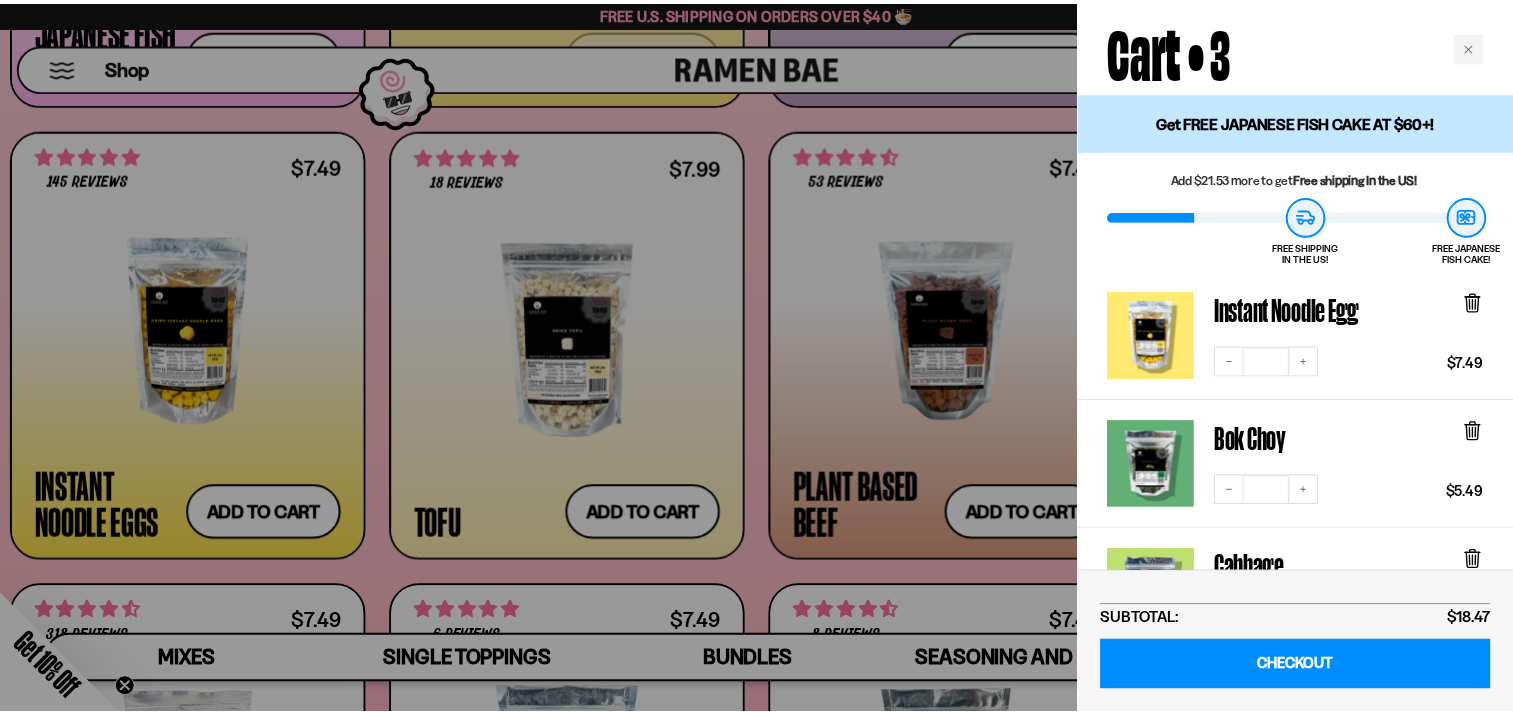 scroll, scrollTop: 2234, scrollLeft: 0, axis: vertical 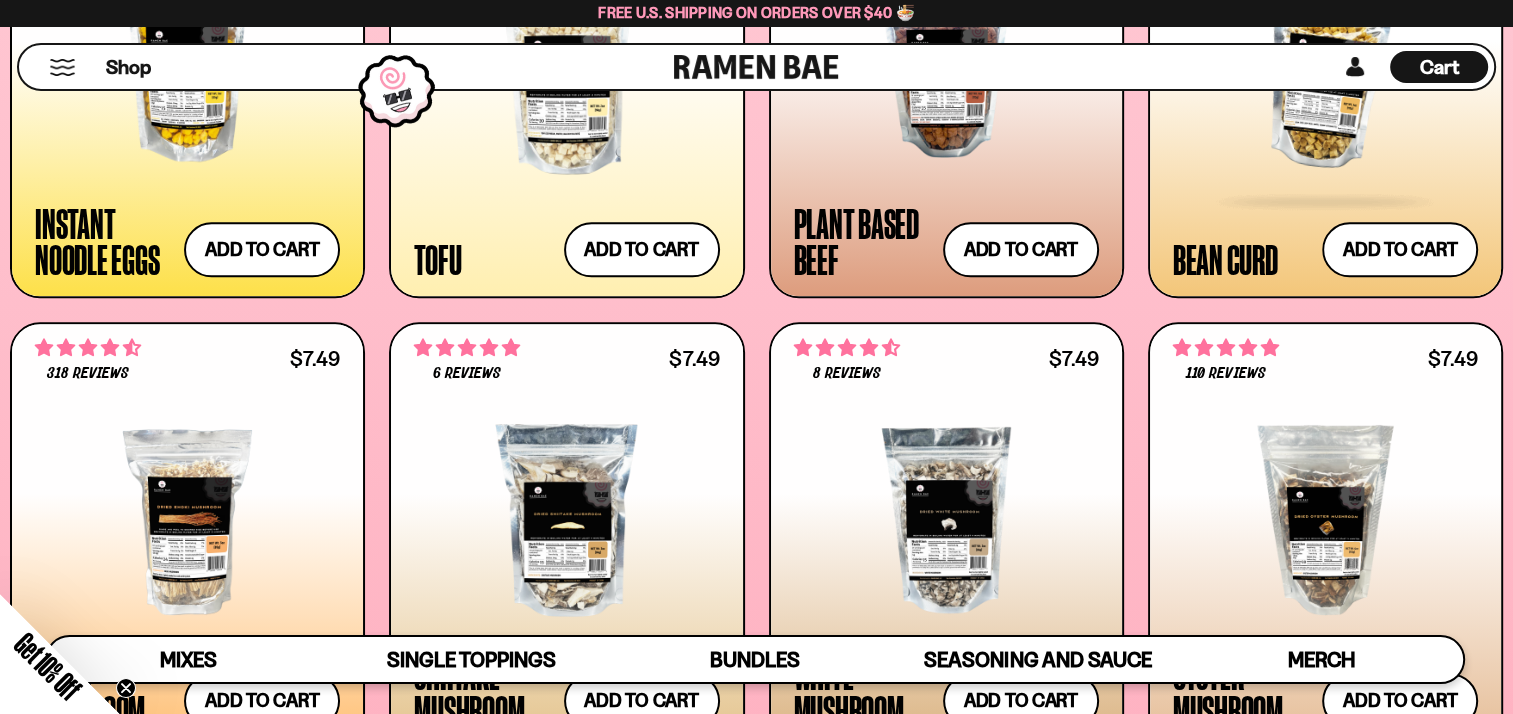 click on "Bean Curd" at bounding box center (1225, 259) 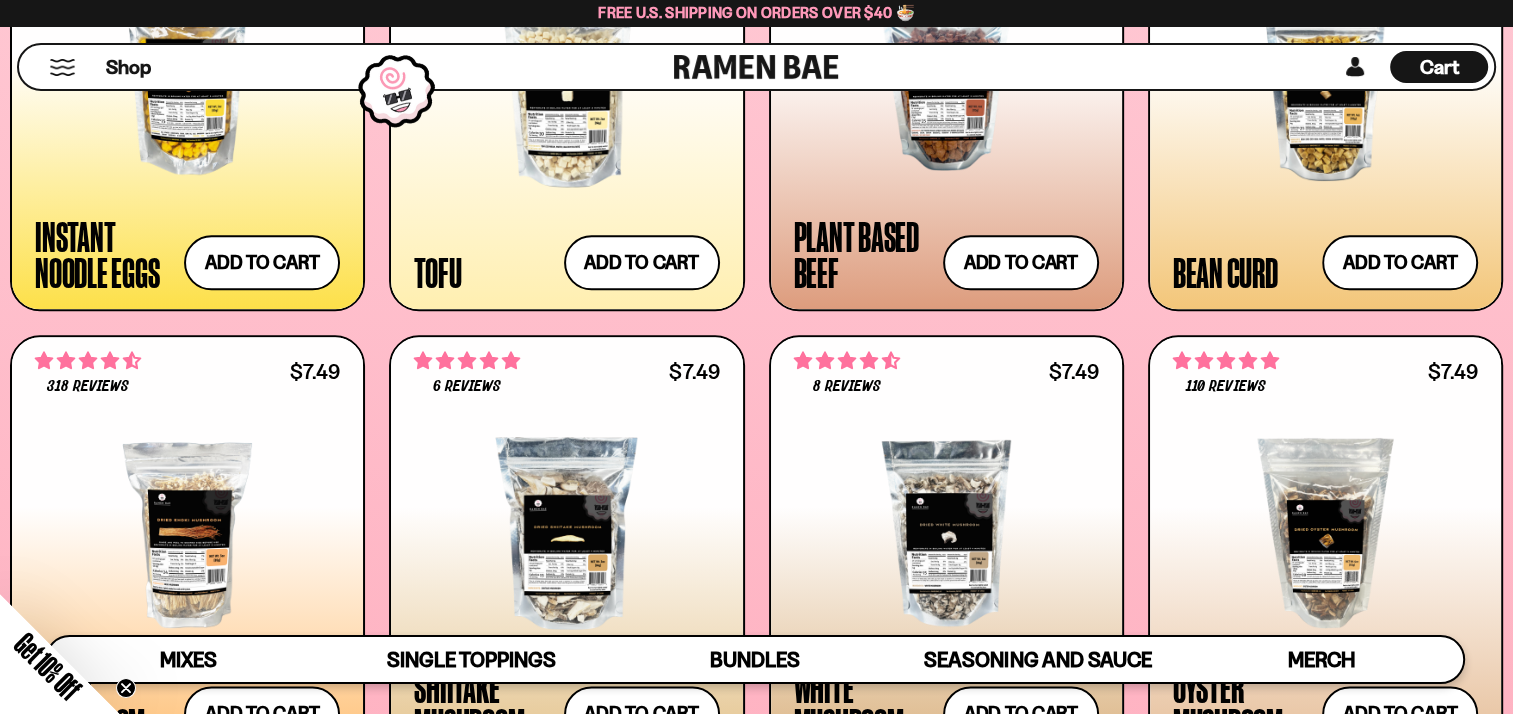 scroll, scrollTop: 2465, scrollLeft: 0, axis: vertical 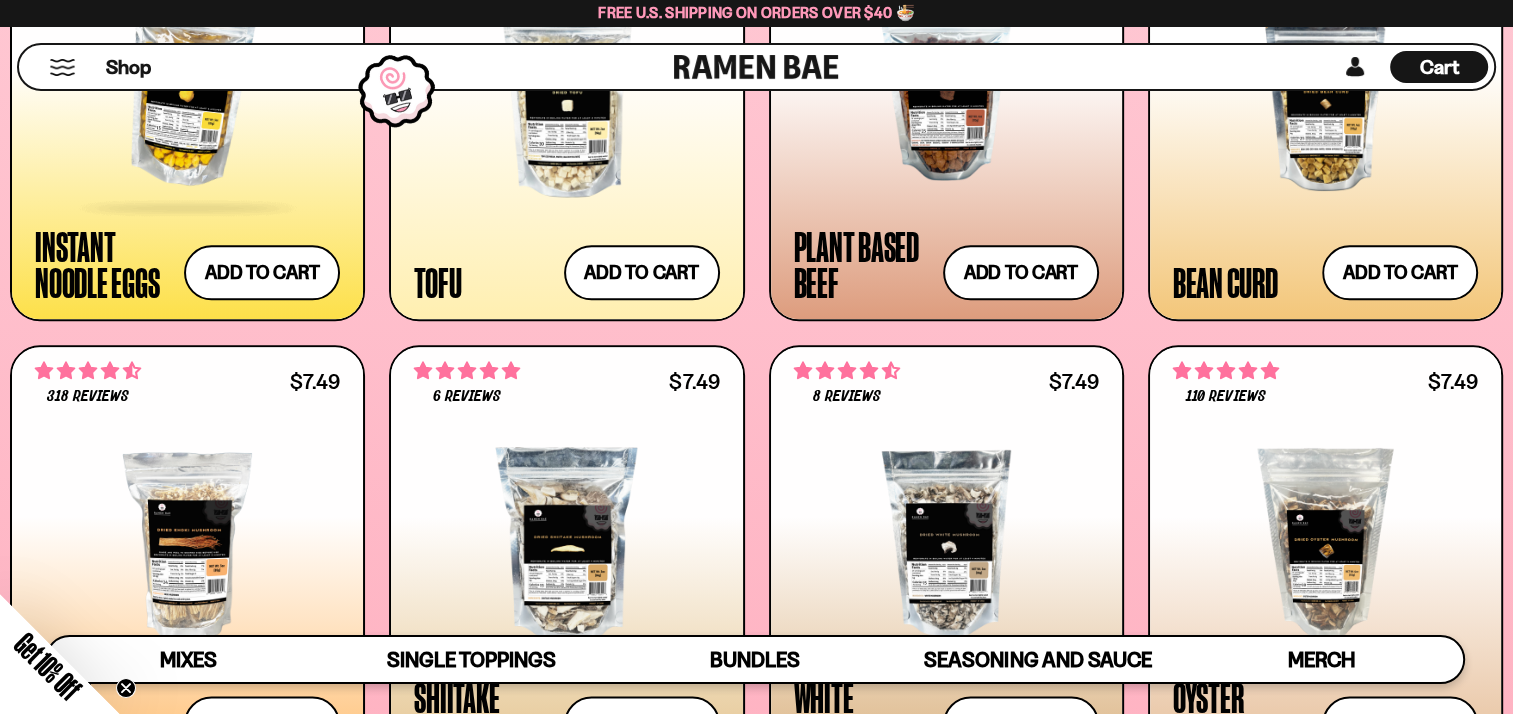 click on "Instant Noodle Eggs" at bounding box center [104, 264] 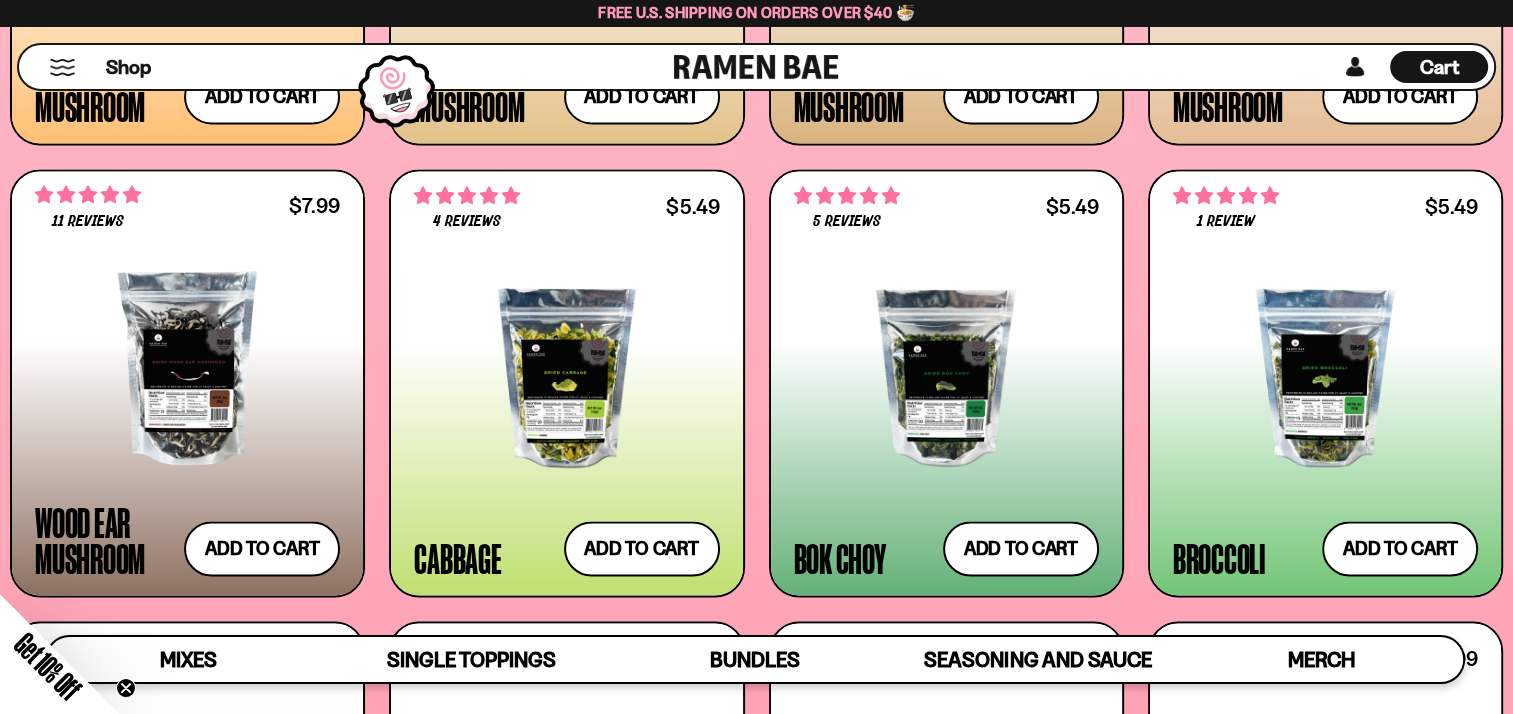 scroll, scrollTop: 3177, scrollLeft: 0, axis: vertical 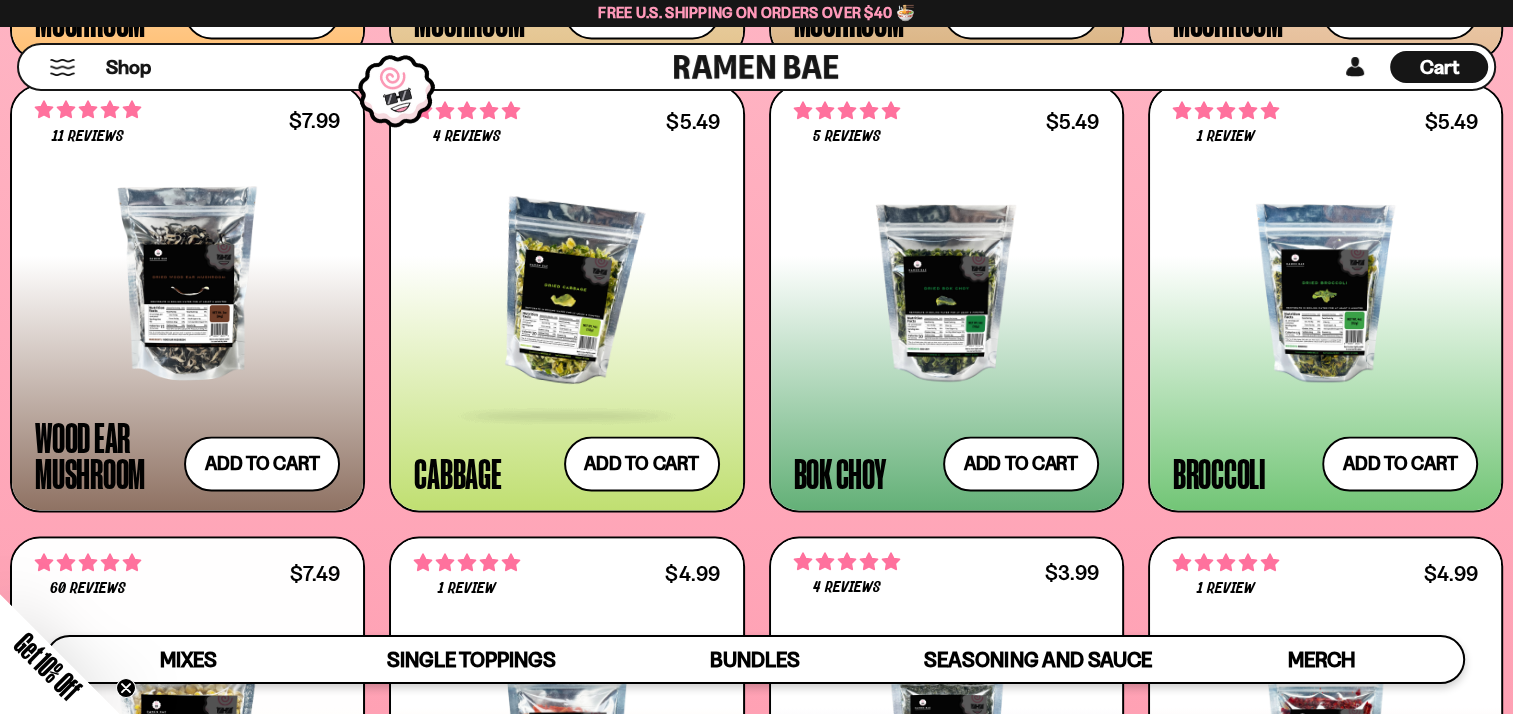 click at bounding box center (566, 292) 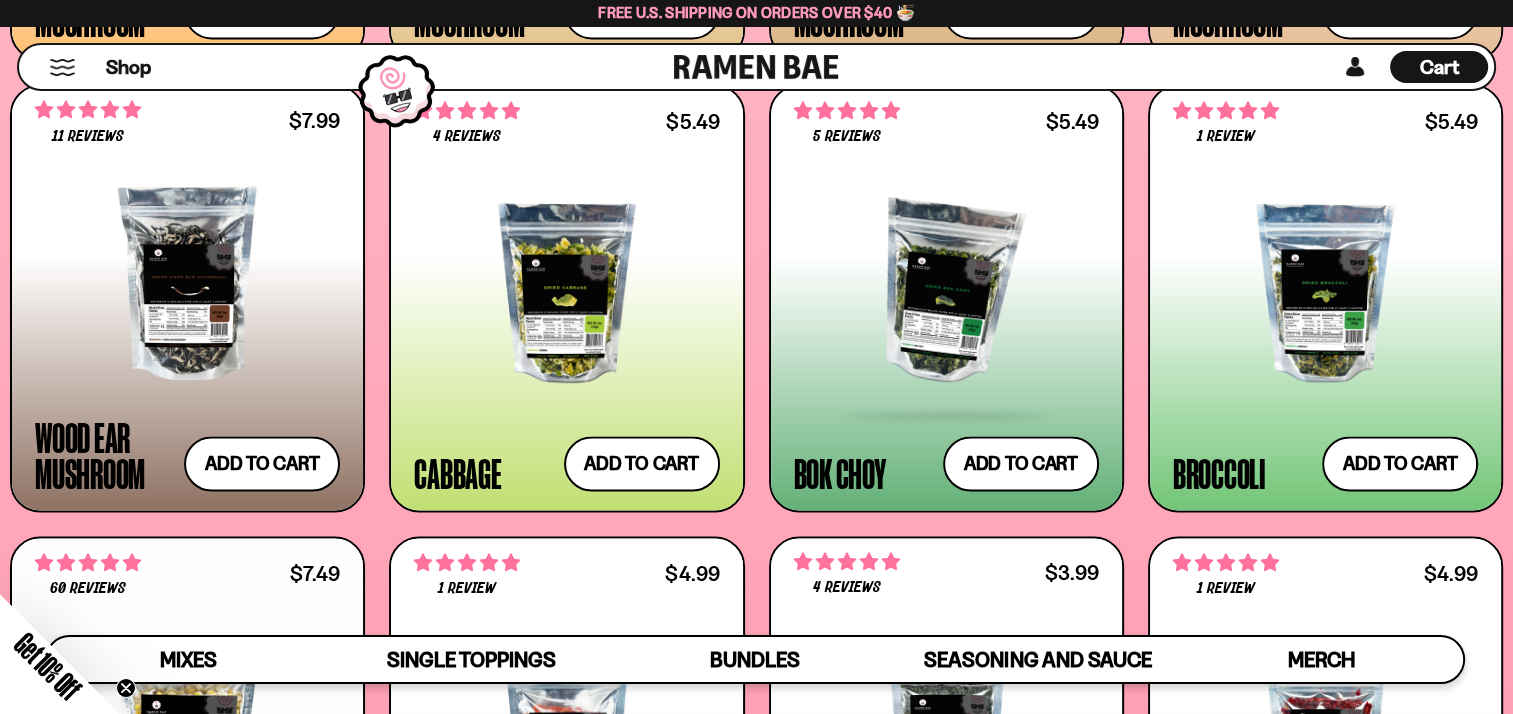 click at bounding box center [946, 292] 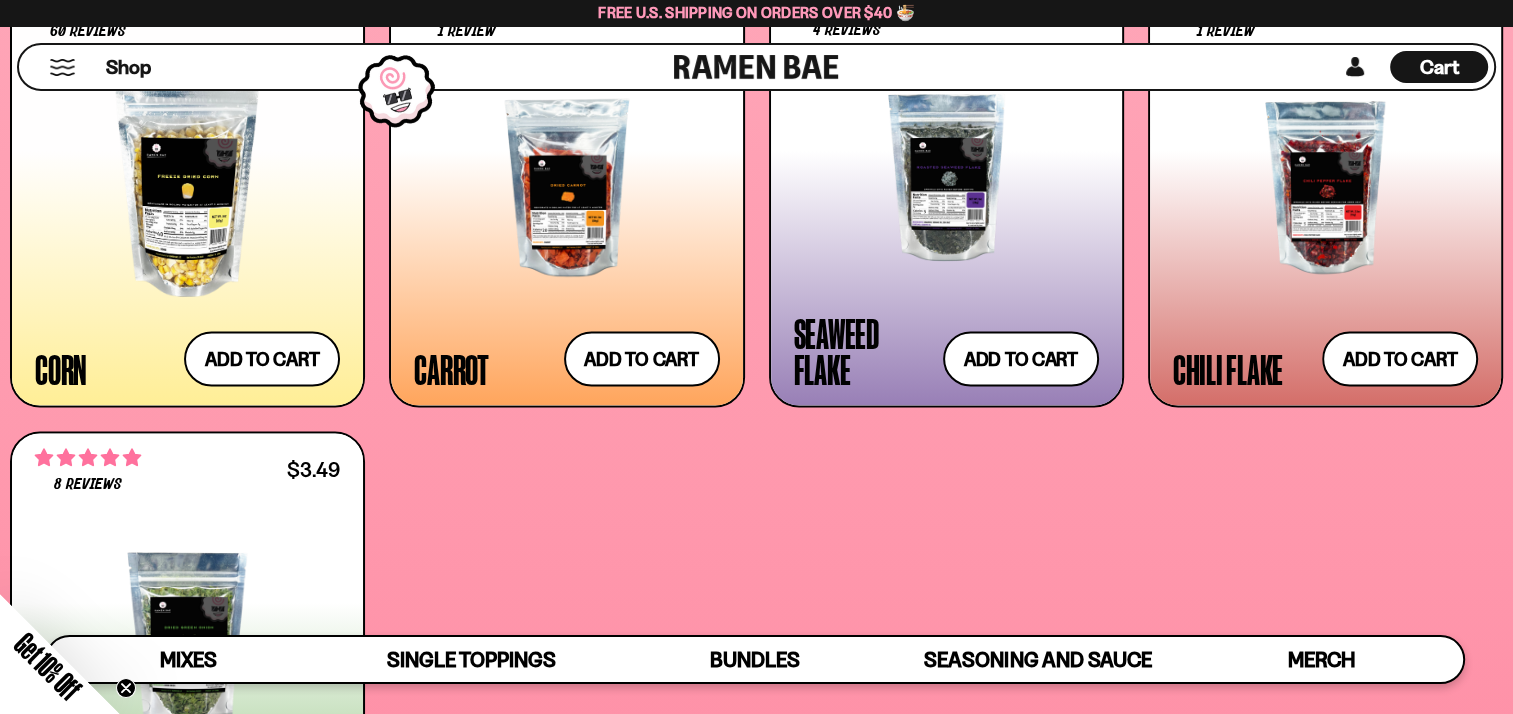 scroll, scrollTop: 3744, scrollLeft: 0, axis: vertical 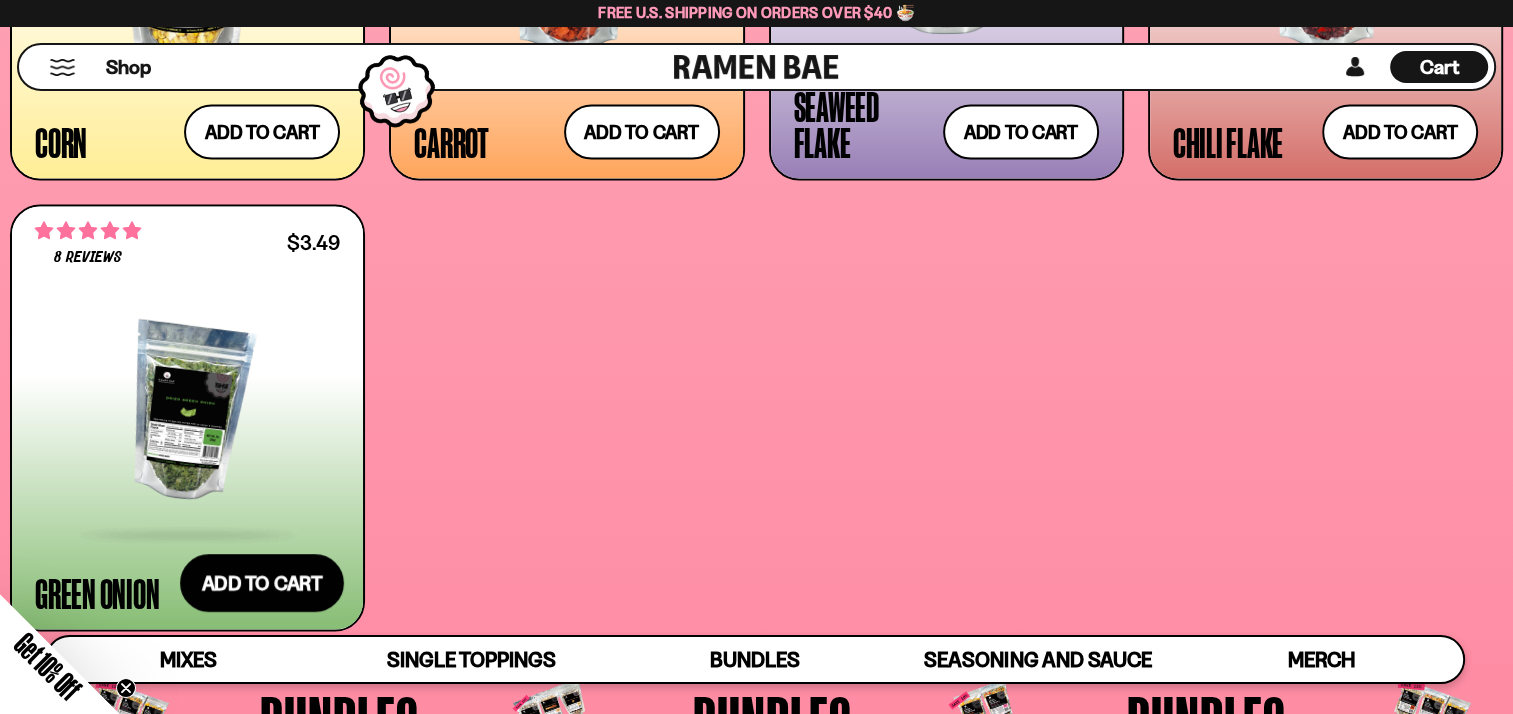 click on "Add to cart
Add
—
Regular price
$3.49
Regular price
Sale price
$3.49
Unit price
/
per" at bounding box center [262, 584] 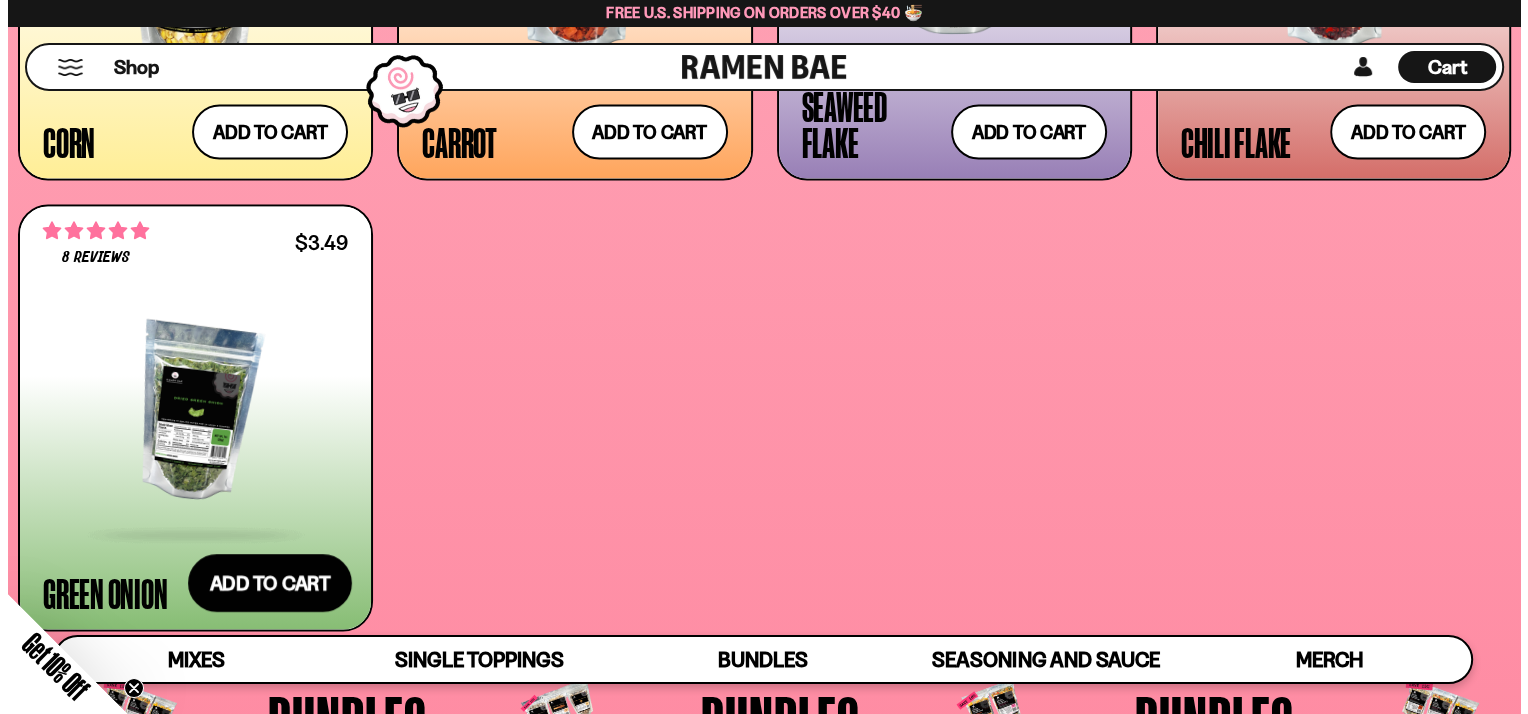 scroll, scrollTop: 3991, scrollLeft: 0, axis: vertical 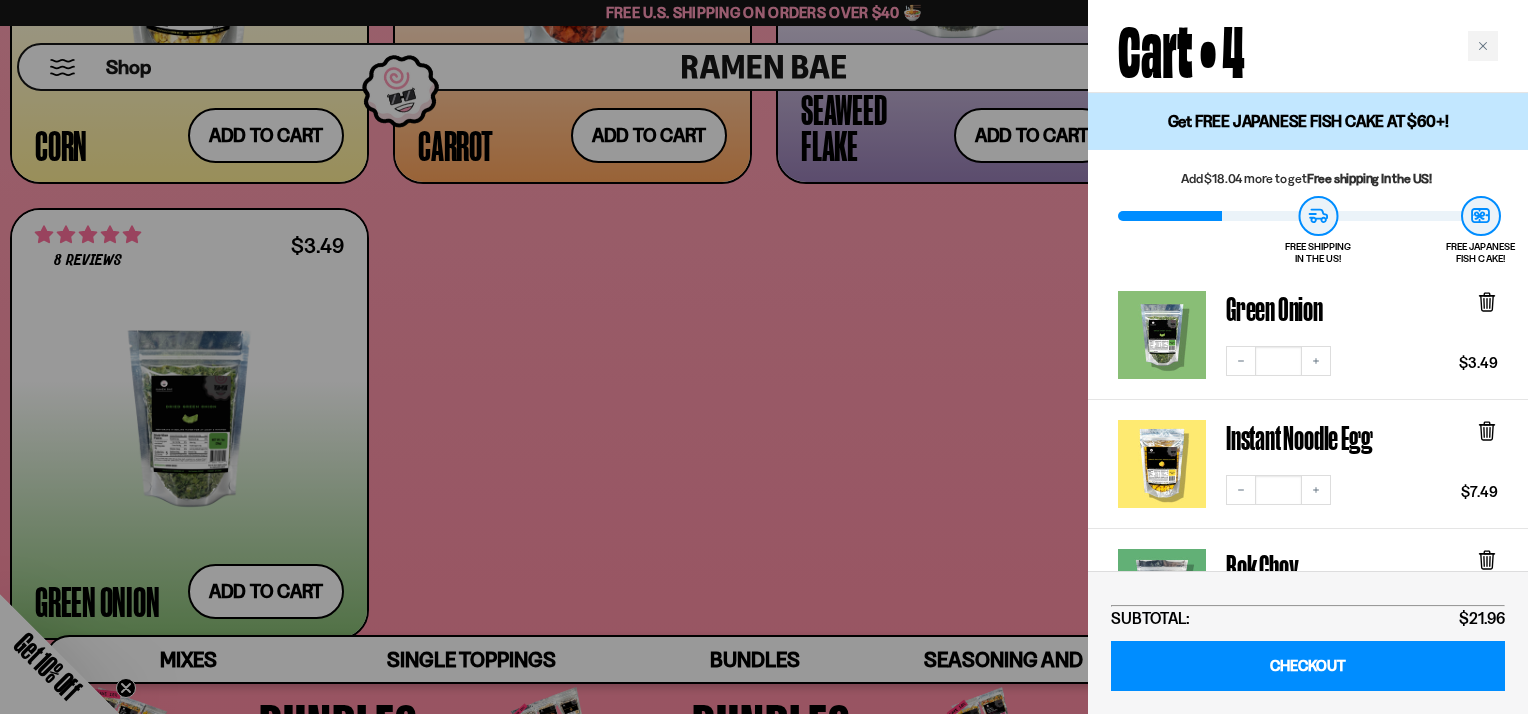 click at bounding box center [764, 357] 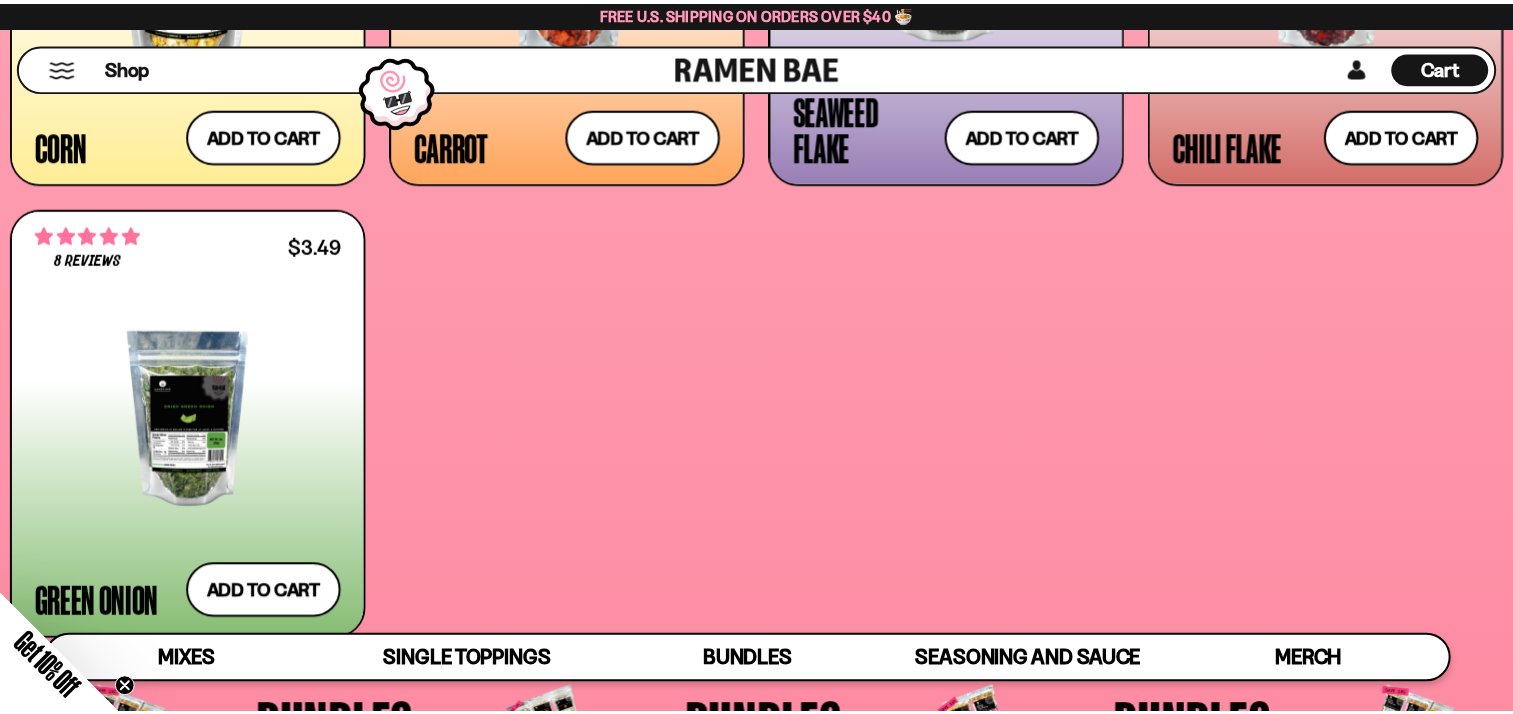 scroll, scrollTop: 3960, scrollLeft: 0, axis: vertical 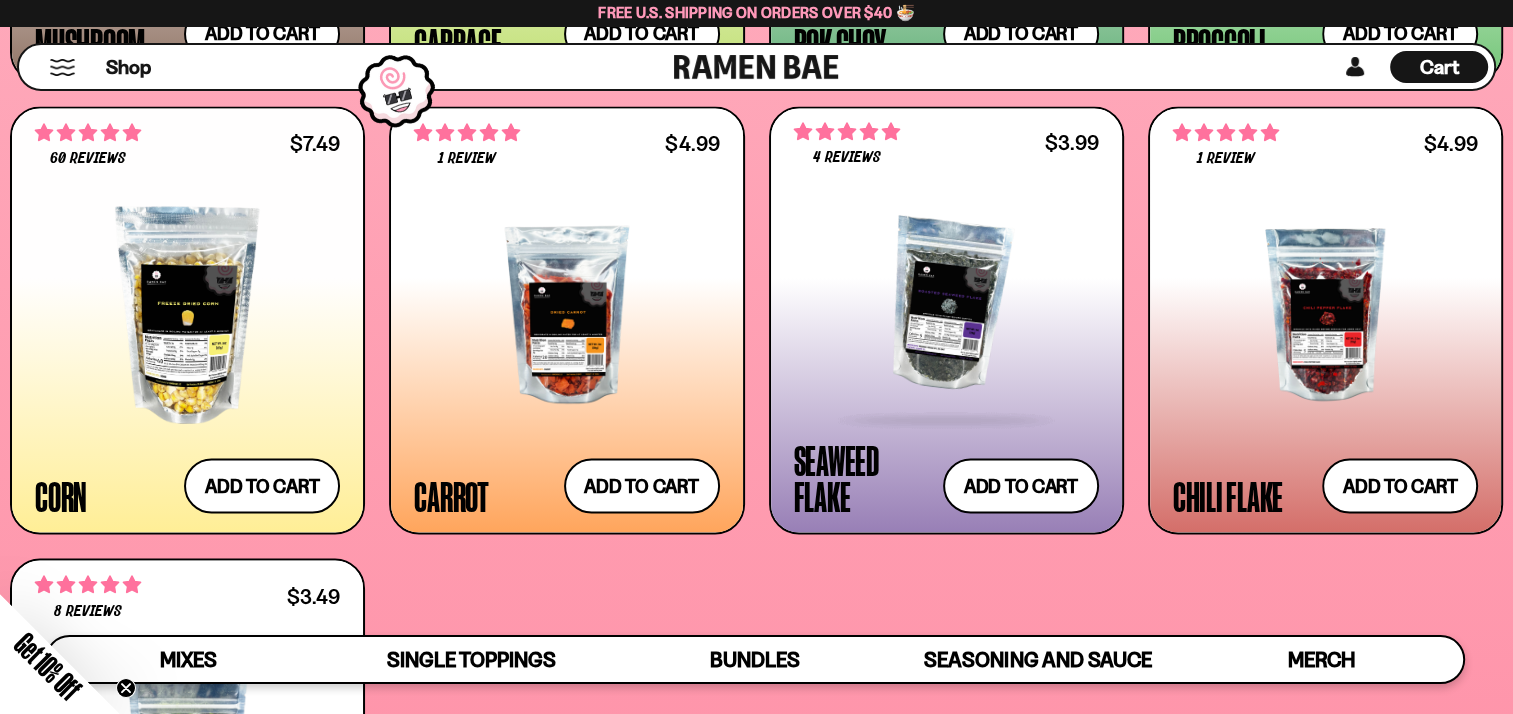 click at bounding box center [946, 420] 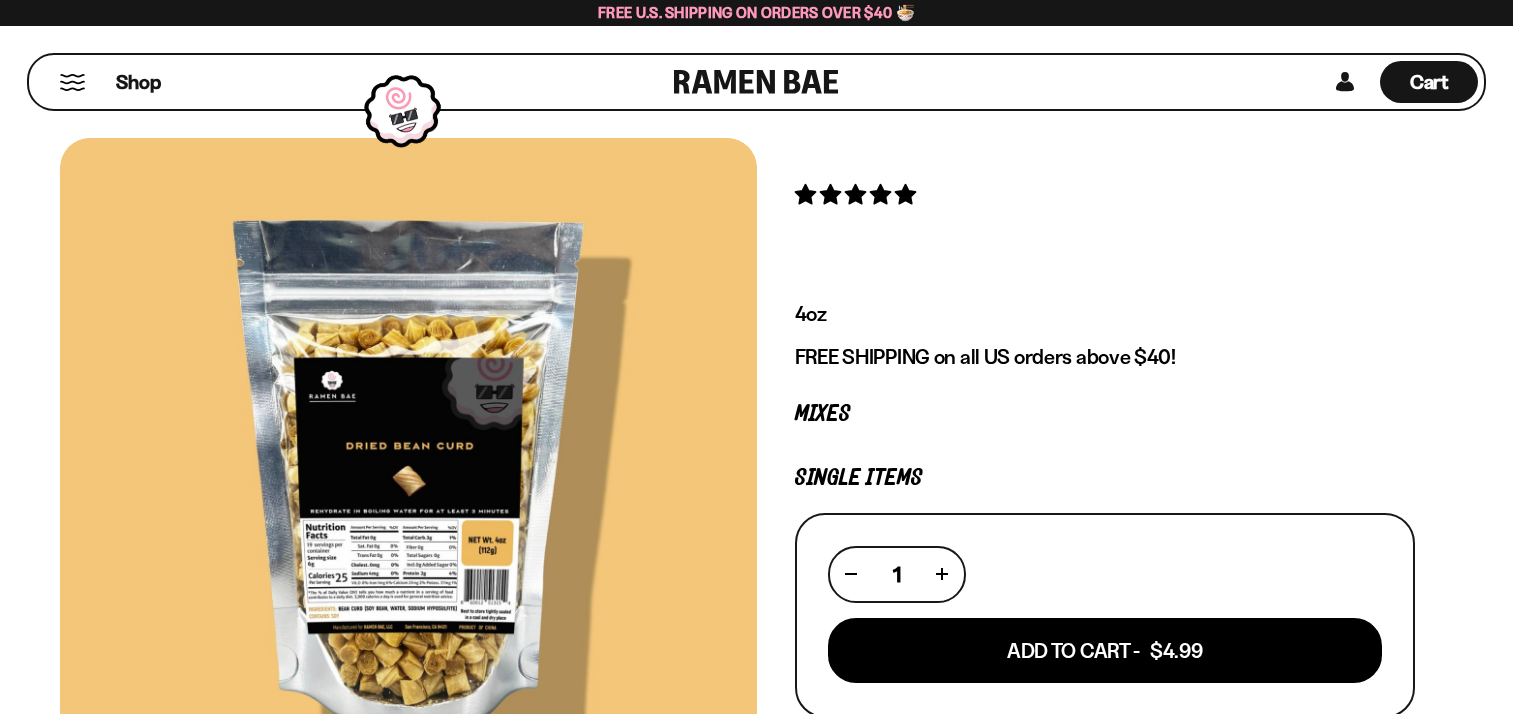 scroll, scrollTop: 0, scrollLeft: 0, axis: both 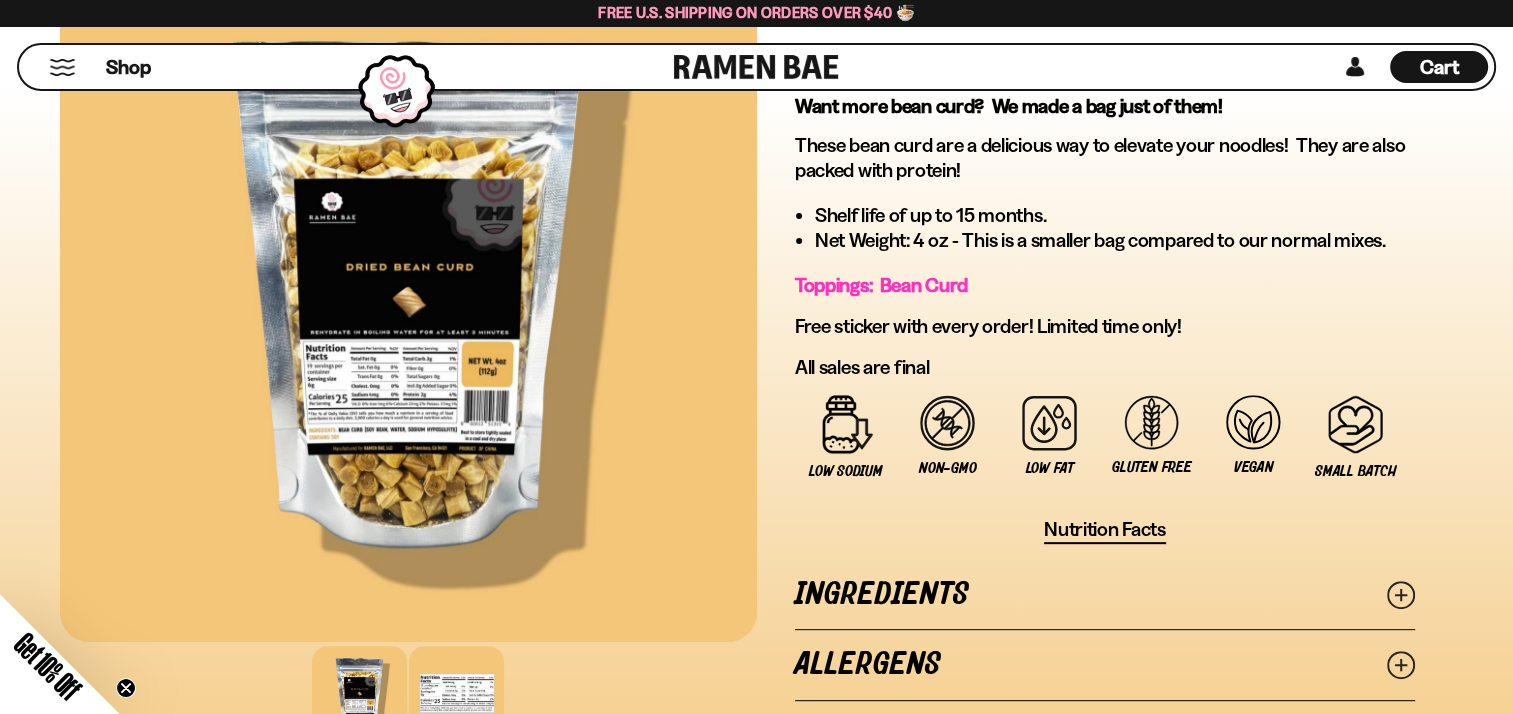 click at bounding box center [456, 693] 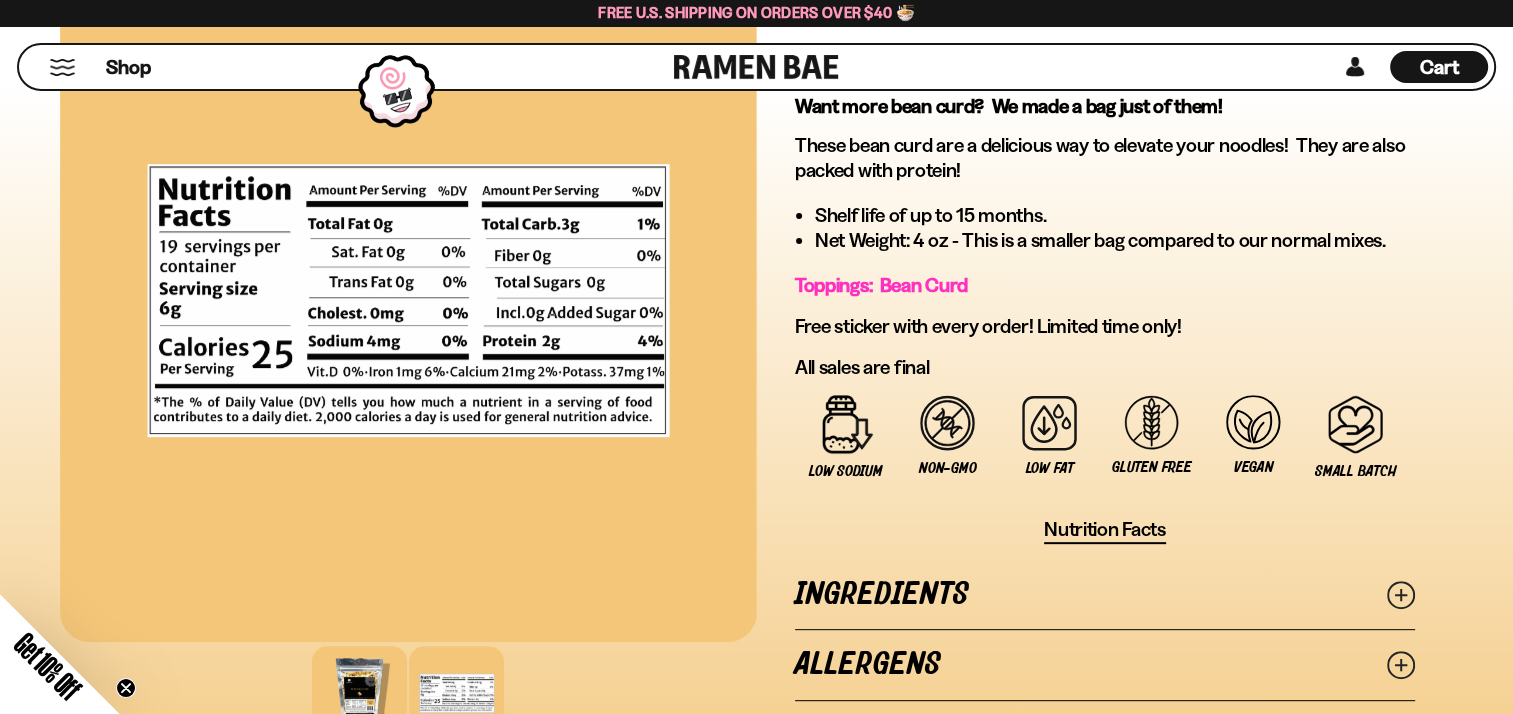 click at bounding box center (359, 693) 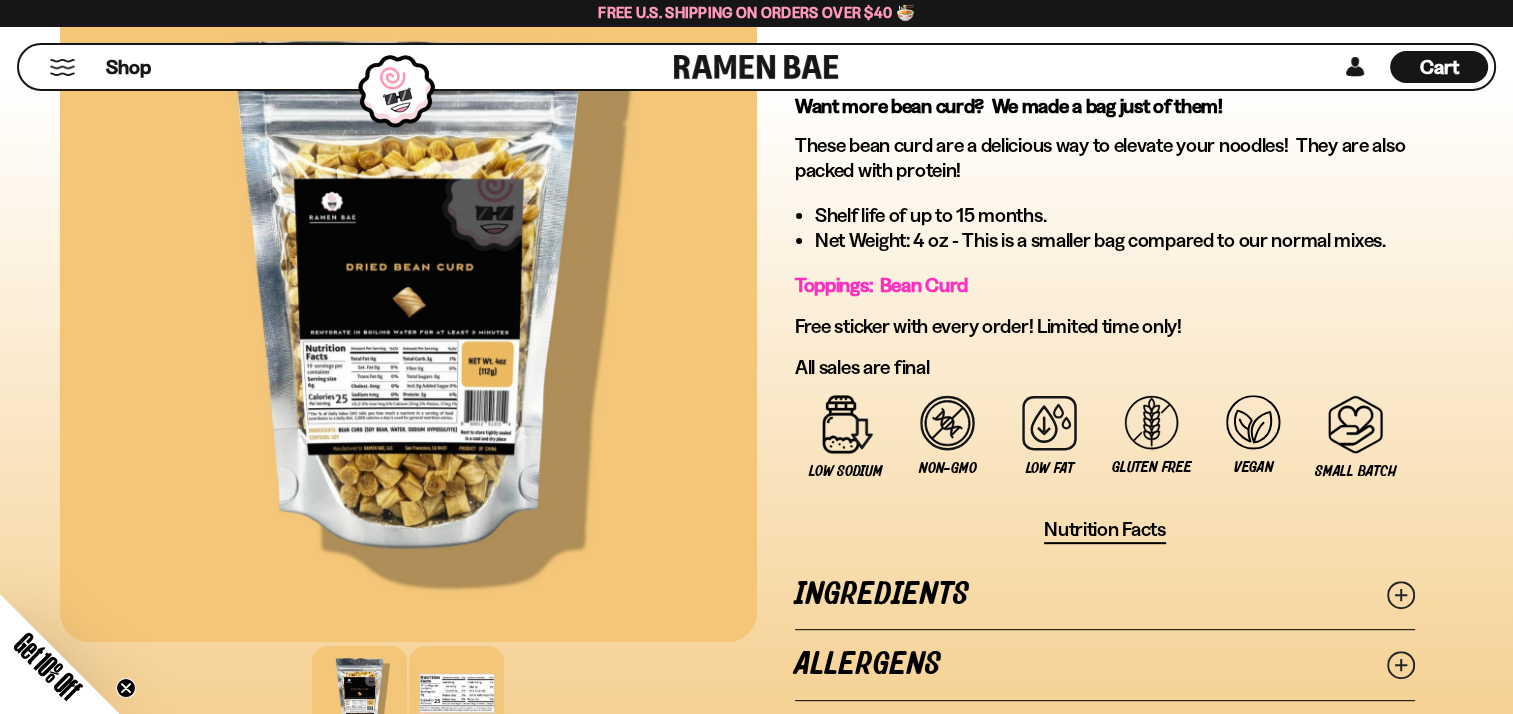 click at bounding box center [456, 693] 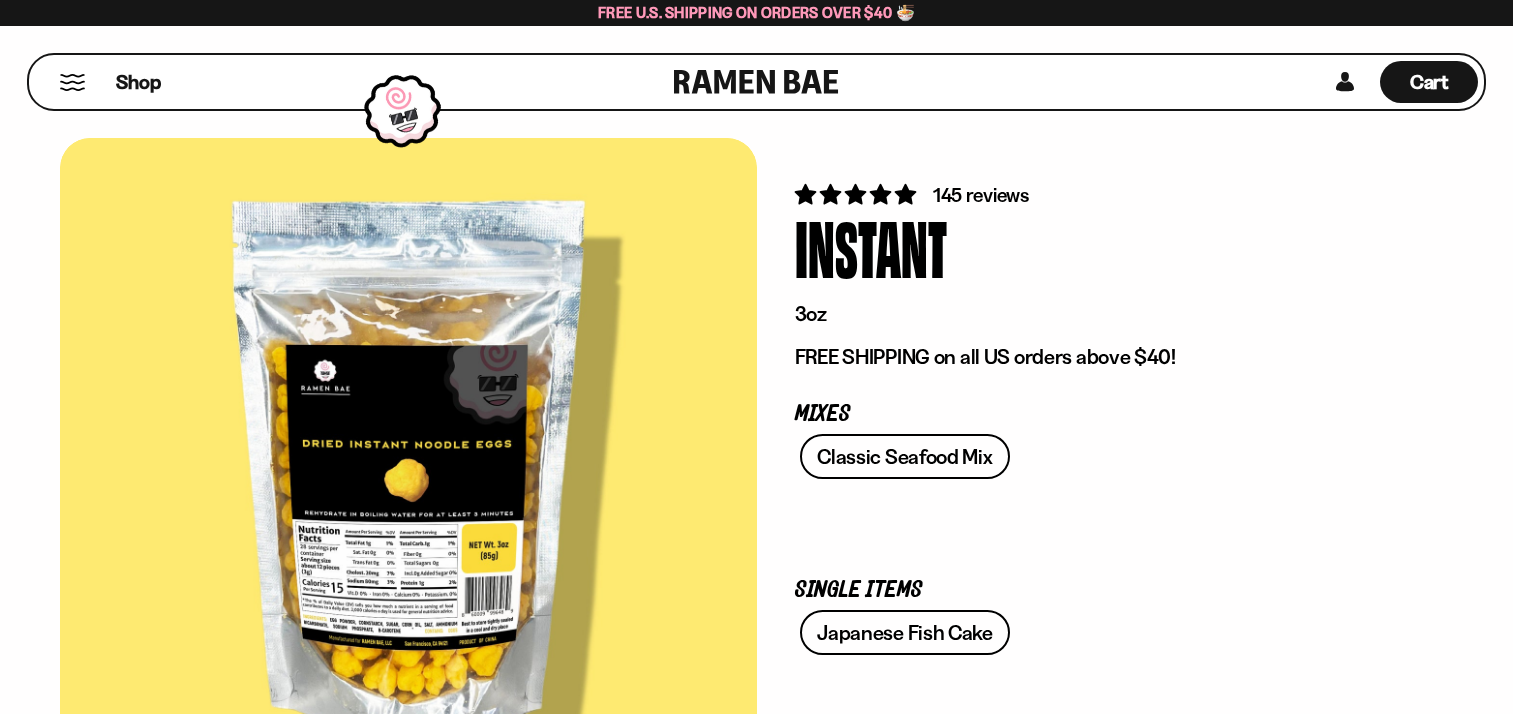 scroll, scrollTop: 0, scrollLeft: 0, axis: both 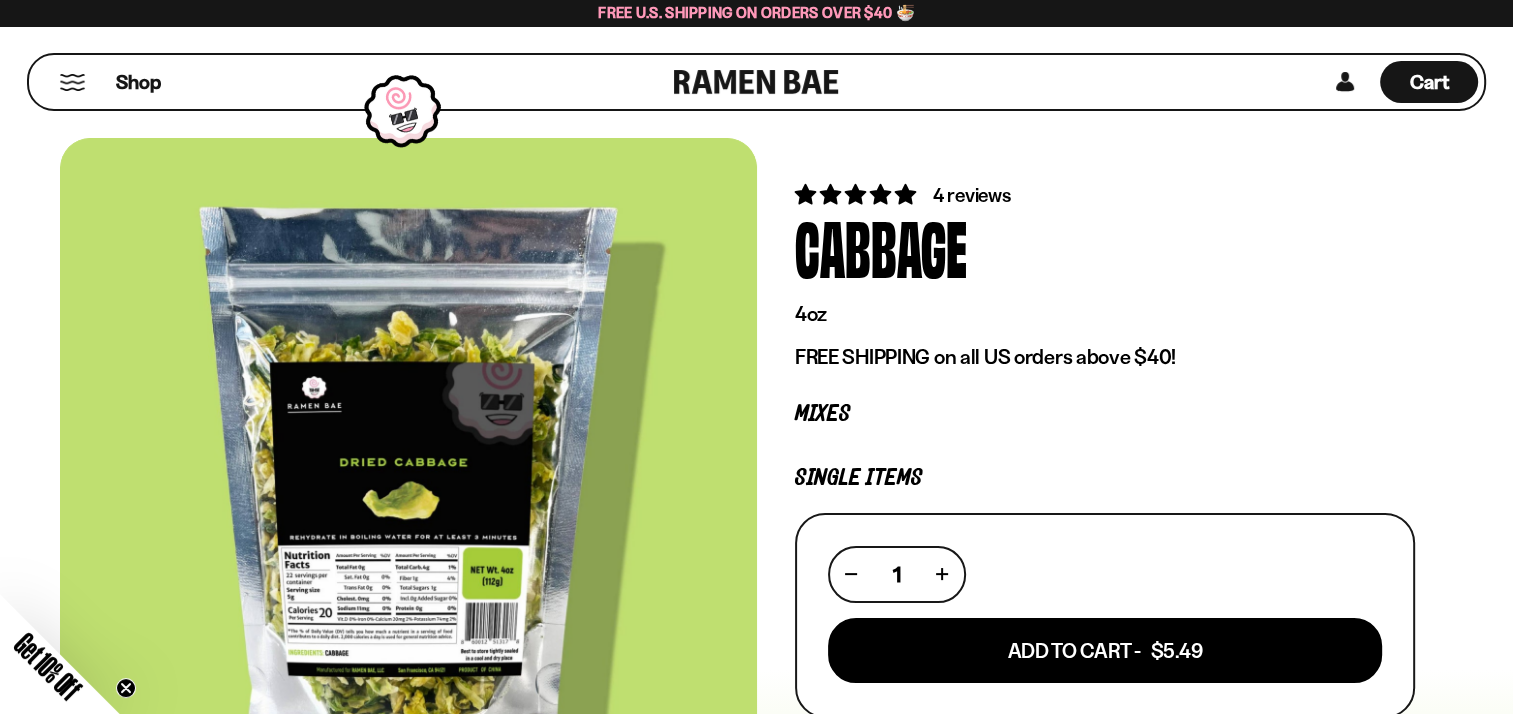 click at bounding box center (408, 479) 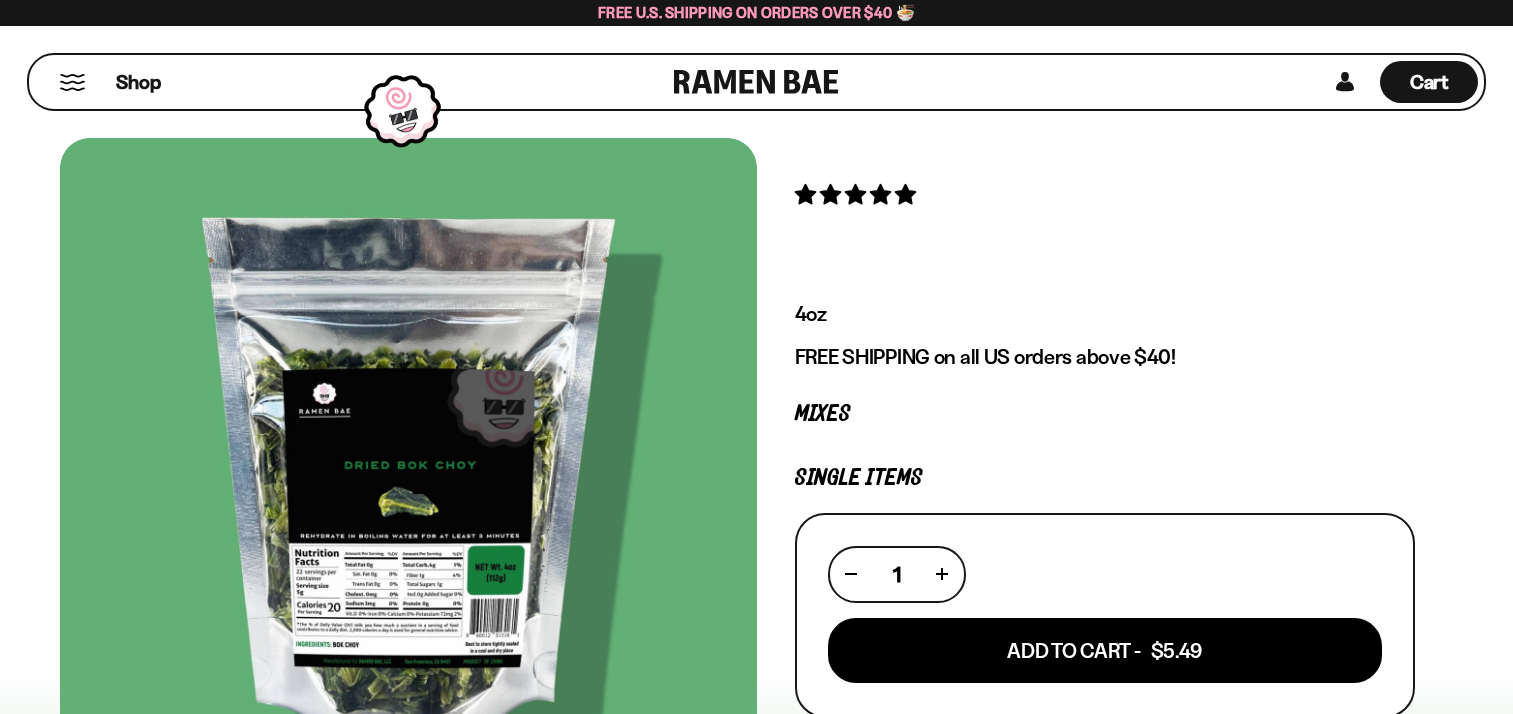 scroll, scrollTop: 0, scrollLeft: 0, axis: both 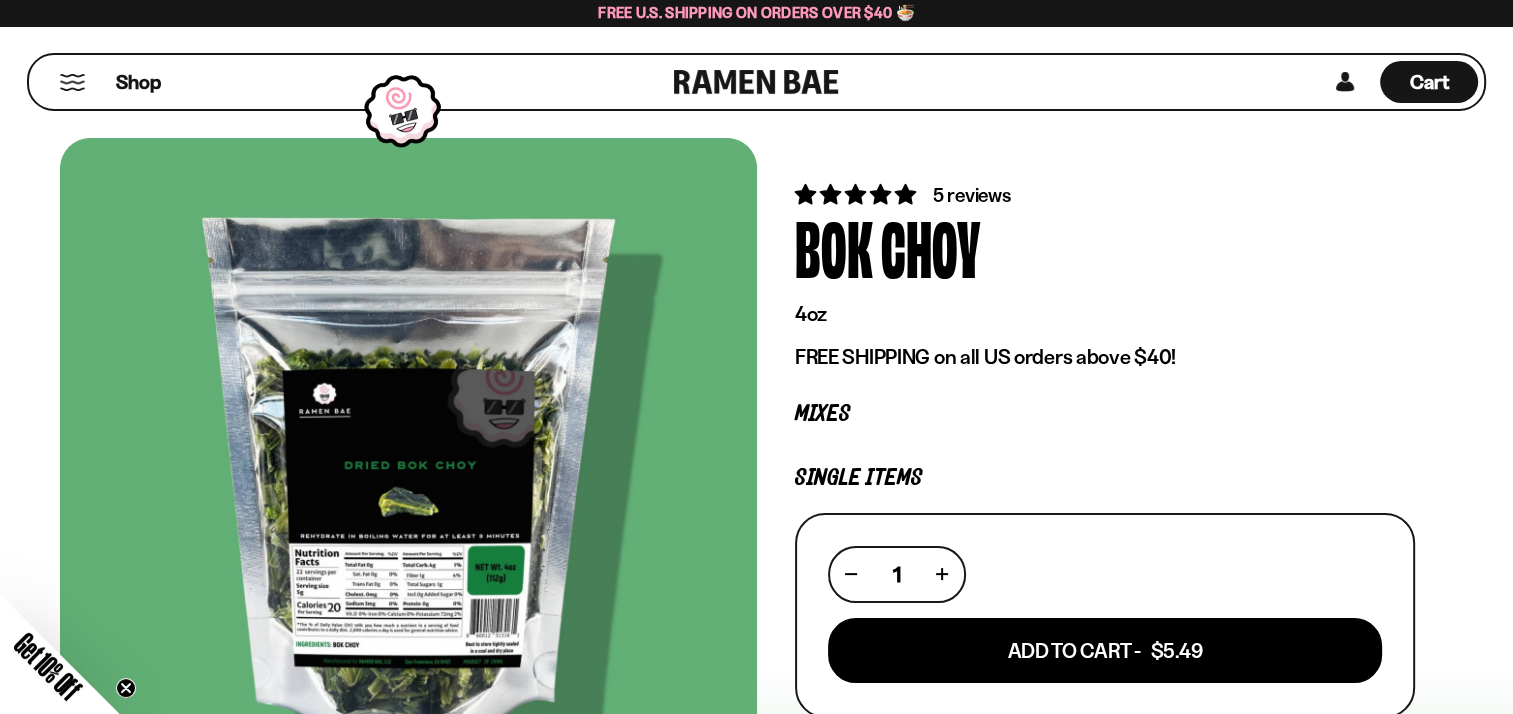 click at bounding box center [408, 479] 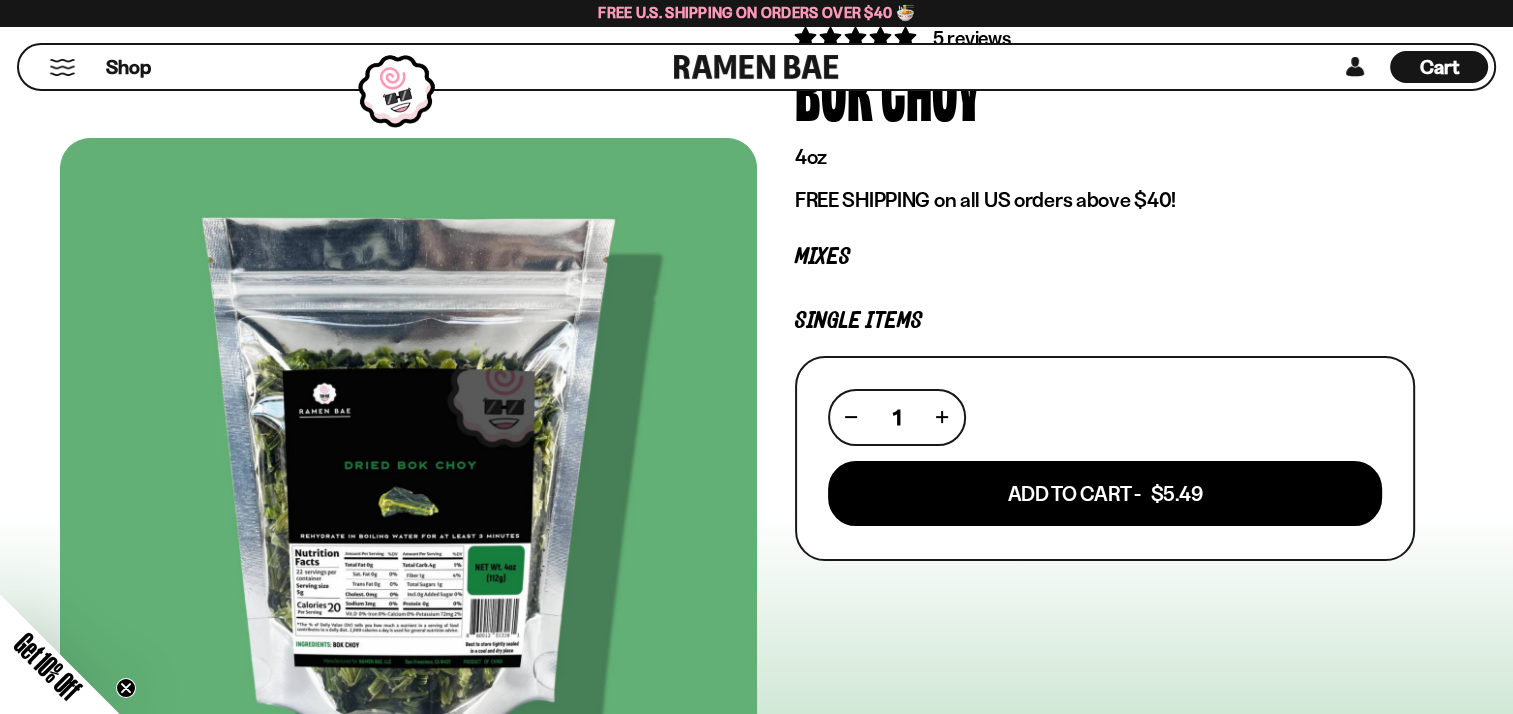 scroll, scrollTop: 167, scrollLeft: 0, axis: vertical 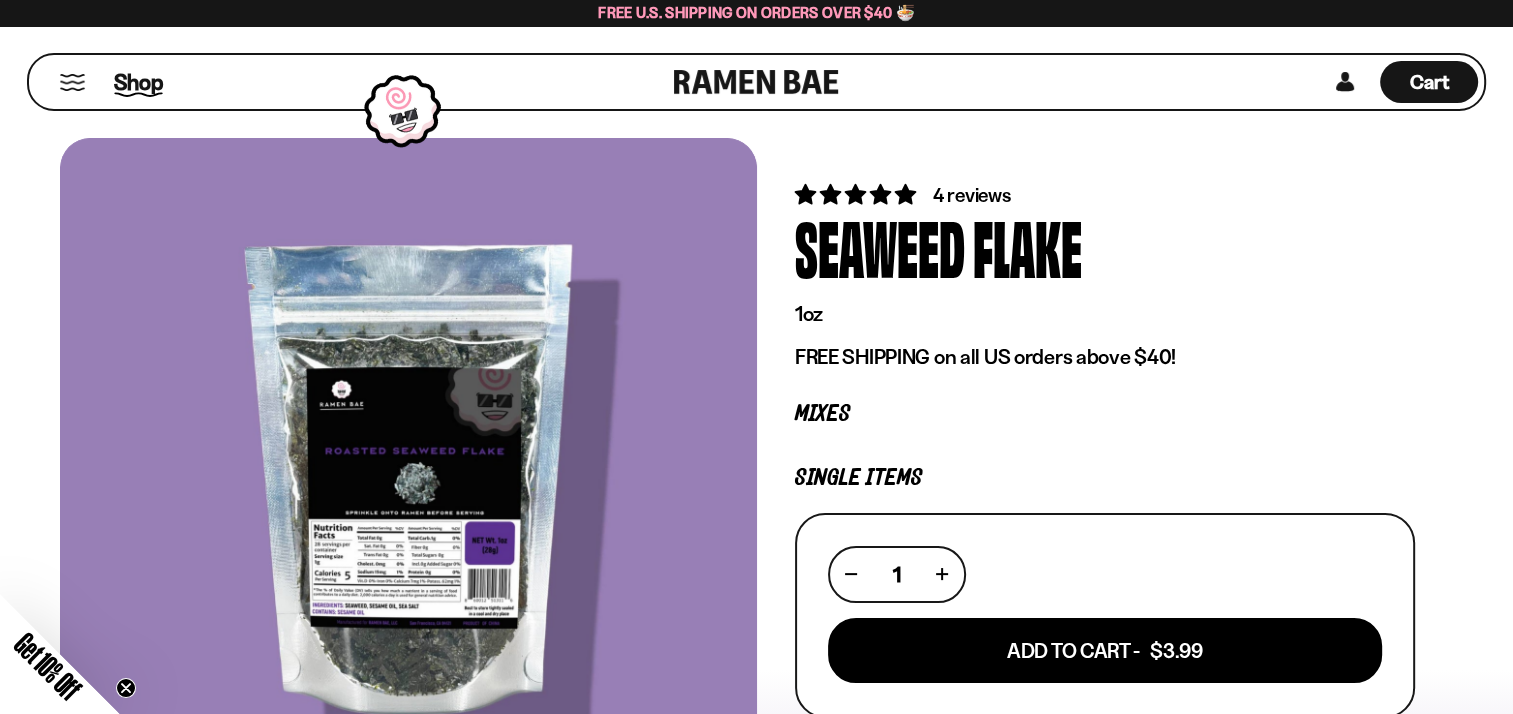 click on "Shop" at bounding box center [138, 82] 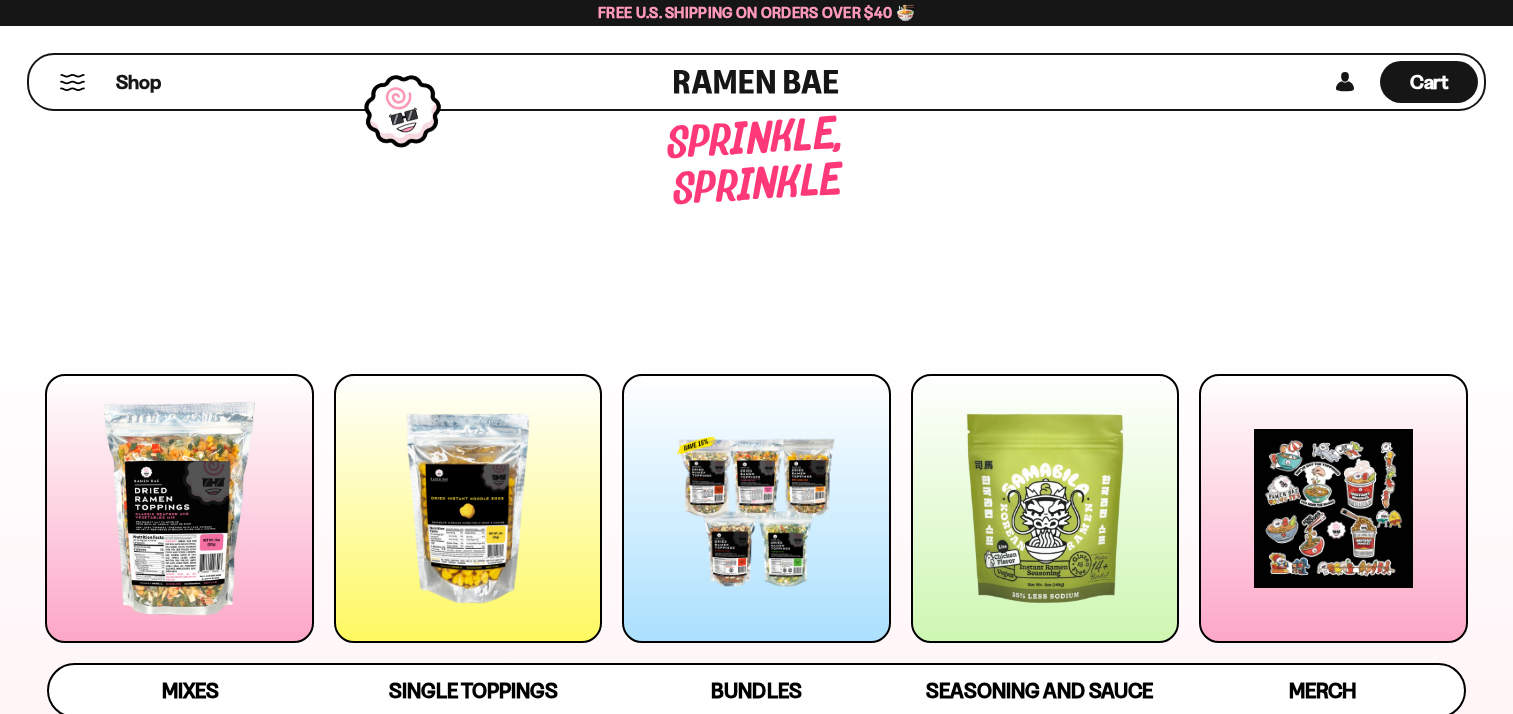 scroll, scrollTop: 0, scrollLeft: 0, axis: both 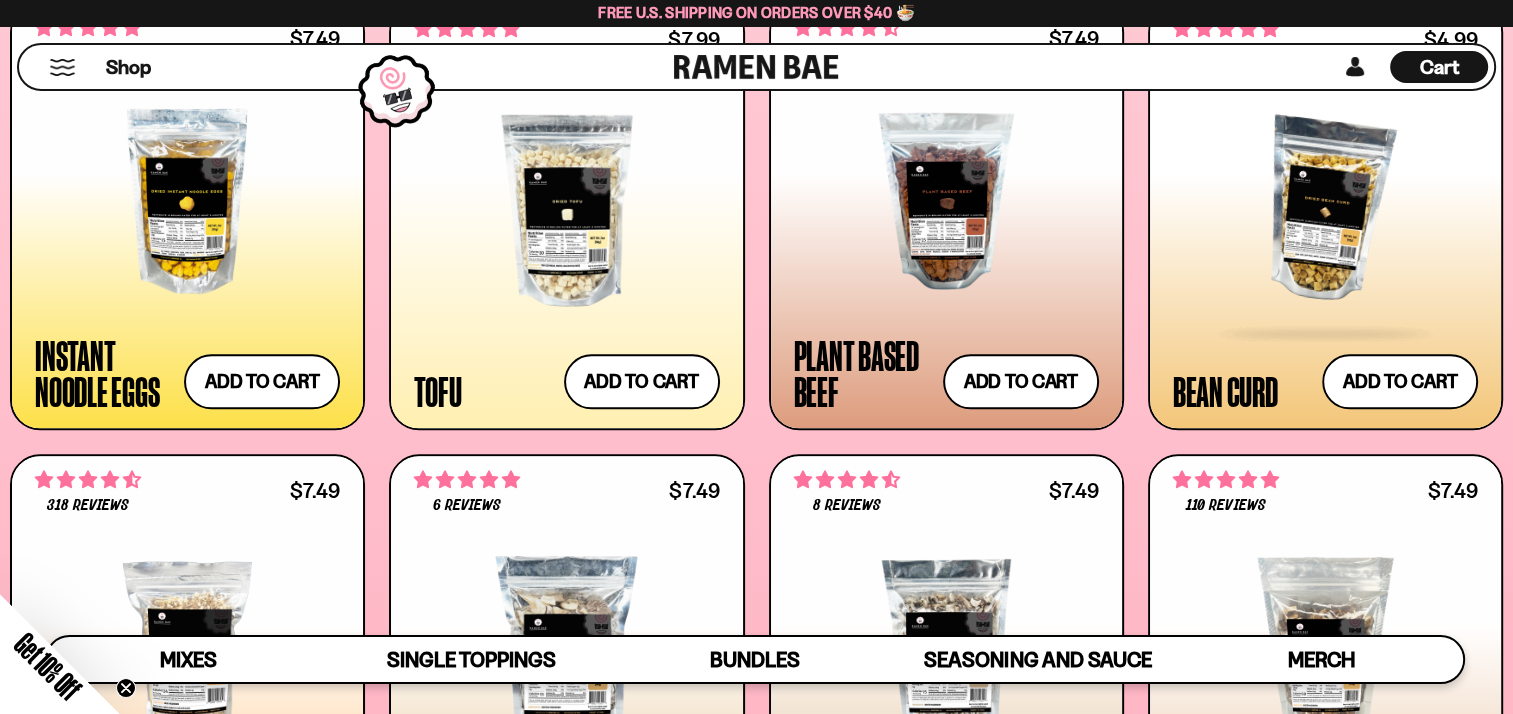 click at bounding box center (1325, 210) 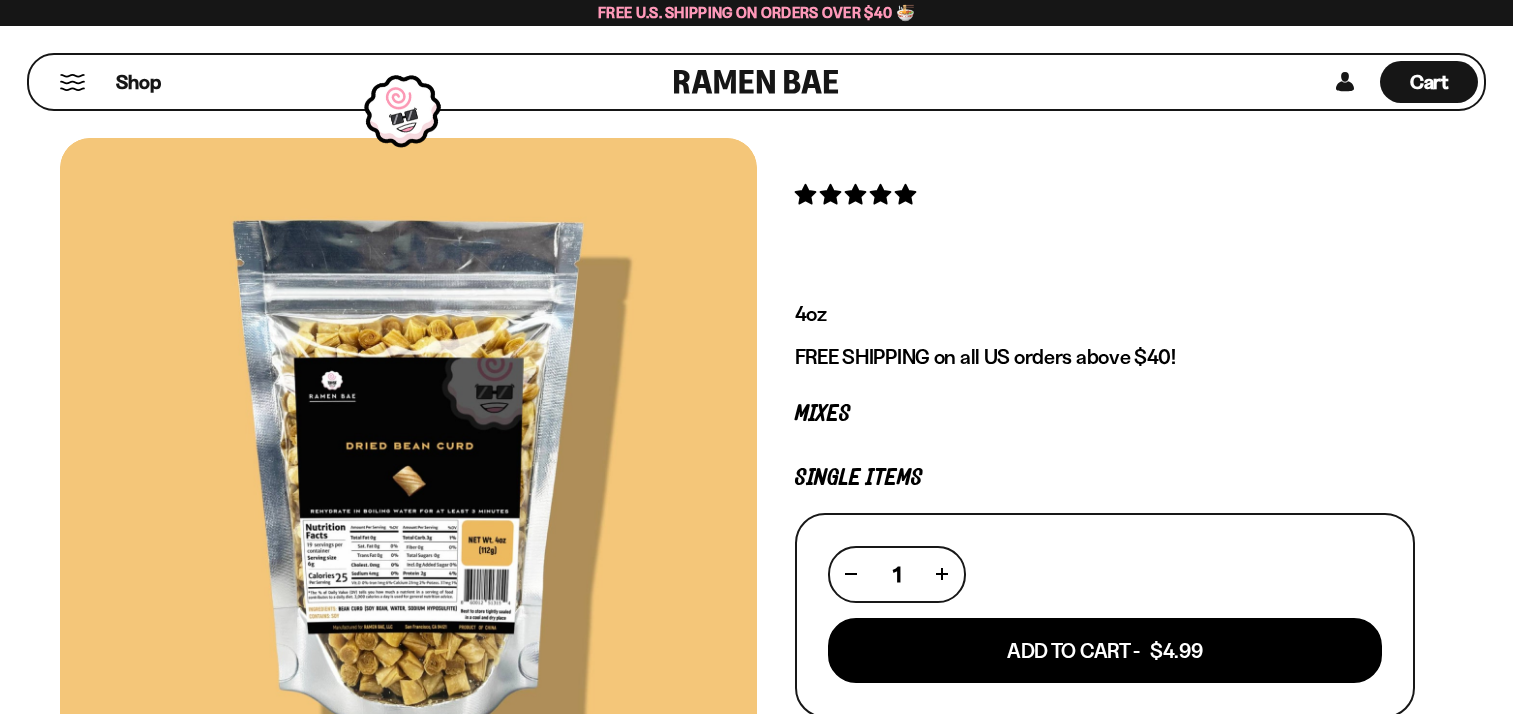 scroll, scrollTop: 0, scrollLeft: 0, axis: both 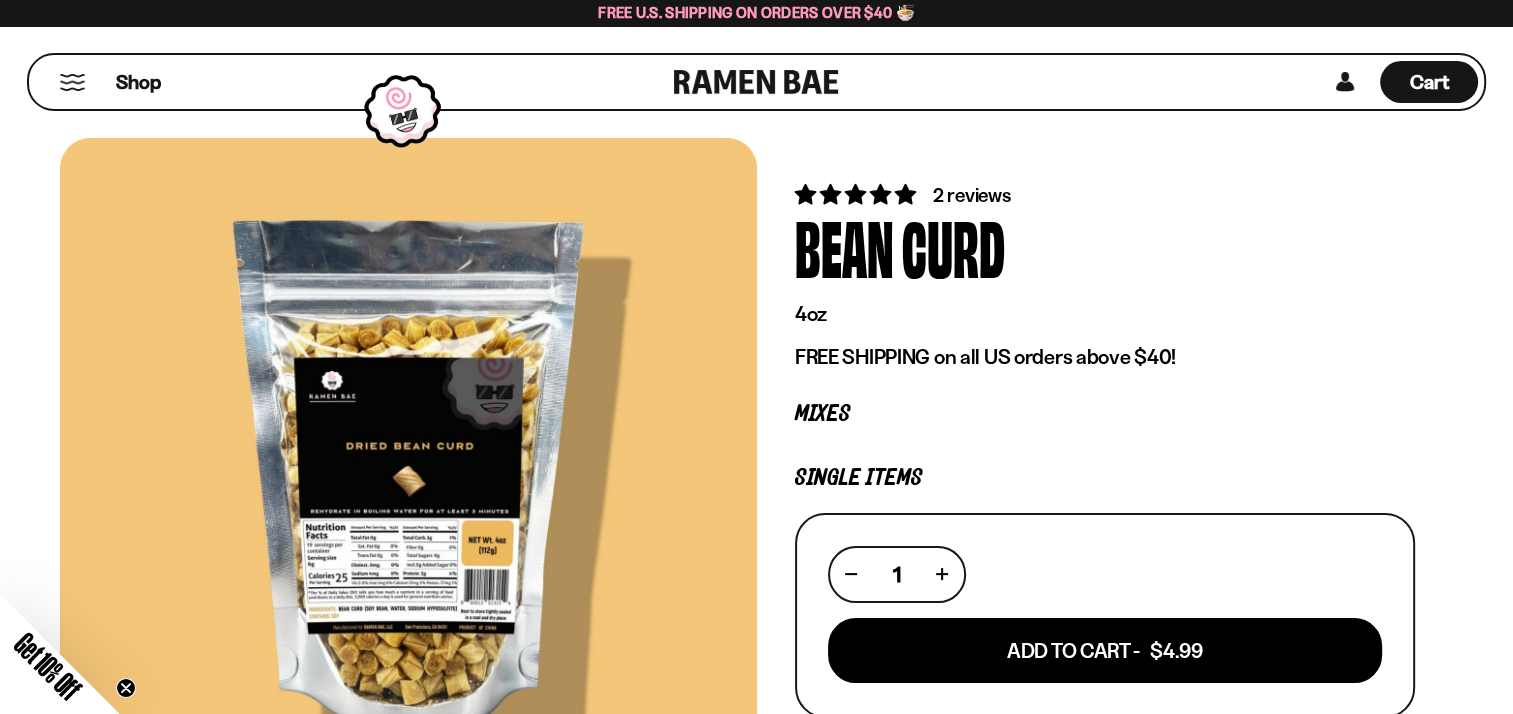click at bounding box center (408, 479) 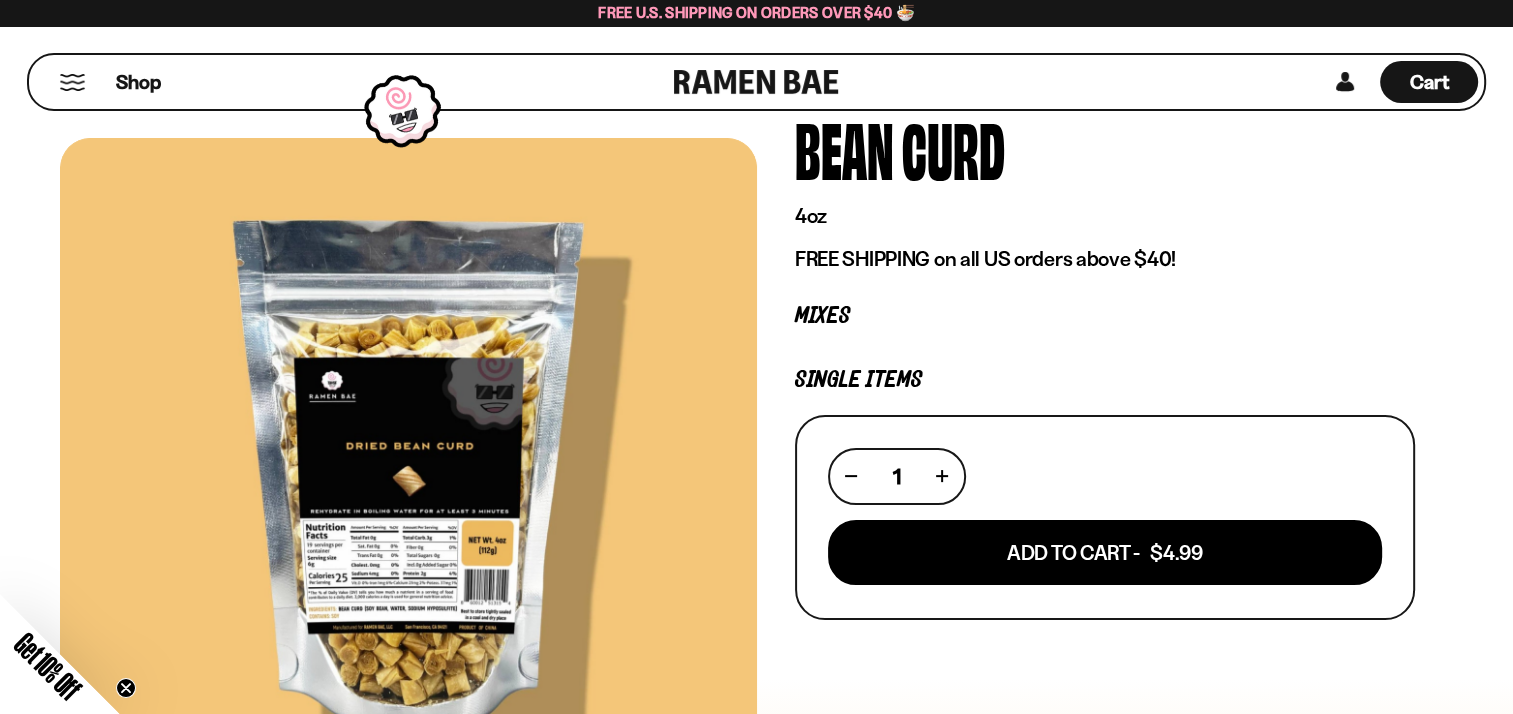 scroll, scrollTop: 120, scrollLeft: 0, axis: vertical 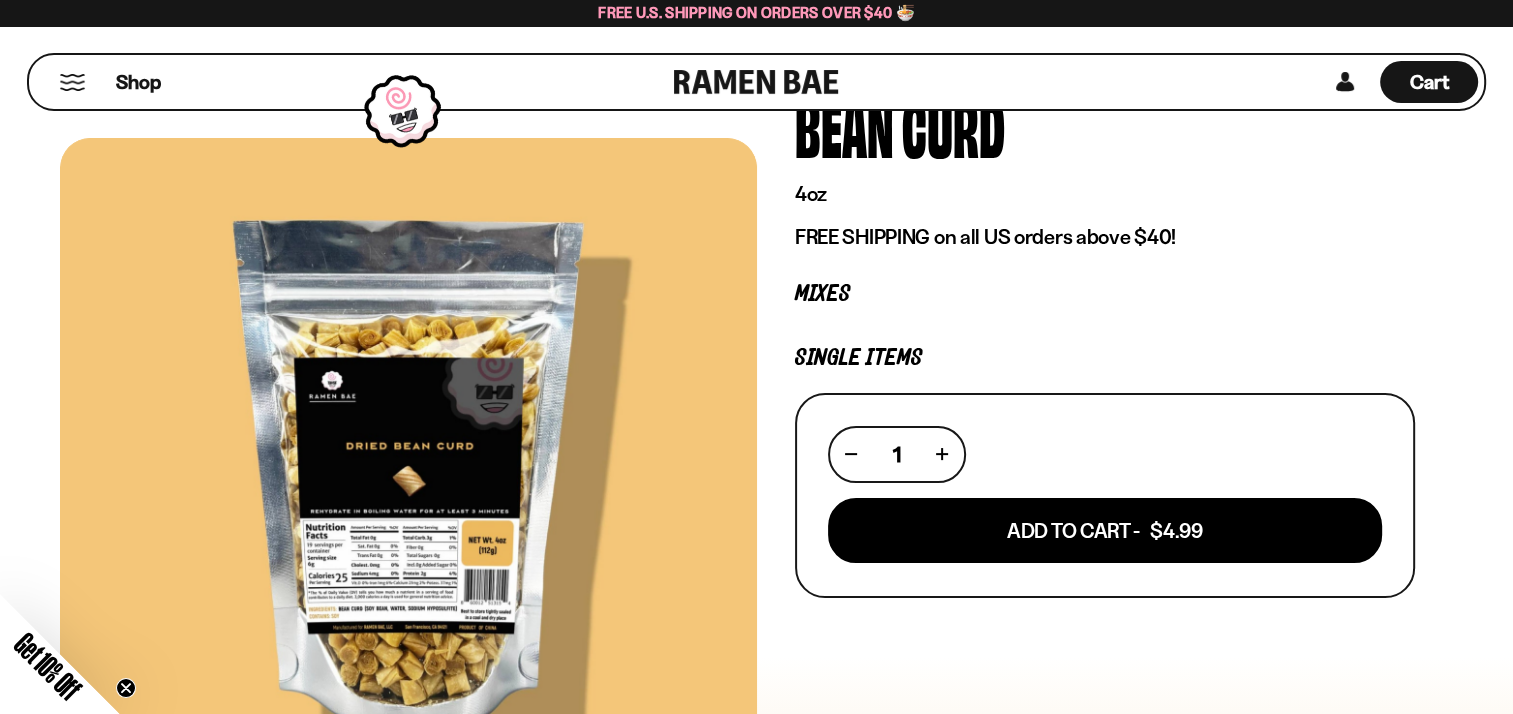 click at bounding box center (408, 479) 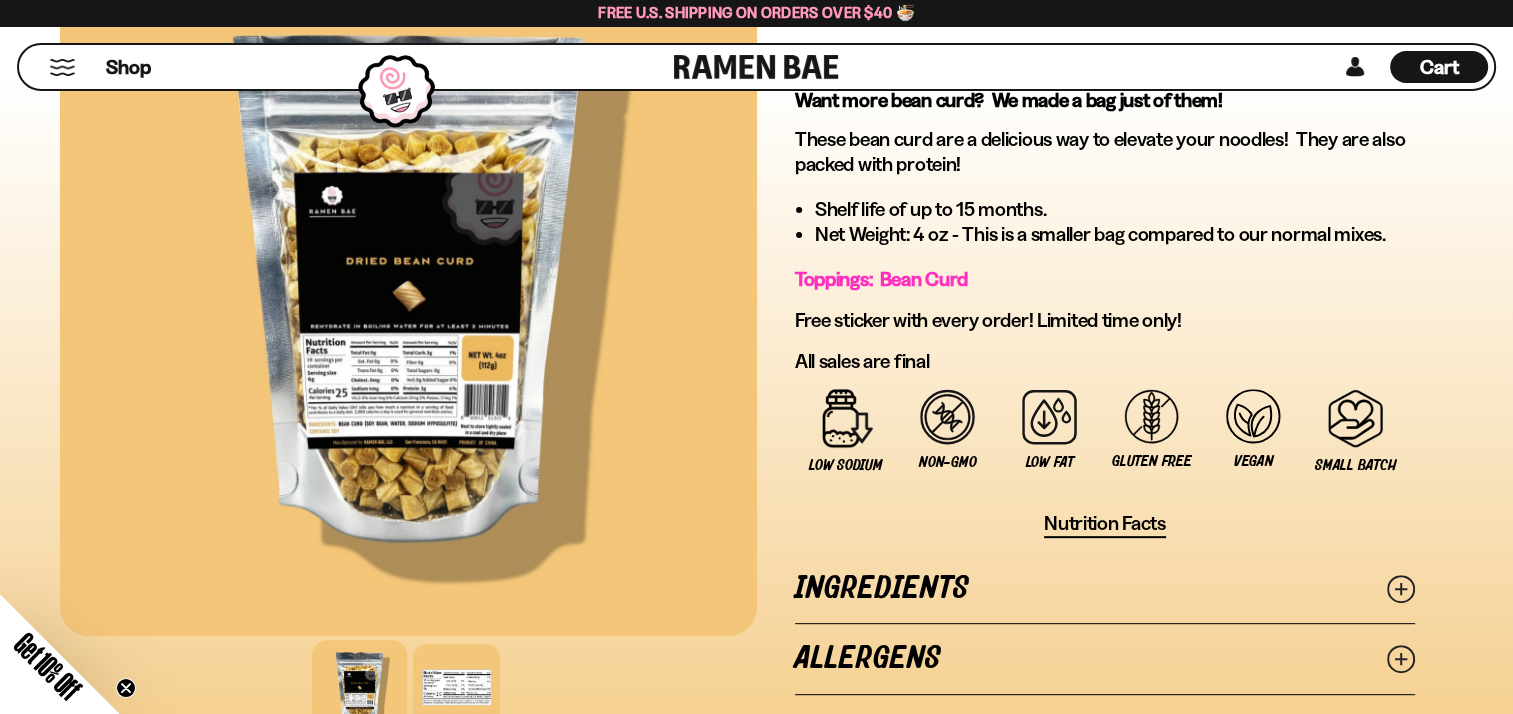 scroll, scrollTop: 717, scrollLeft: 0, axis: vertical 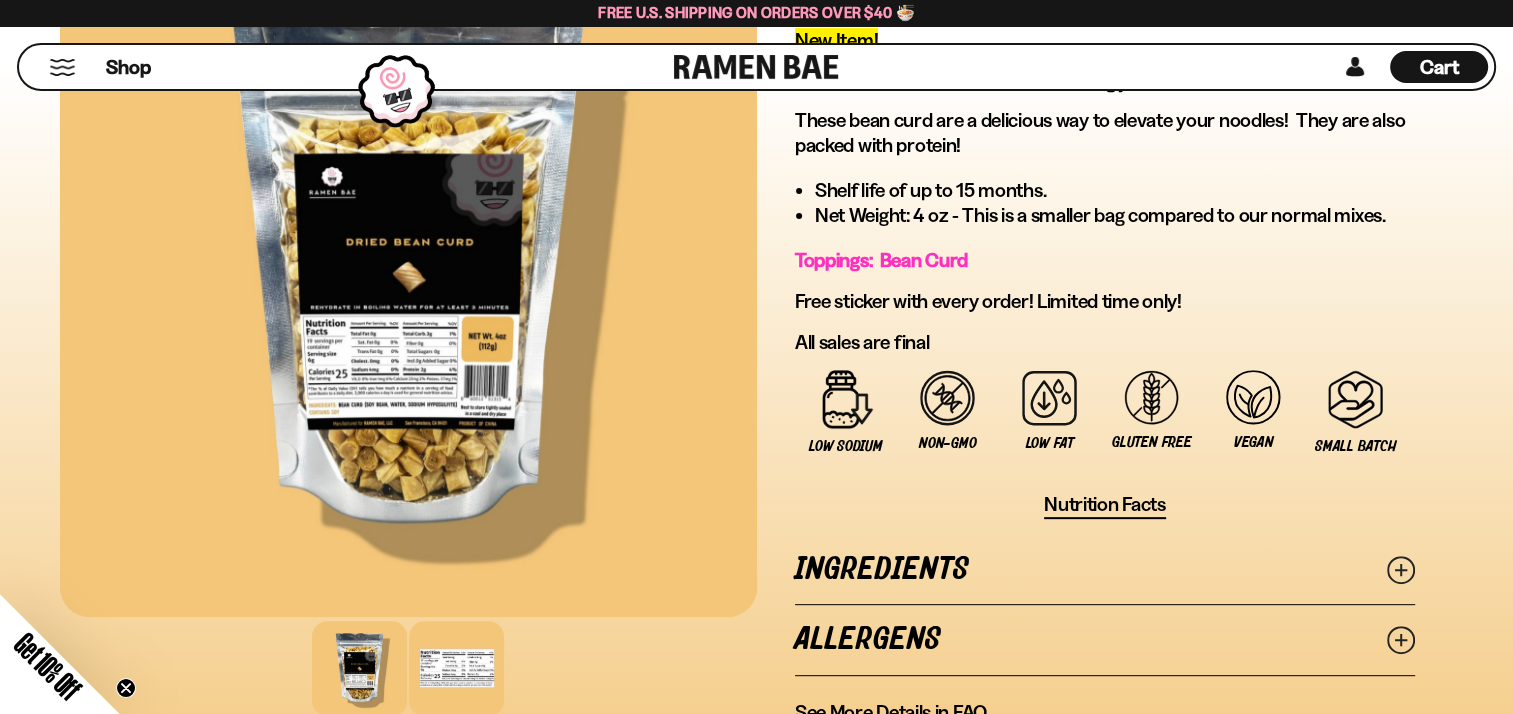 click at bounding box center (456, 668) 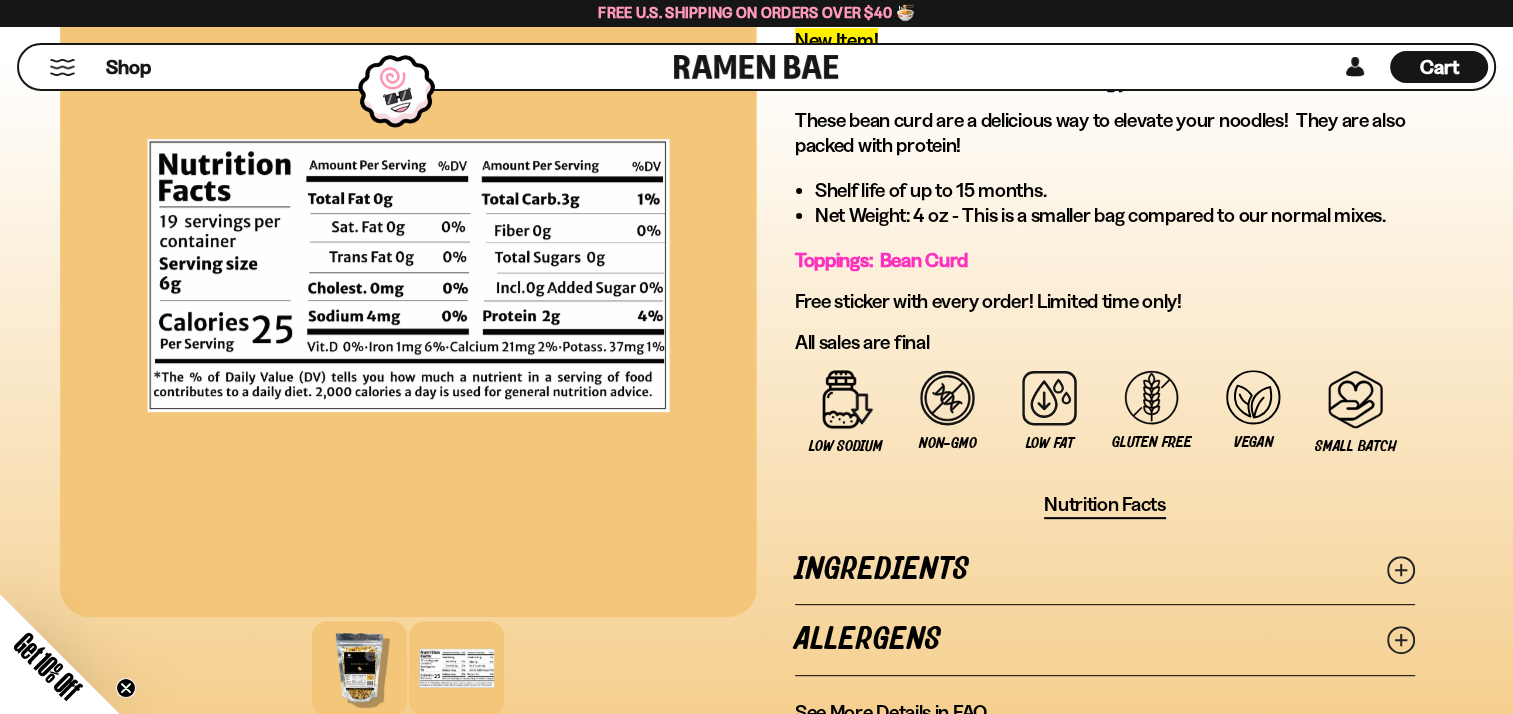 click at bounding box center [359, 668] 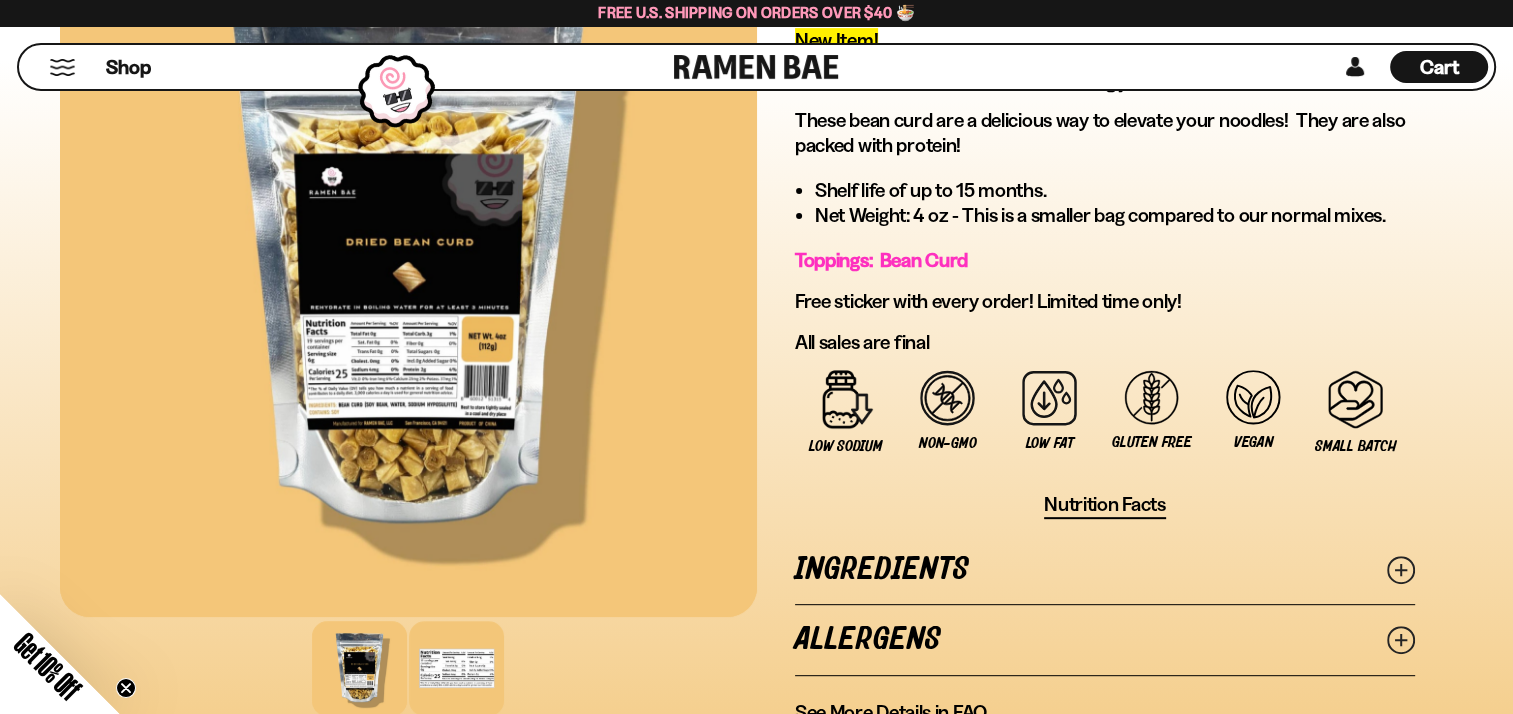 click at bounding box center [456, 668] 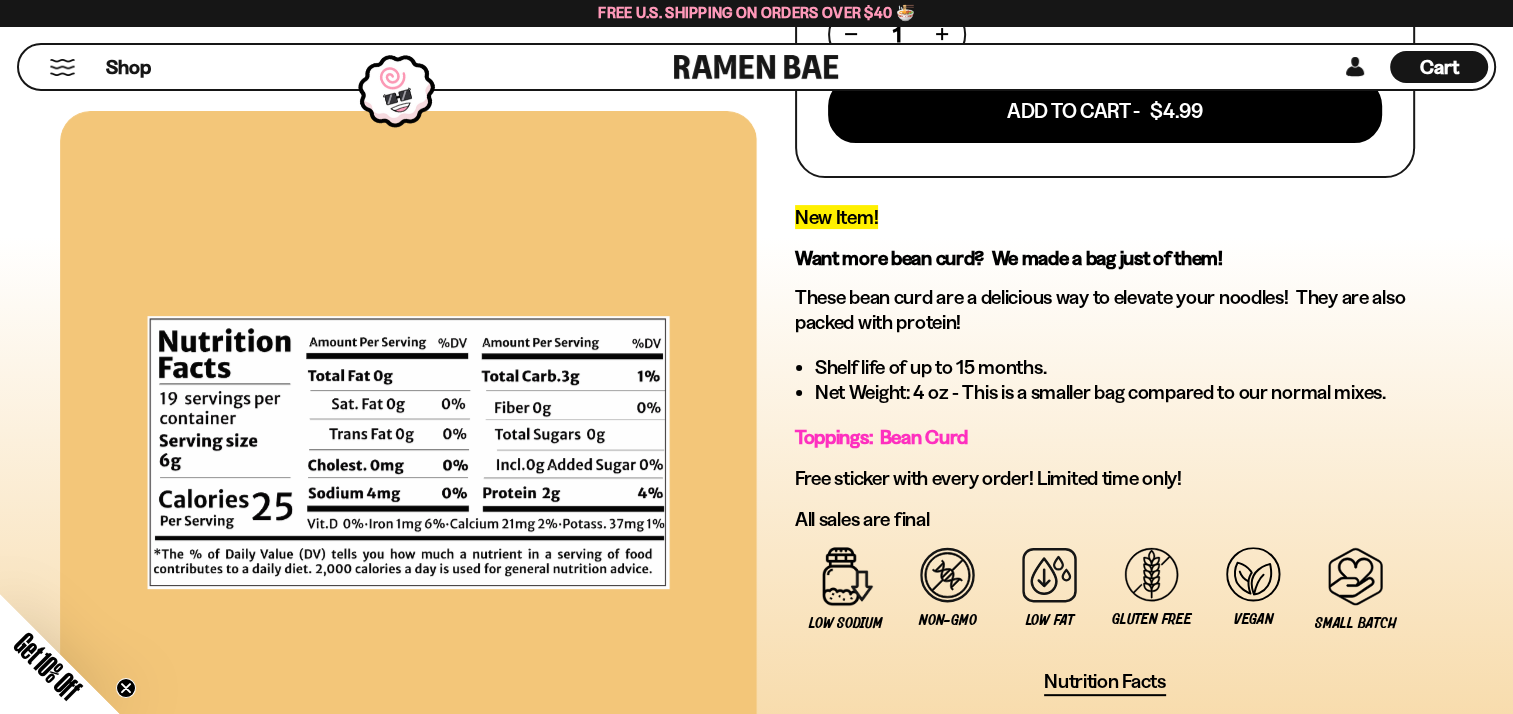 scroll, scrollTop: 148, scrollLeft: 0, axis: vertical 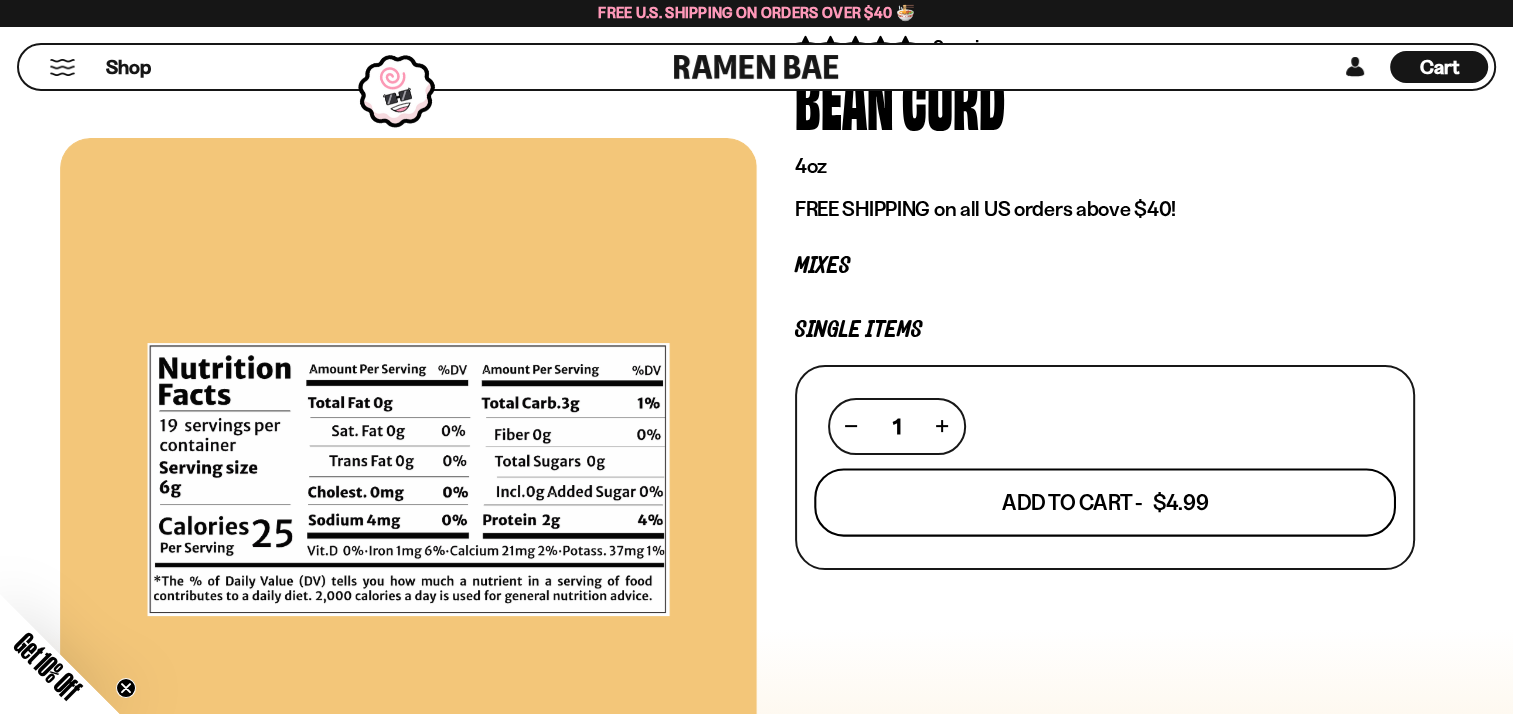 click on "Add To Cart -
$4.99" at bounding box center (1105, 502) 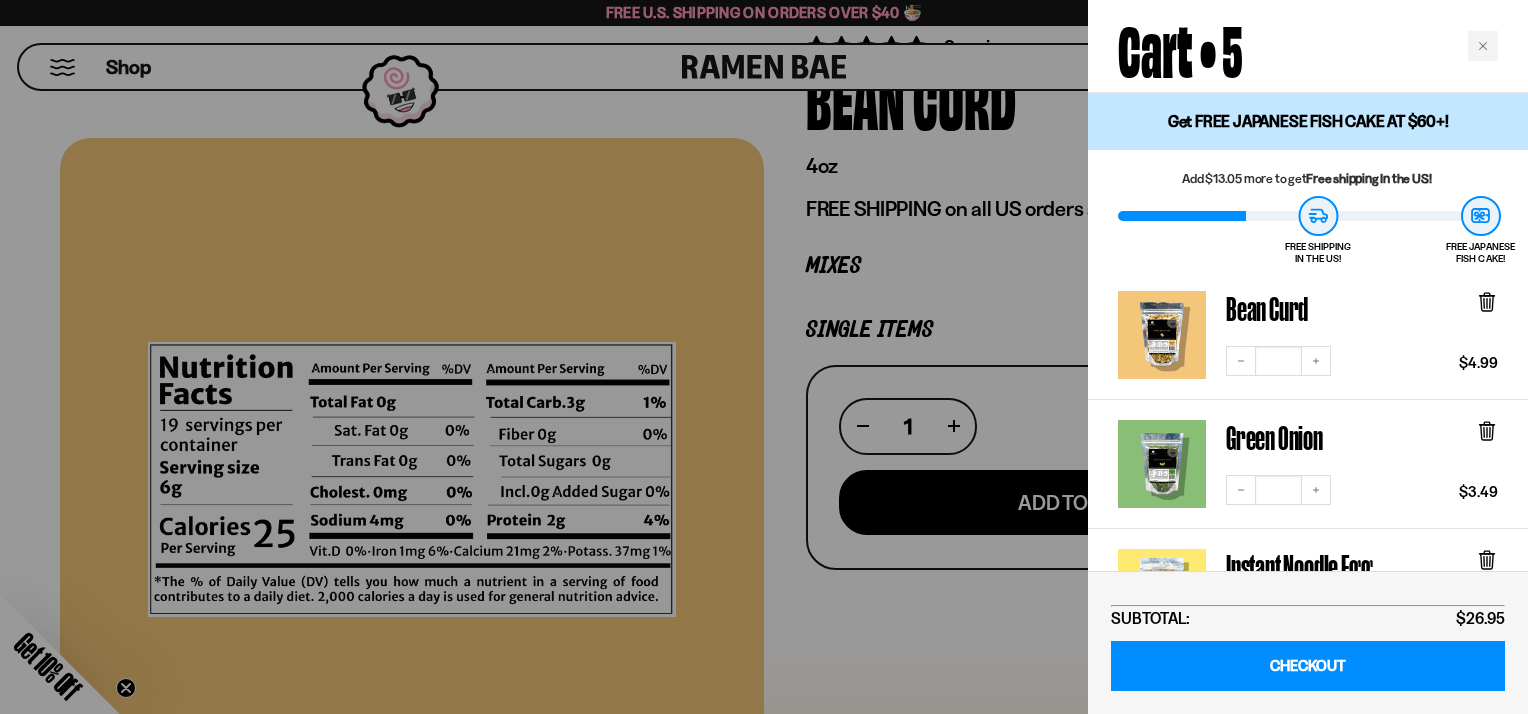 click at bounding box center (764, 357) 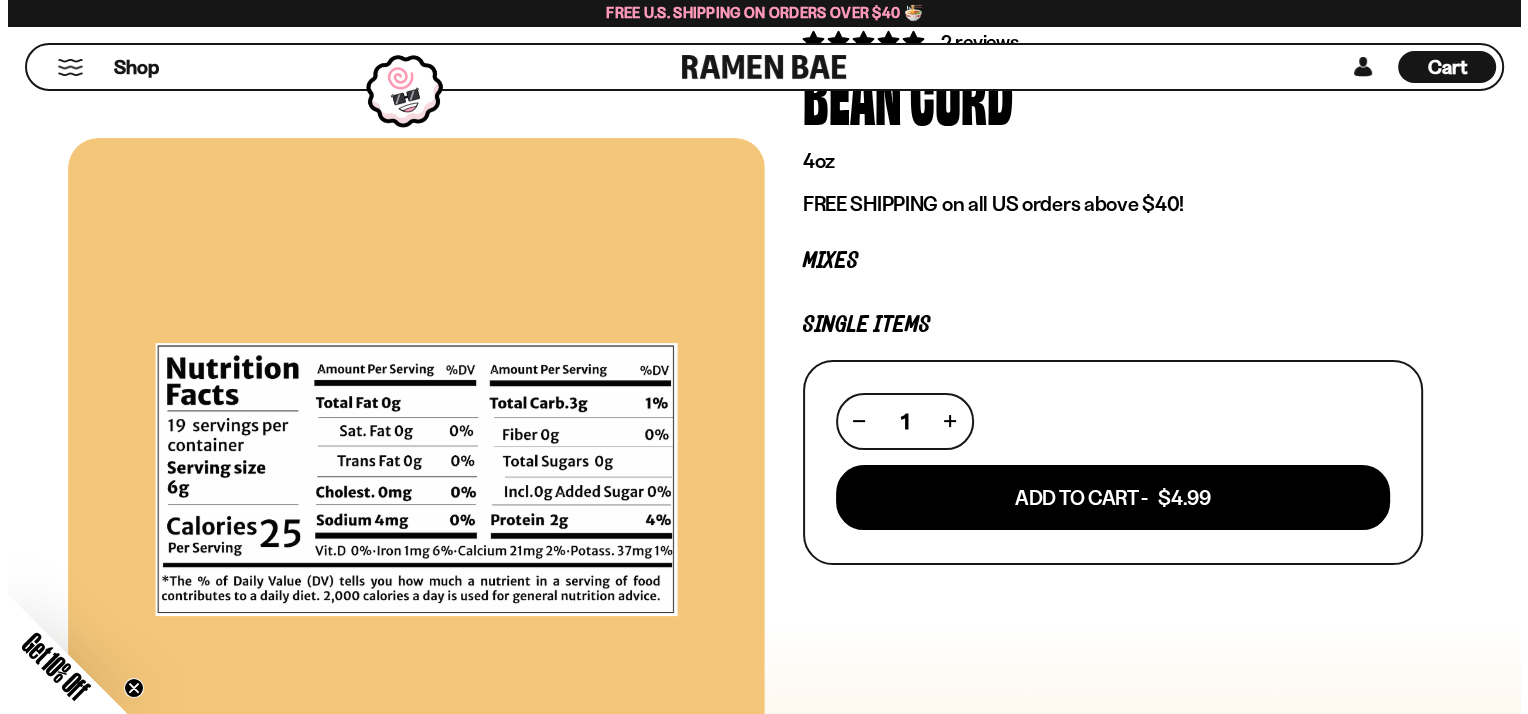 scroll, scrollTop: 0, scrollLeft: 0, axis: both 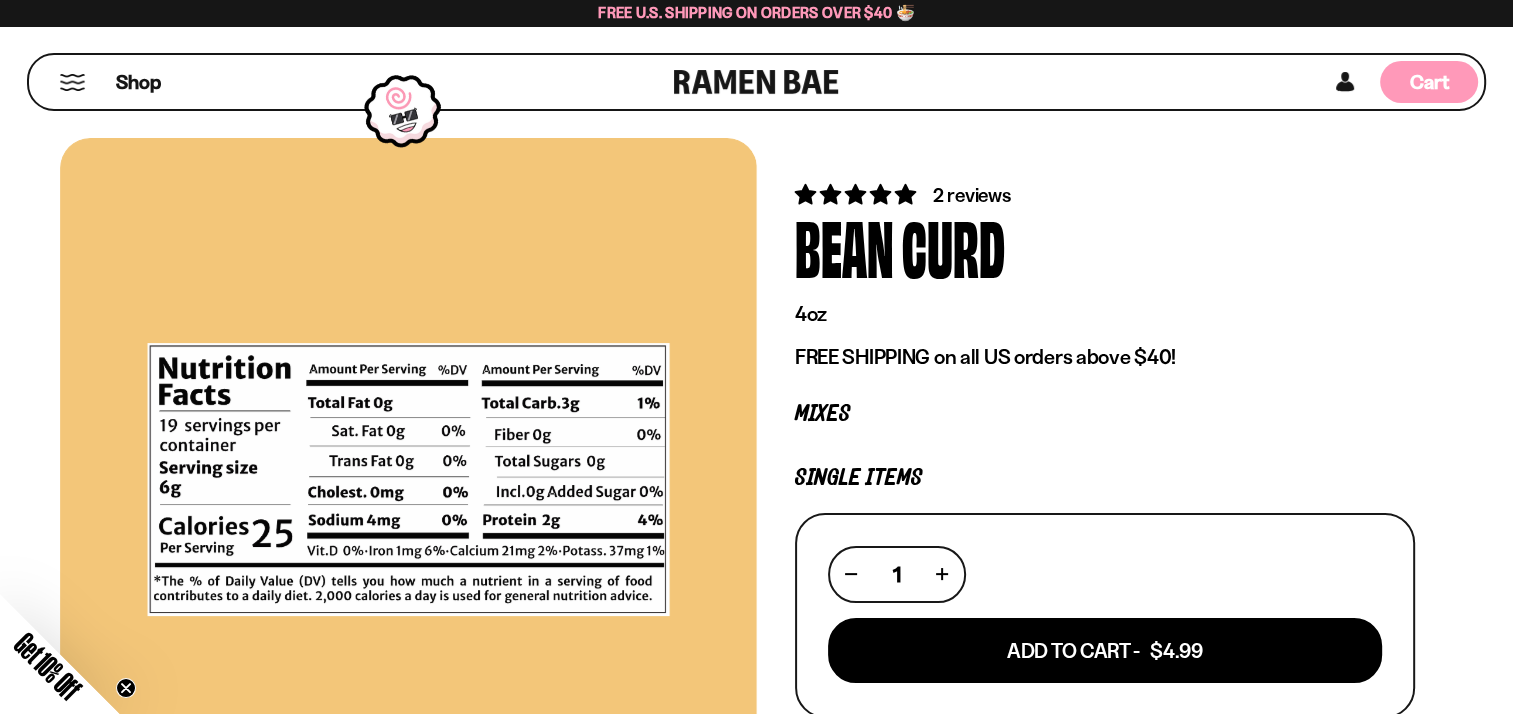 click on "Cart" at bounding box center (1429, 82) 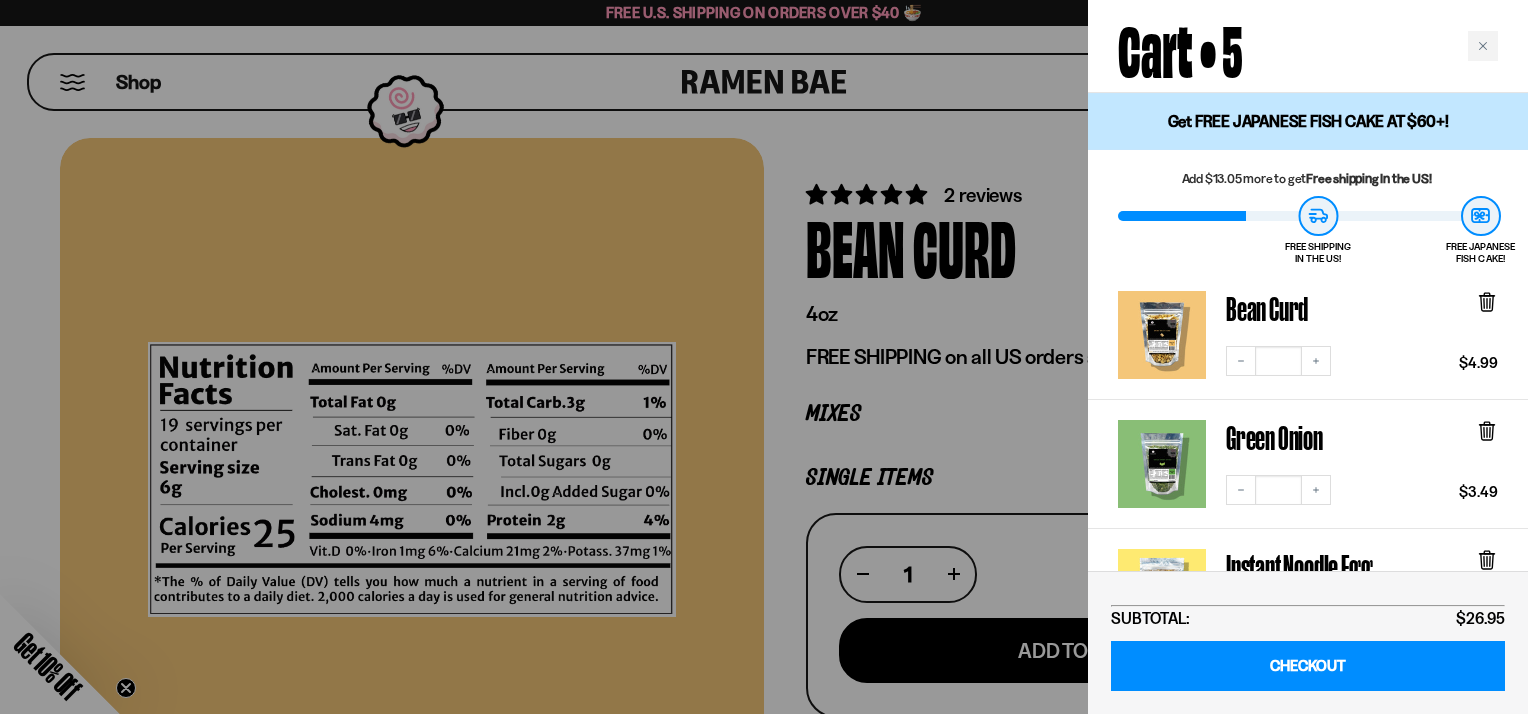 click on "Get FREE JAPANESE FISH CAKE AT $60+!" at bounding box center (1308, 121) 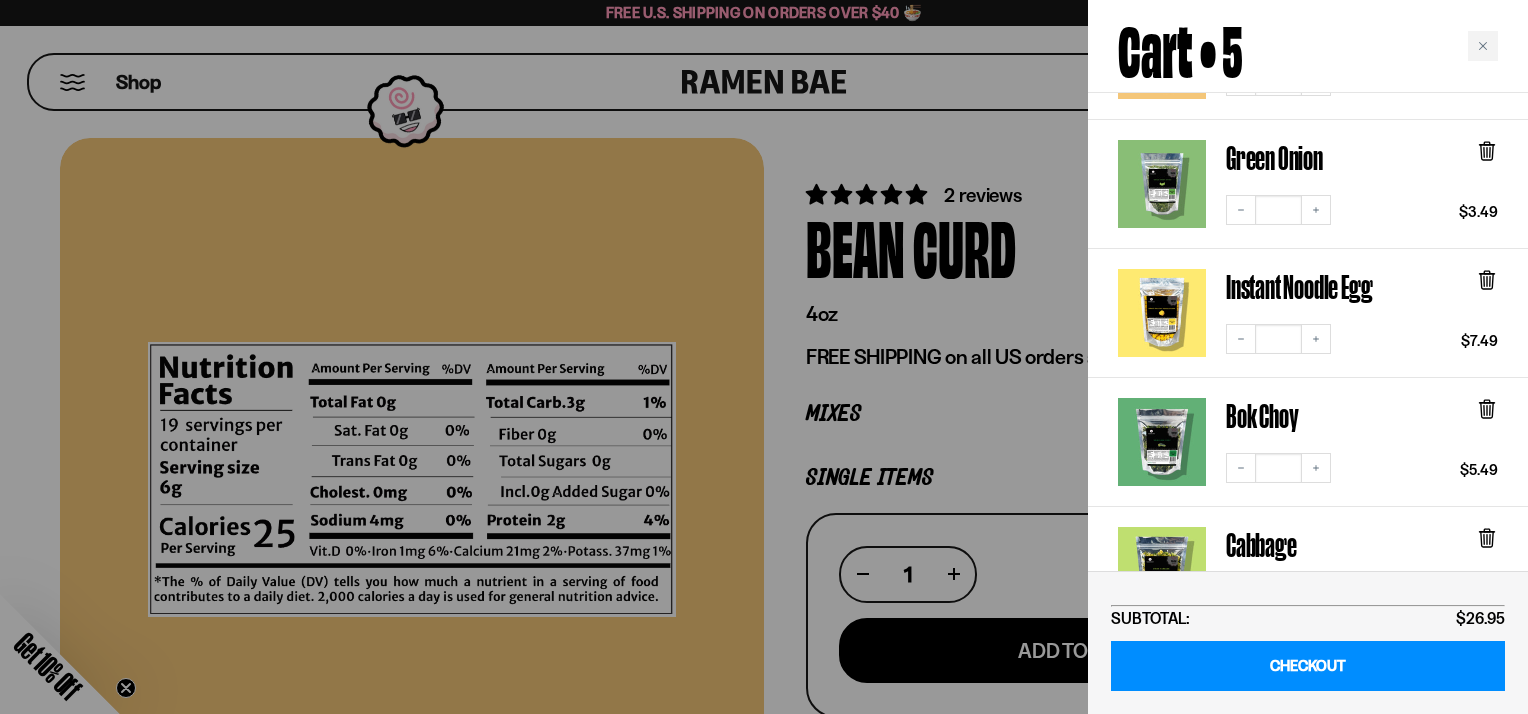 scroll, scrollTop: 440, scrollLeft: 0, axis: vertical 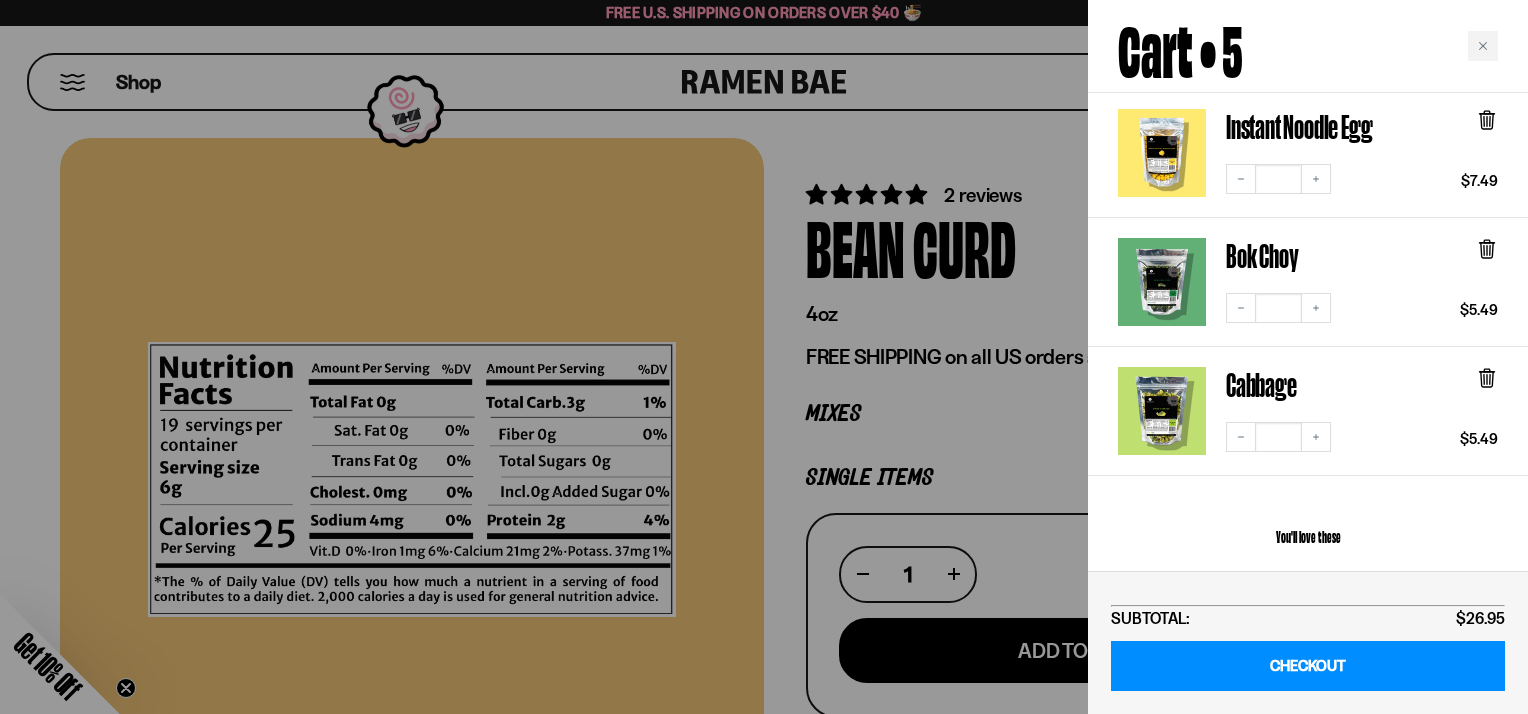 click at bounding box center (1162, 282) 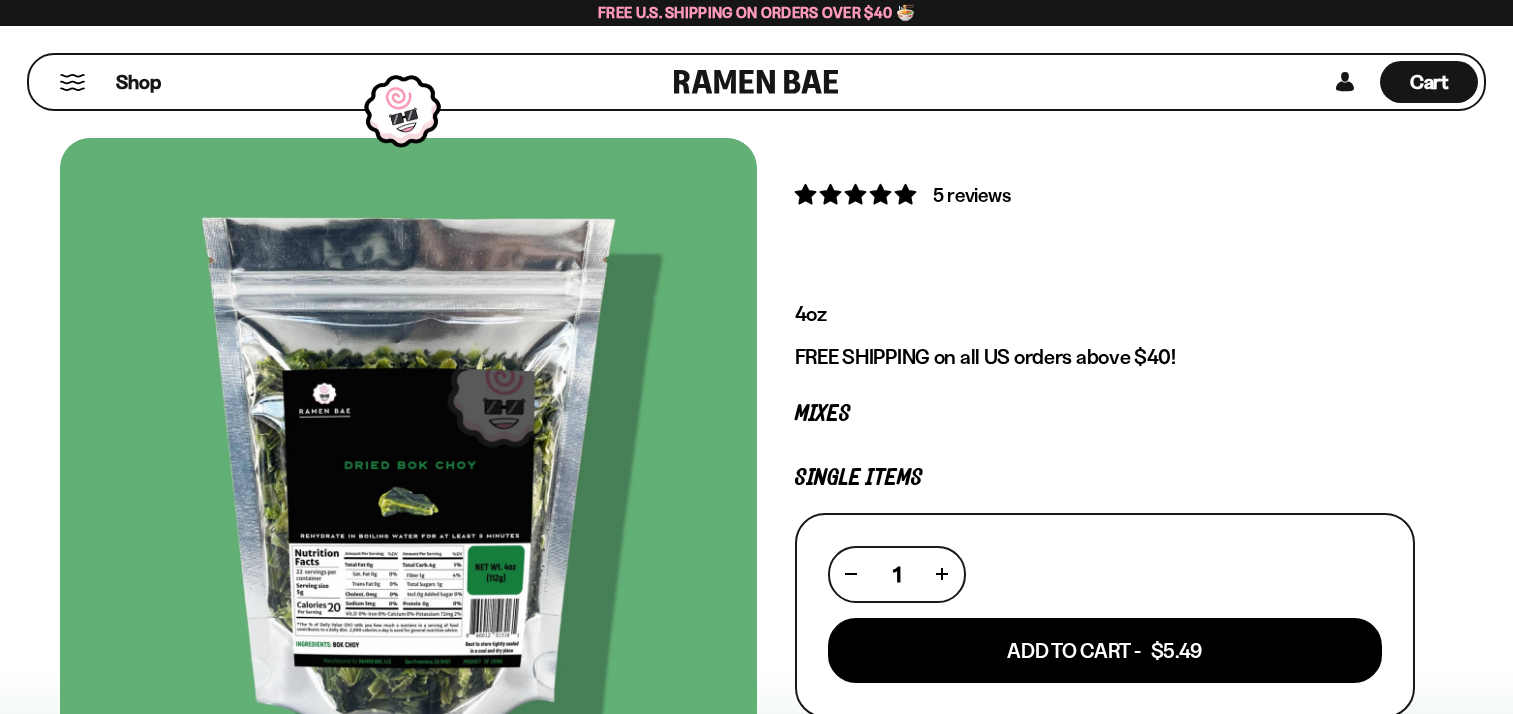 scroll, scrollTop: 0, scrollLeft: 0, axis: both 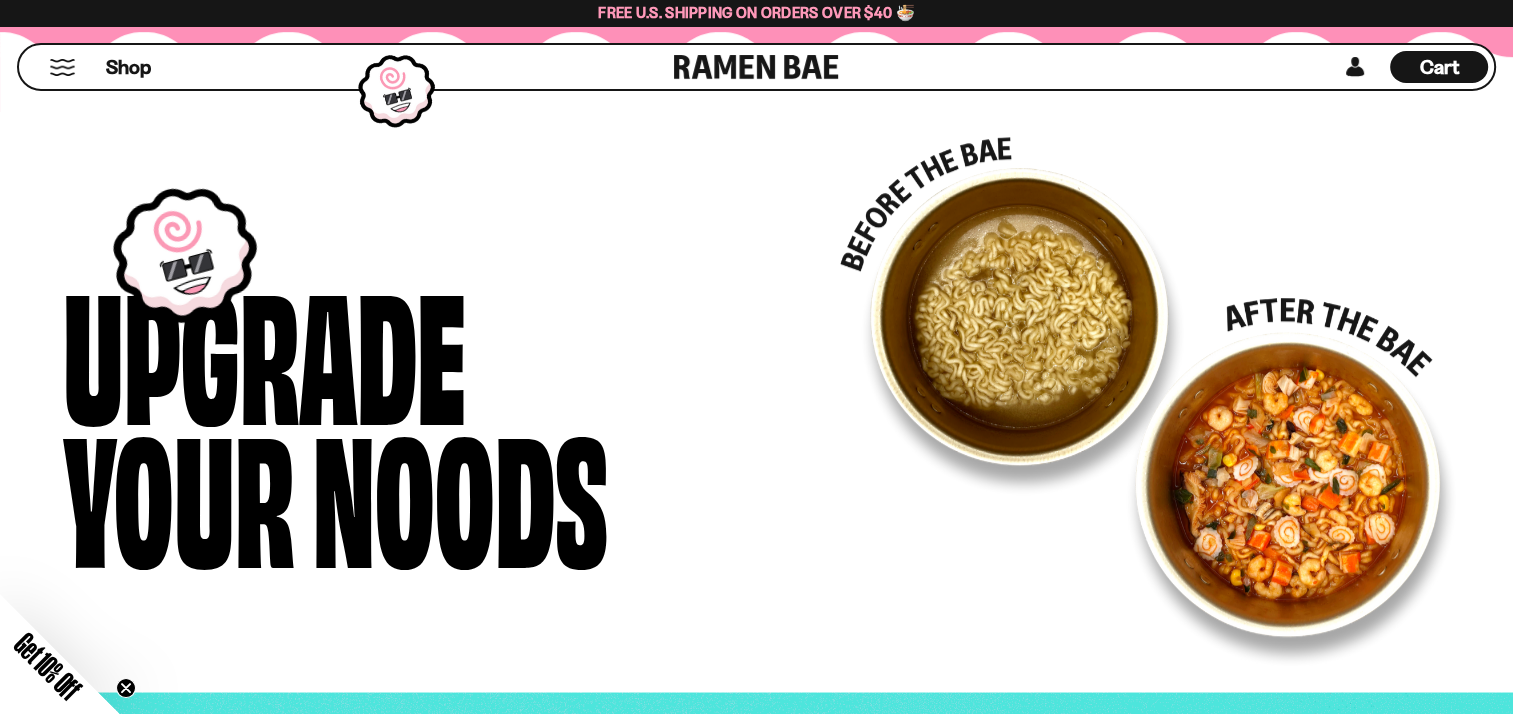 click on "Cart" at bounding box center [1439, 67] 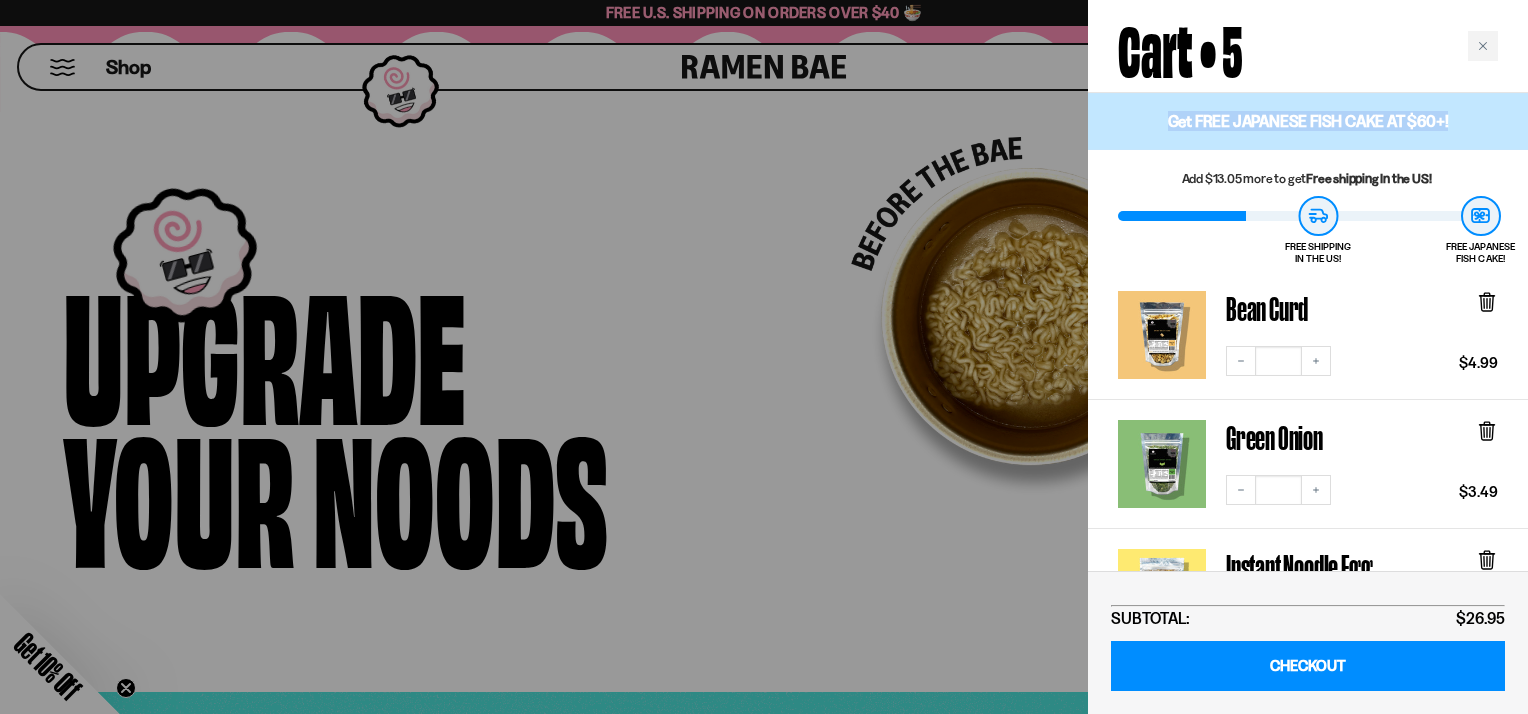 drag, startPoint x: 1524, startPoint y: 77, endPoint x: 1521, endPoint y: 100, distance: 23.194826 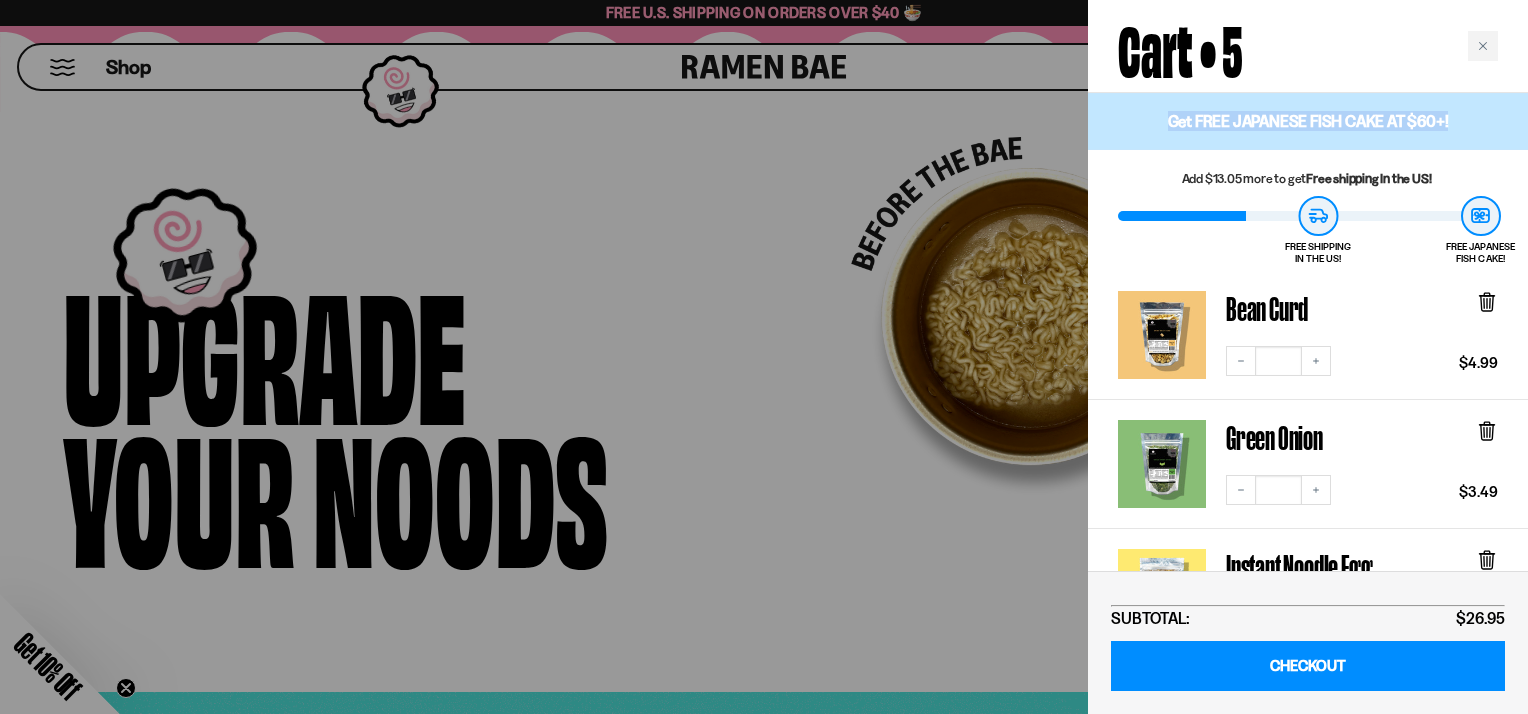 click on "Cart • 5 Get FREE JAPANESE FISH CAKE AT $60+!
Add $13.05 more to get  Free shipping In the US!
FREE SHIPPING IN THE US! FREE JAPANESE FISH CAKE! Bean Curd Decrease quantity * Increase quantity $4.99 Green Onion Decrease quantity * Increase quantity $3.49 Instant Noodle Egg Decrease quantity * Increase quantity $7.49 Bok Choy Decrease quantity * Increase quantity $5.49 Cabbage Decrease quantity * Increase quantity $5.49 You'll love these Tofu $7.99 *** Carrot $4.99 *** Seaweed Flake $3.99 ***
SUBTOTAL:
$26.95
CHECKOUT" at bounding box center [1308, 357] 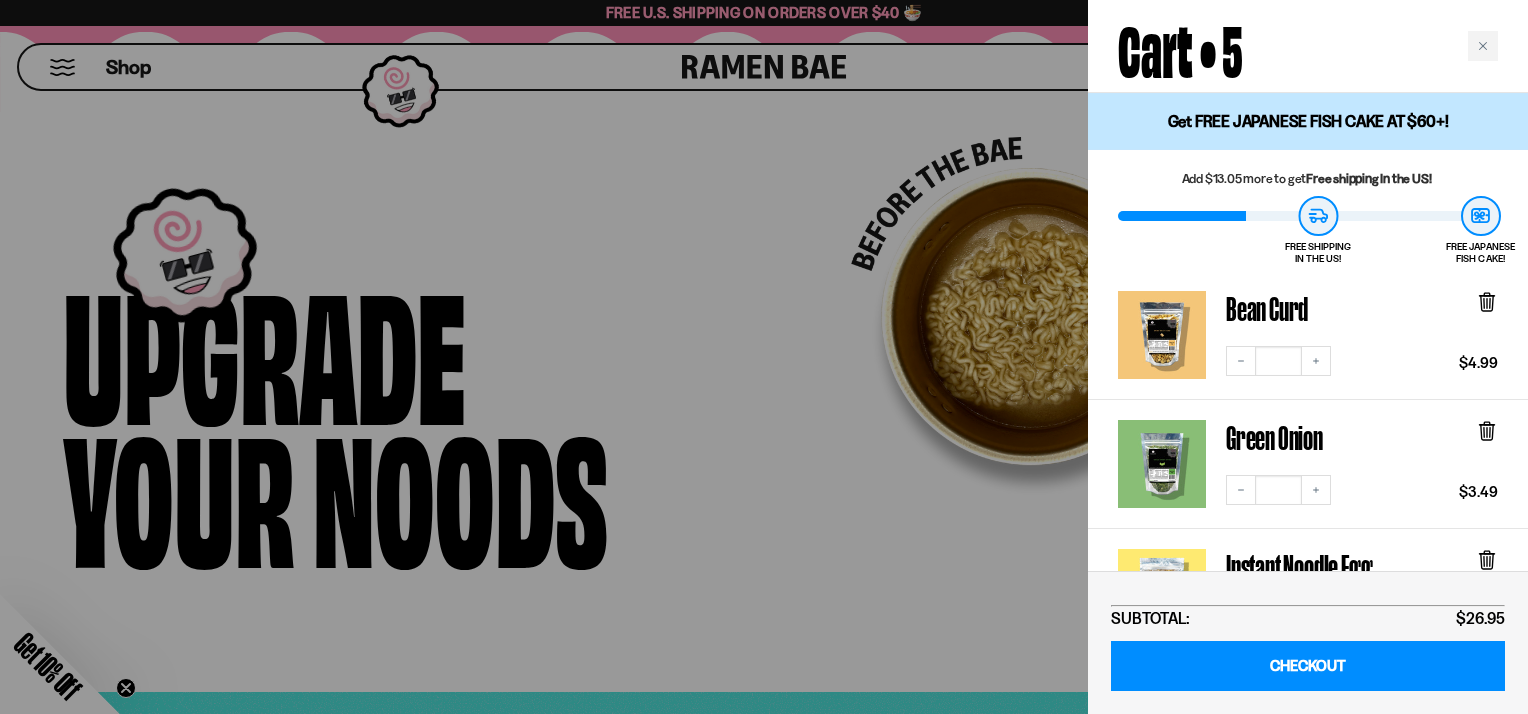 click on "Cart • 5" at bounding box center (1180, 46) 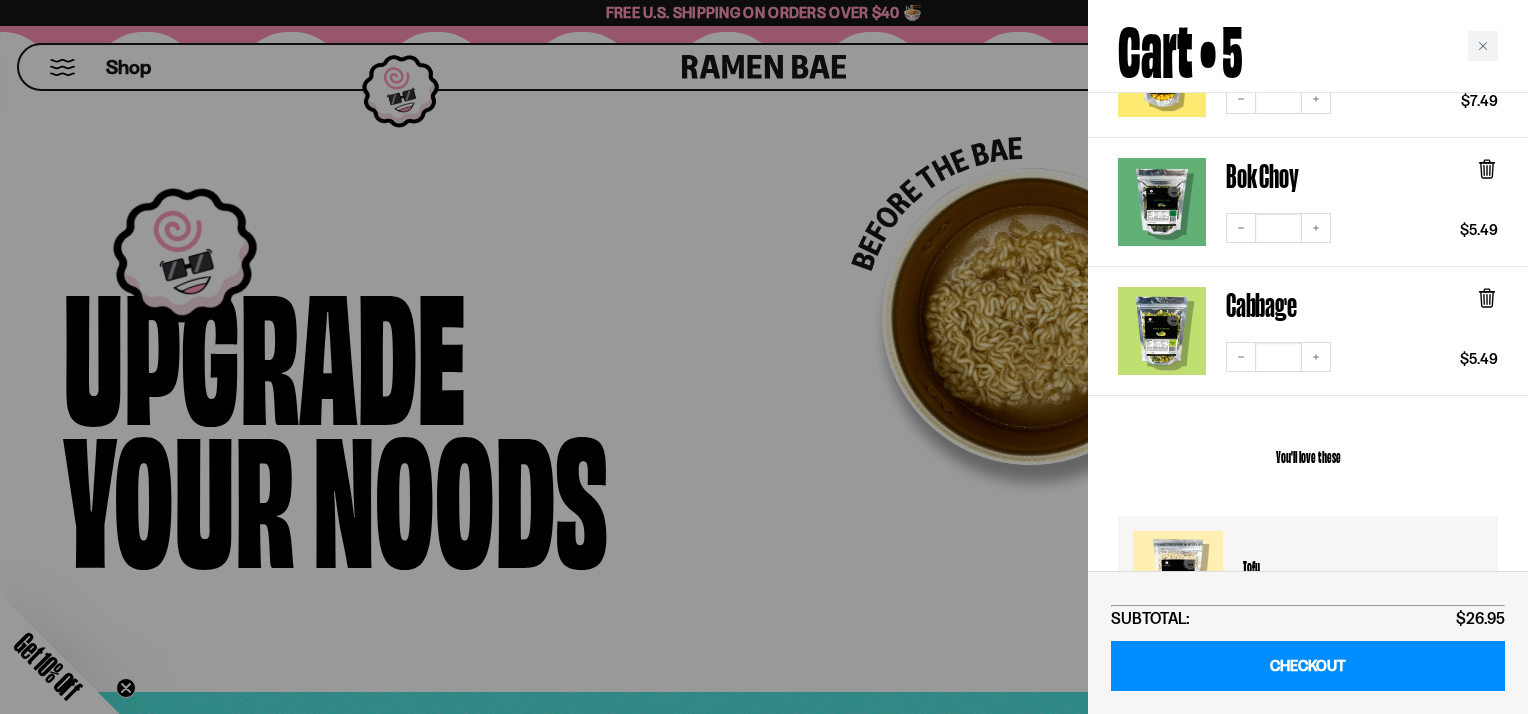 scroll, scrollTop: 560, scrollLeft: 0, axis: vertical 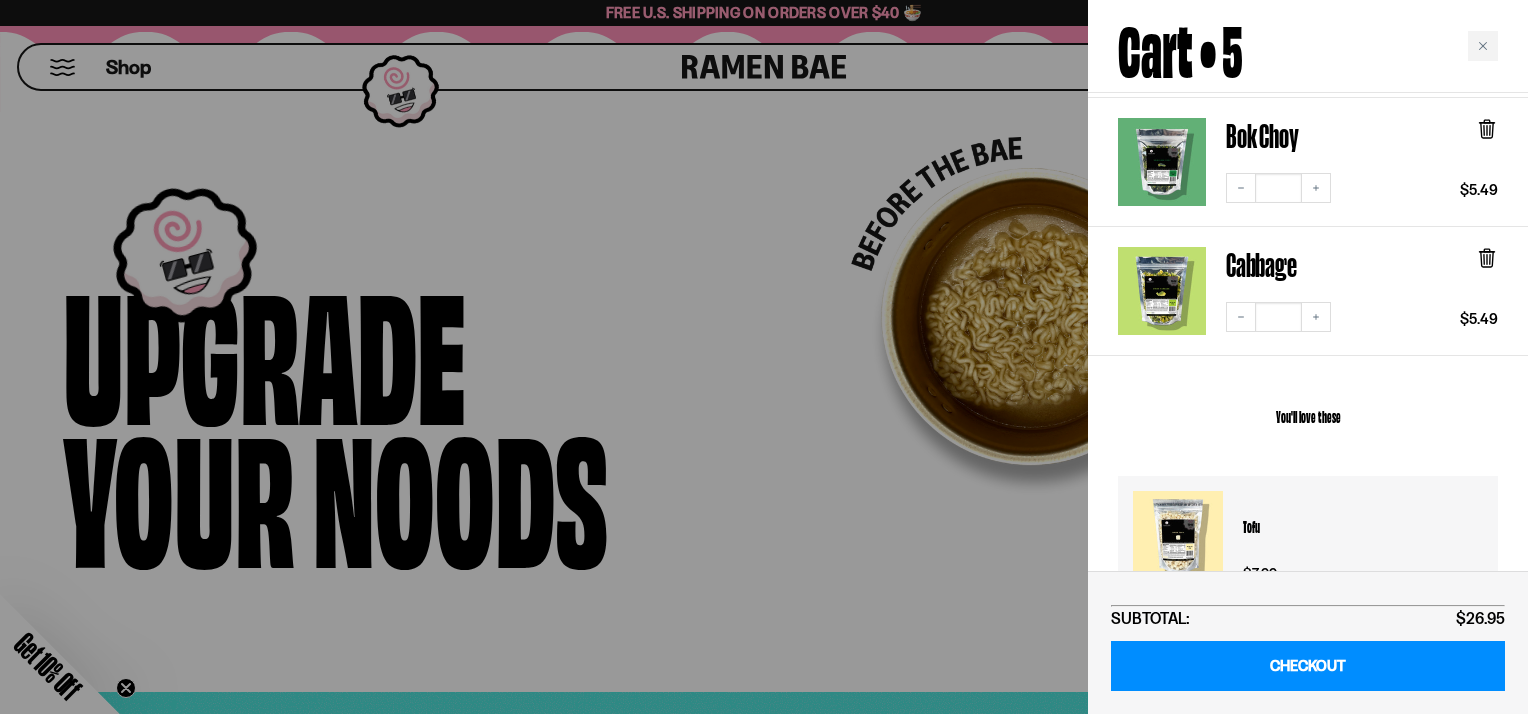 click 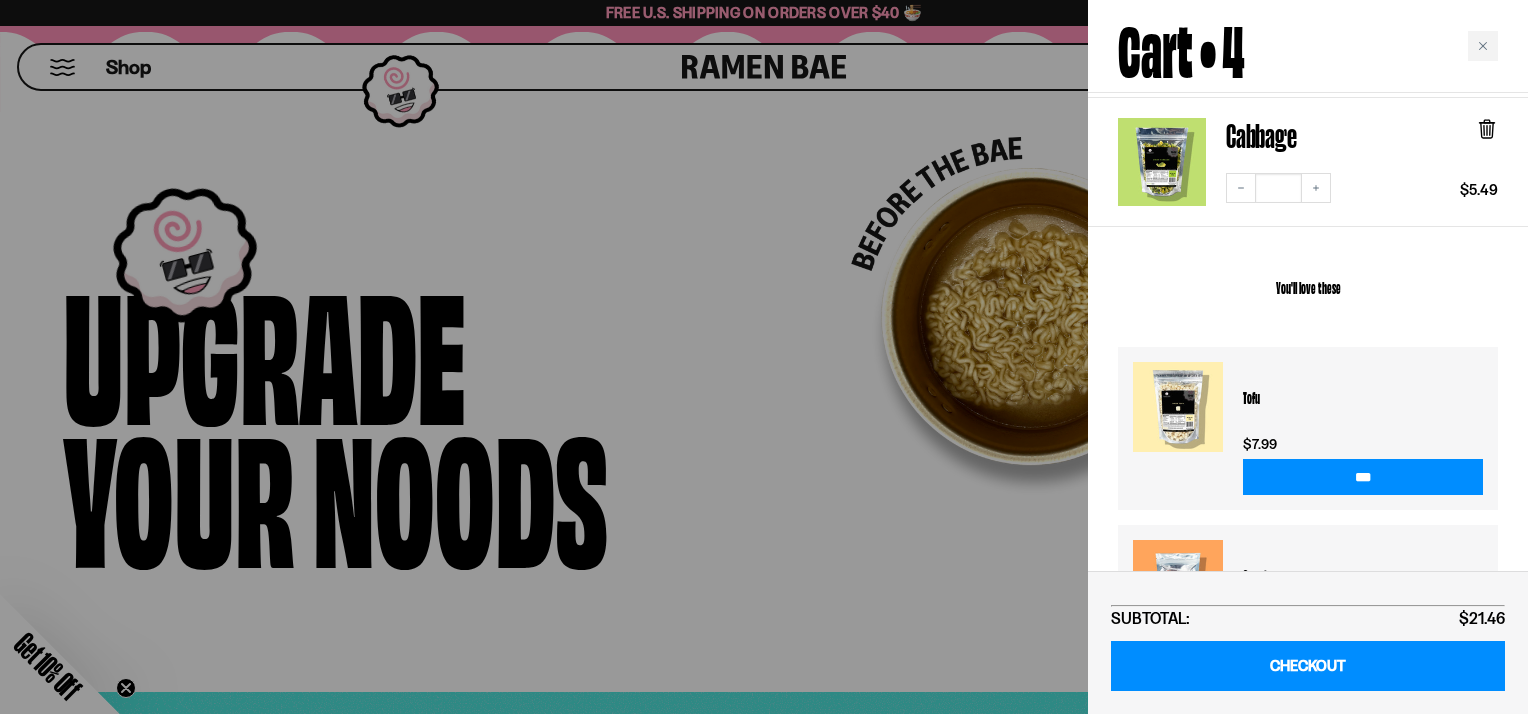 click on "Cart • 4" at bounding box center [1181, 46] 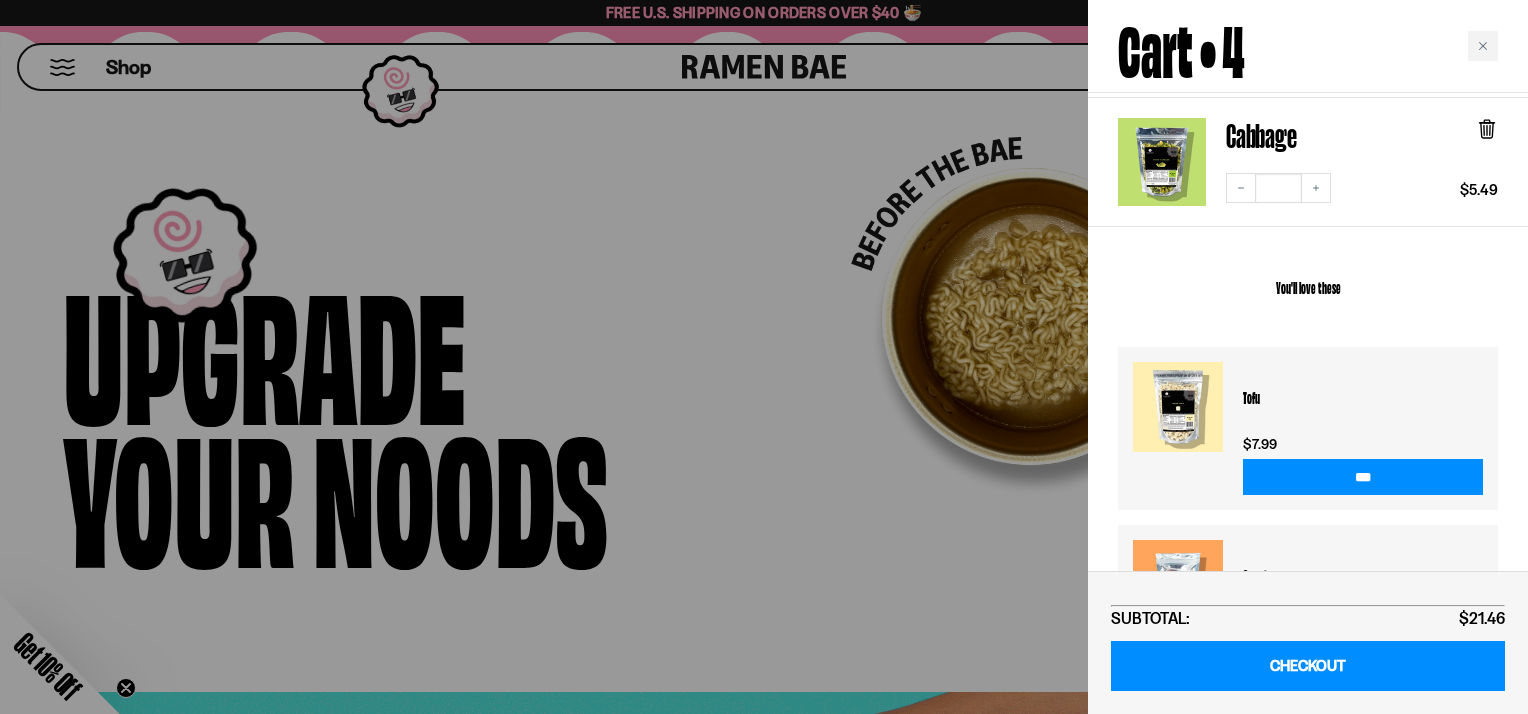 click on "You'll love these" at bounding box center [1308, 287] 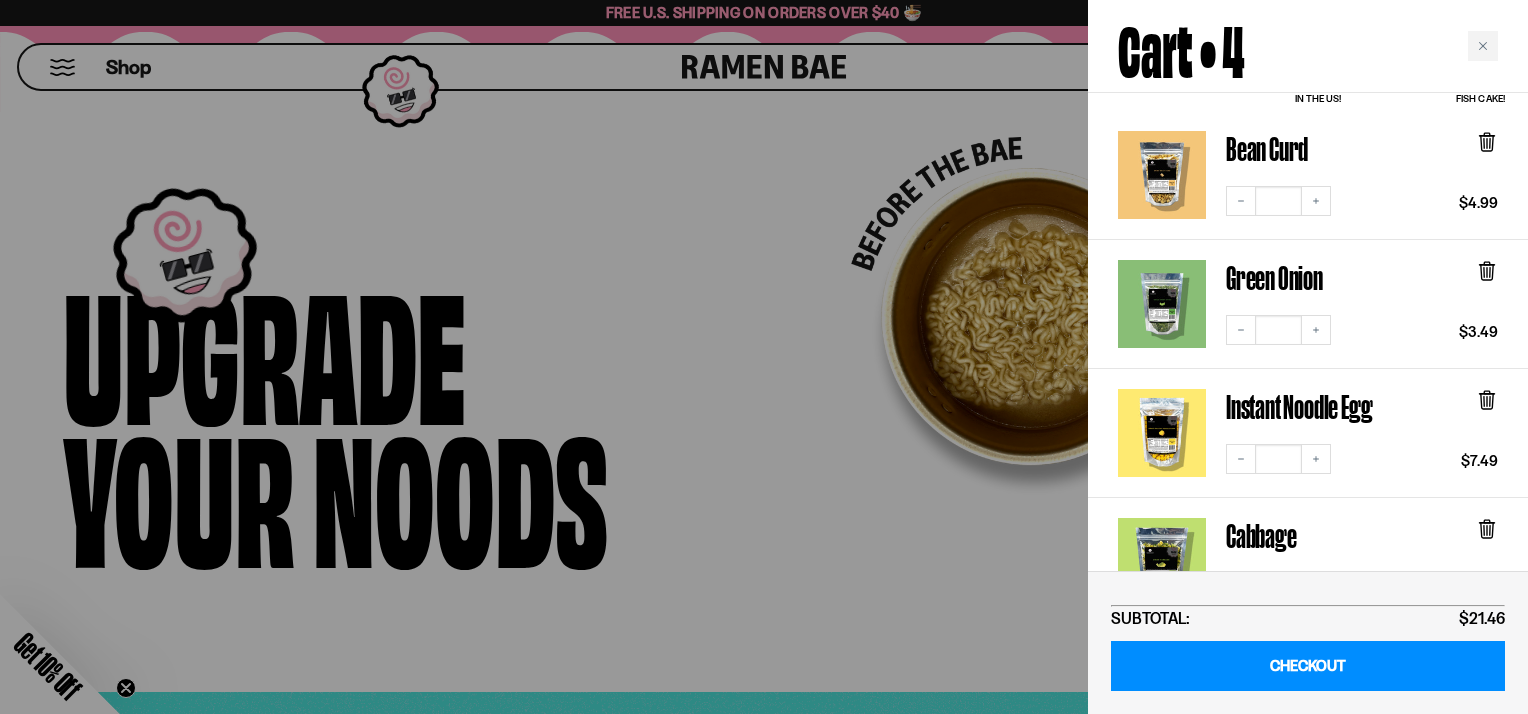 scroll, scrollTop: 120, scrollLeft: 0, axis: vertical 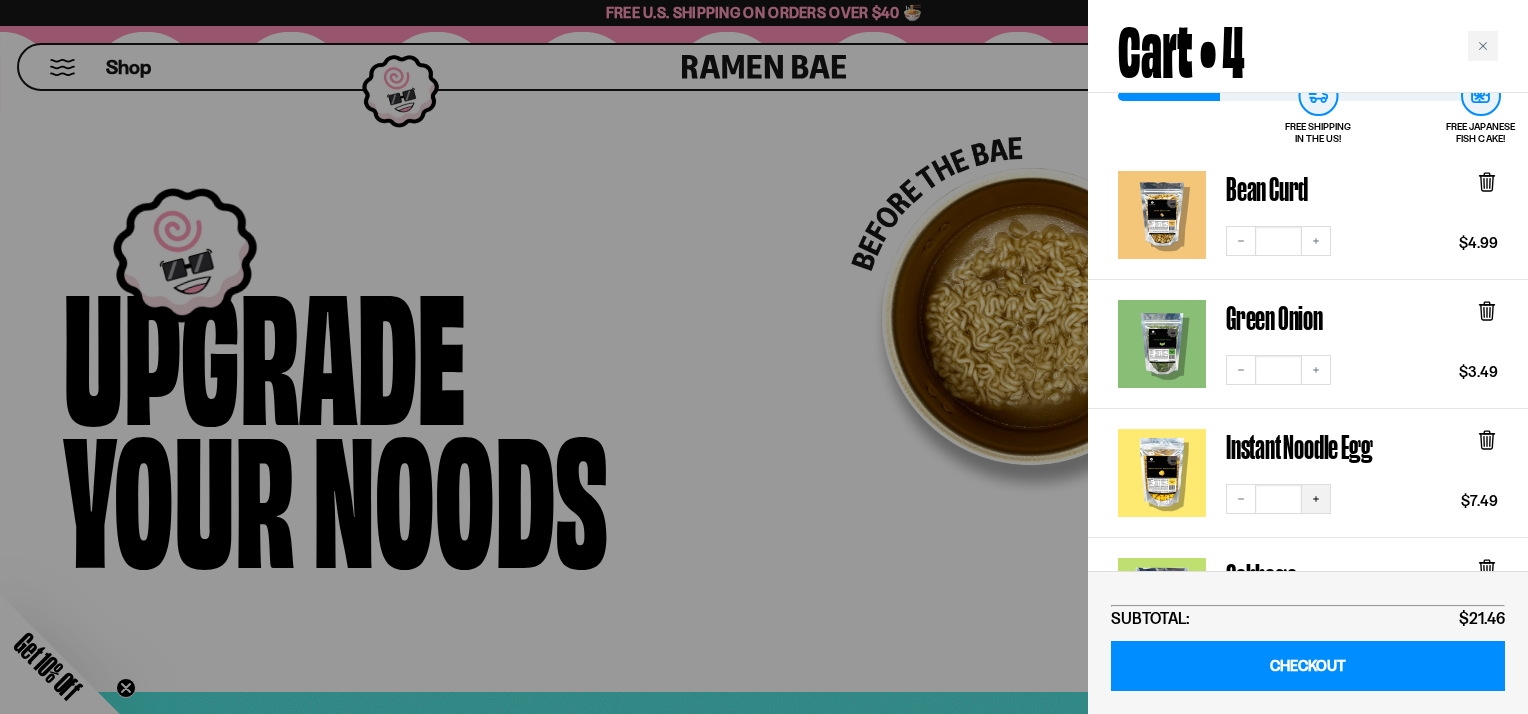 click 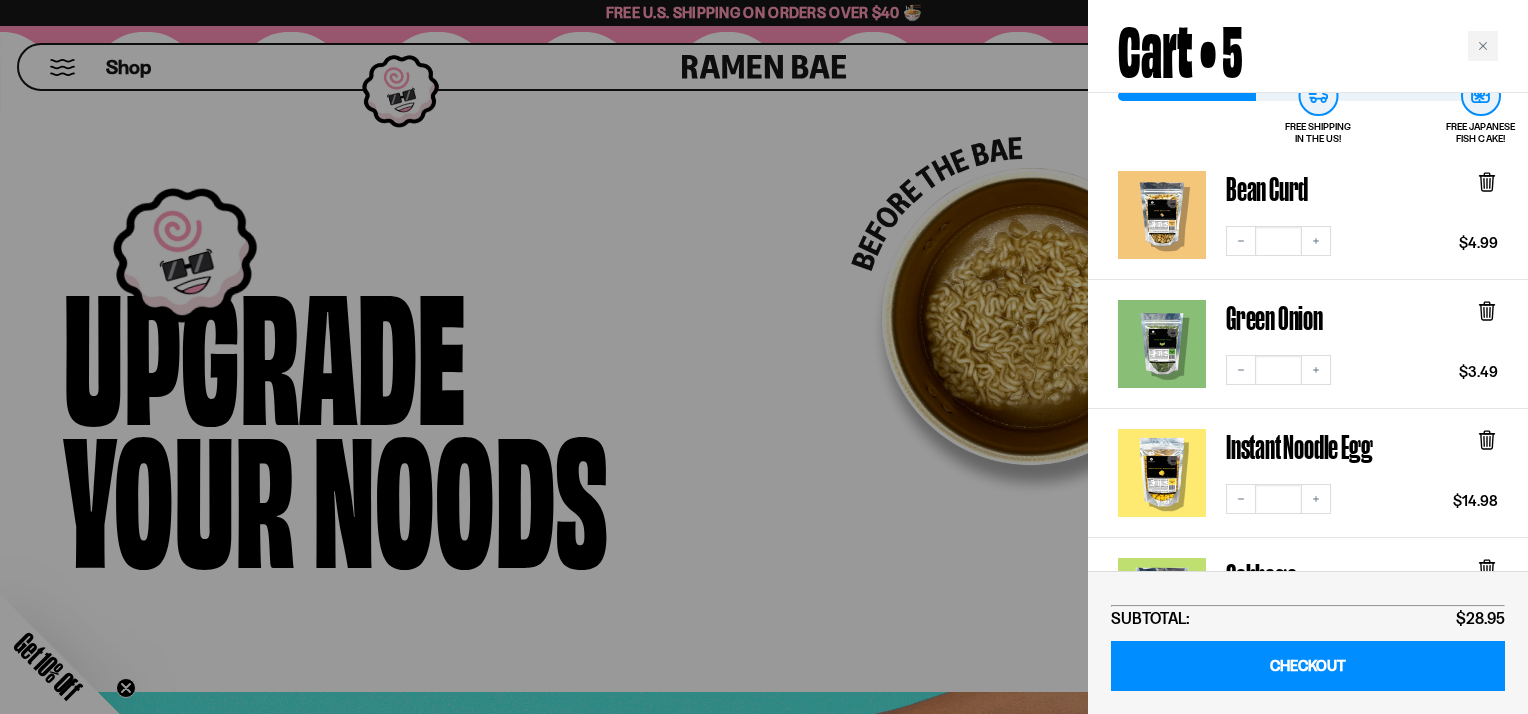 click on "FREE SHIPPING IN THE US! FREE JAPANESE FISH CAKE!" at bounding box center (1308, 111) 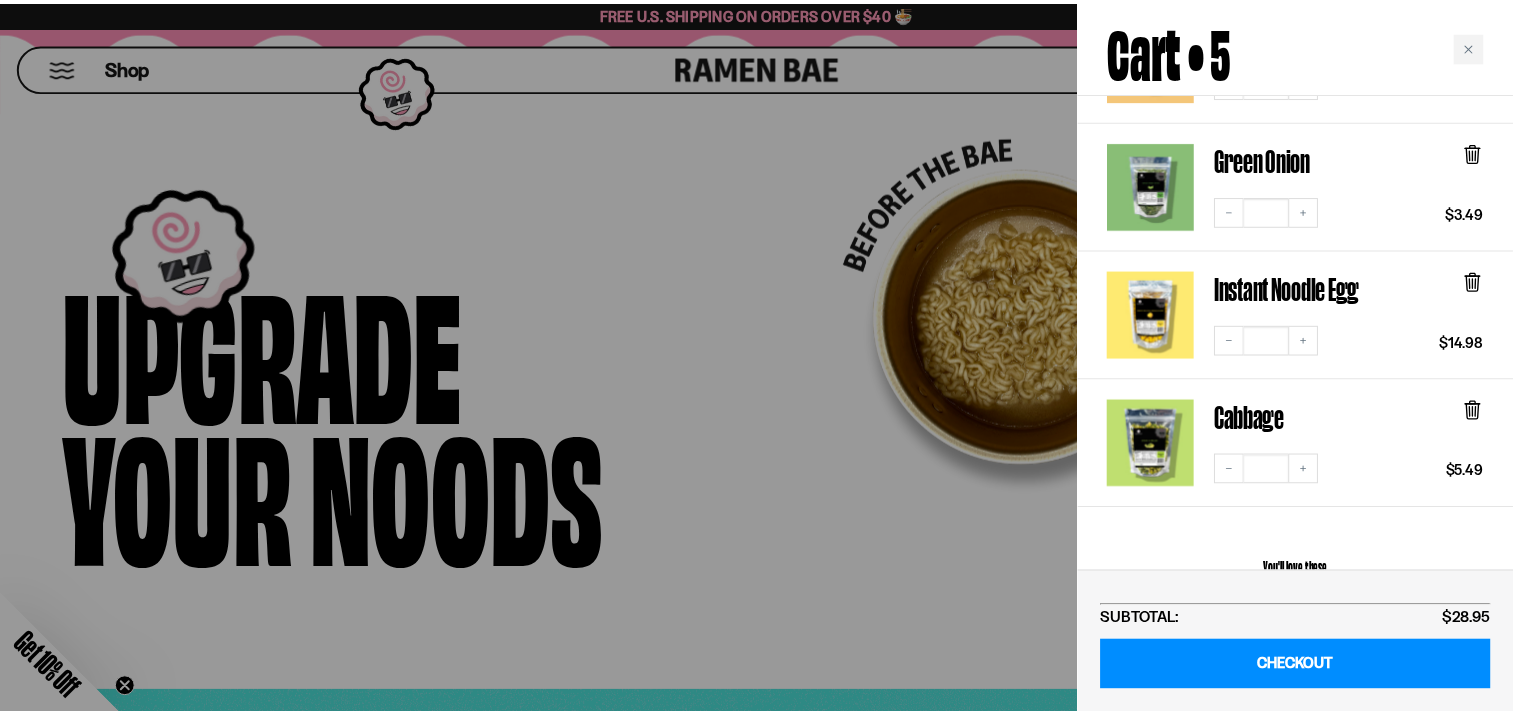 scroll, scrollTop: 280, scrollLeft: 0, axis: vertical 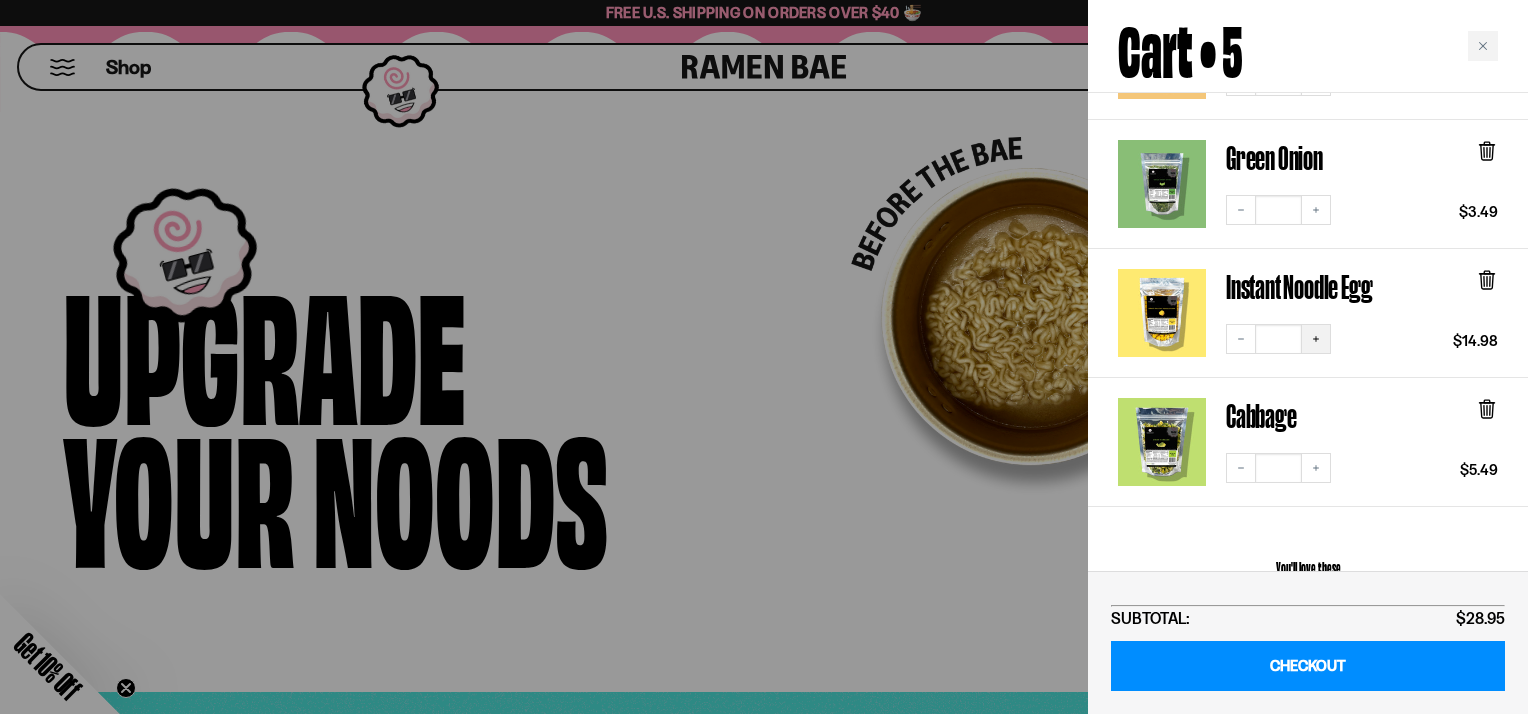 click on "Increase quantity" at bounding box center (1316, 339) 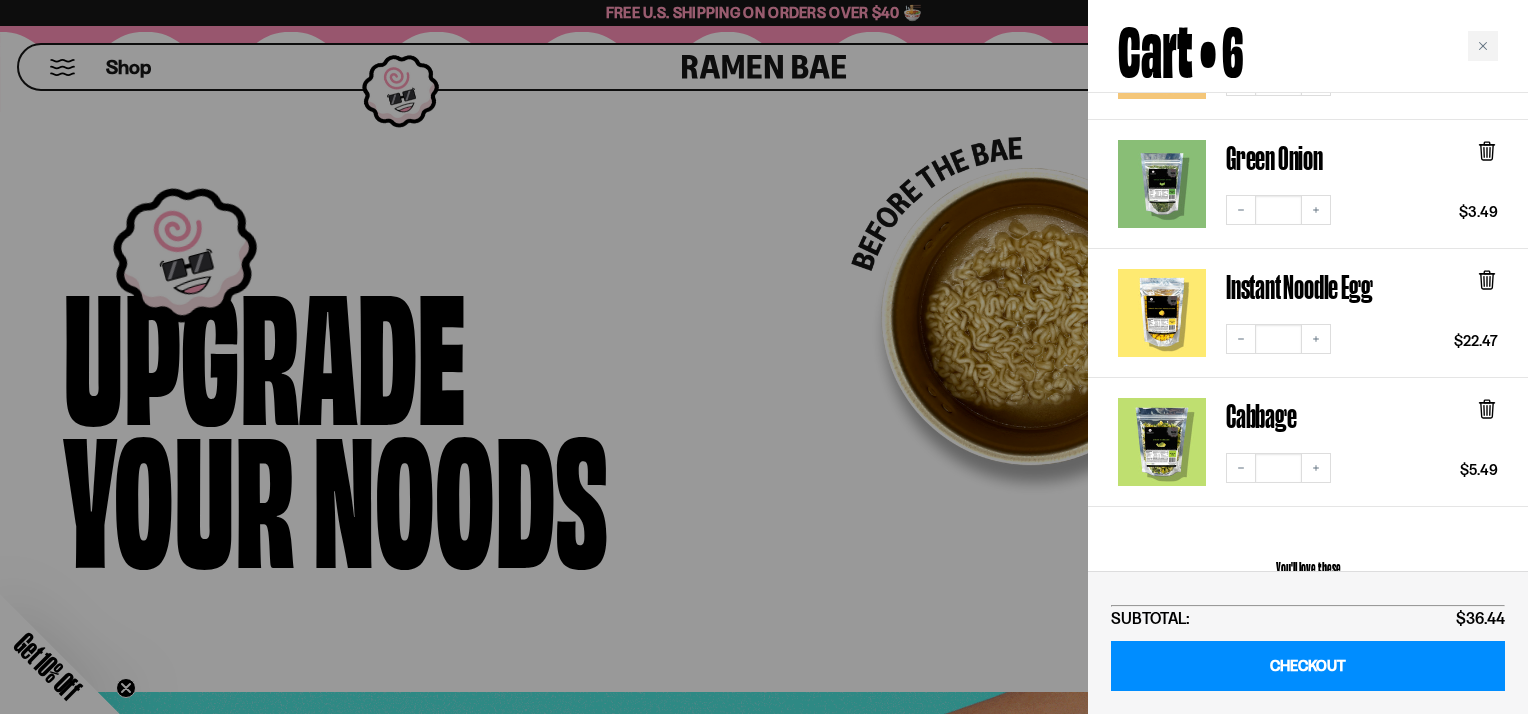 click at bounding box center (764, 357) 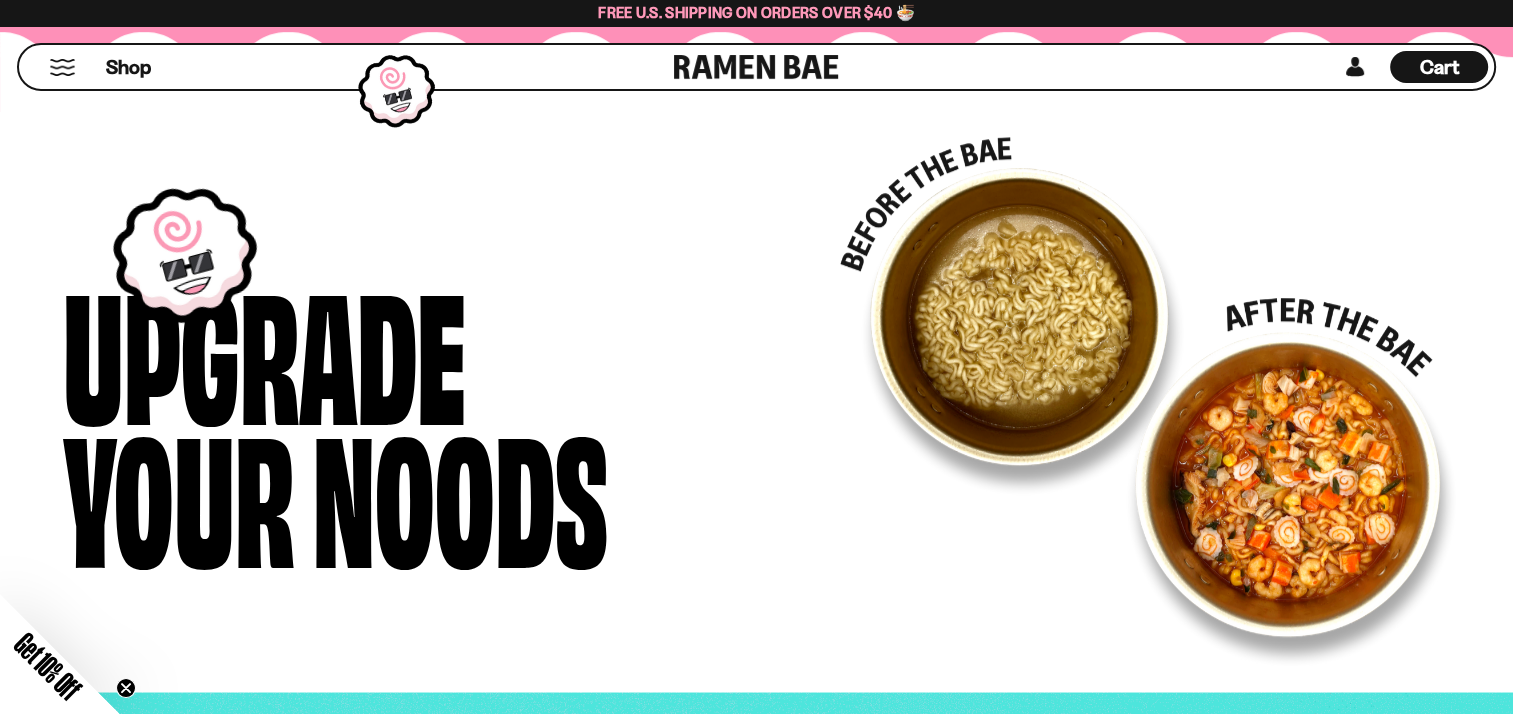 click at bounding box center (62, 67) 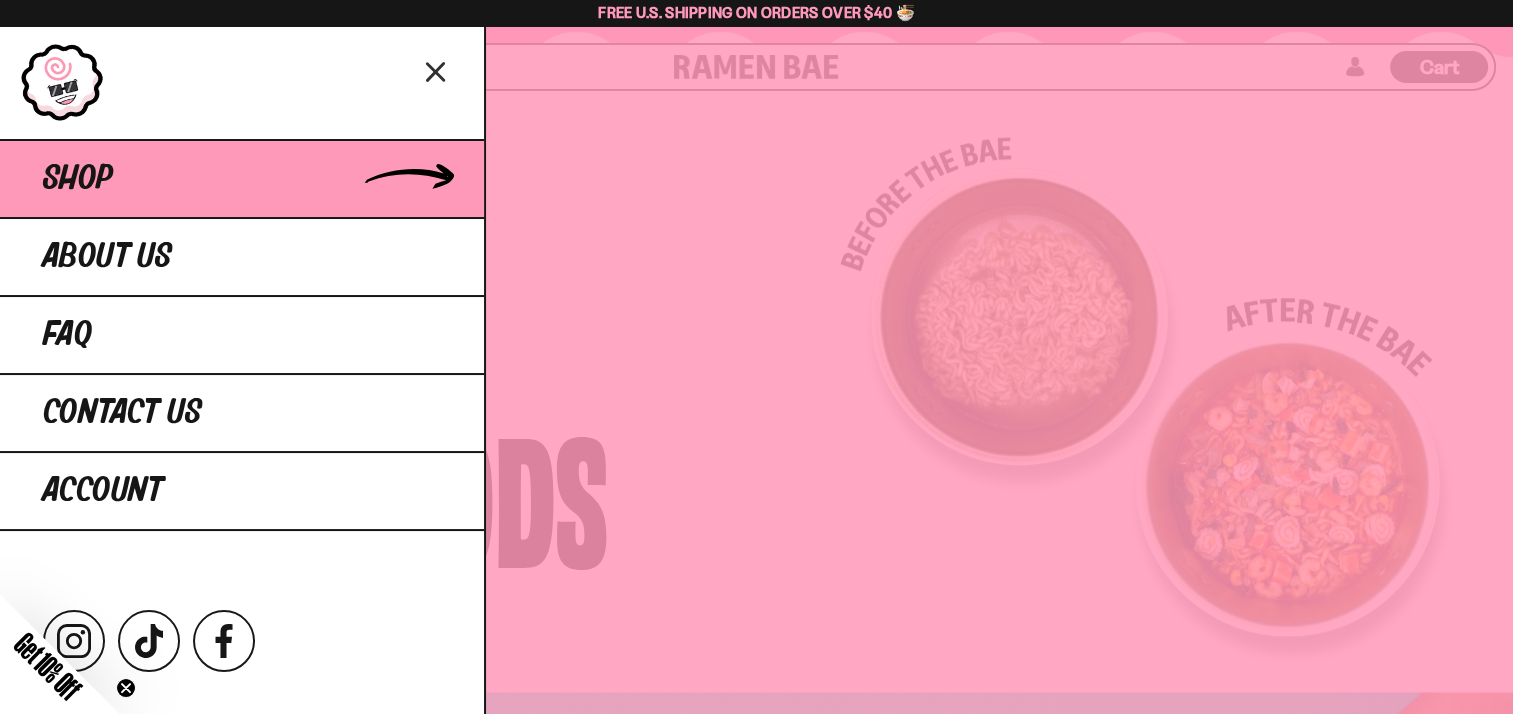 click on "Shop" at bounding box center [242, 178] 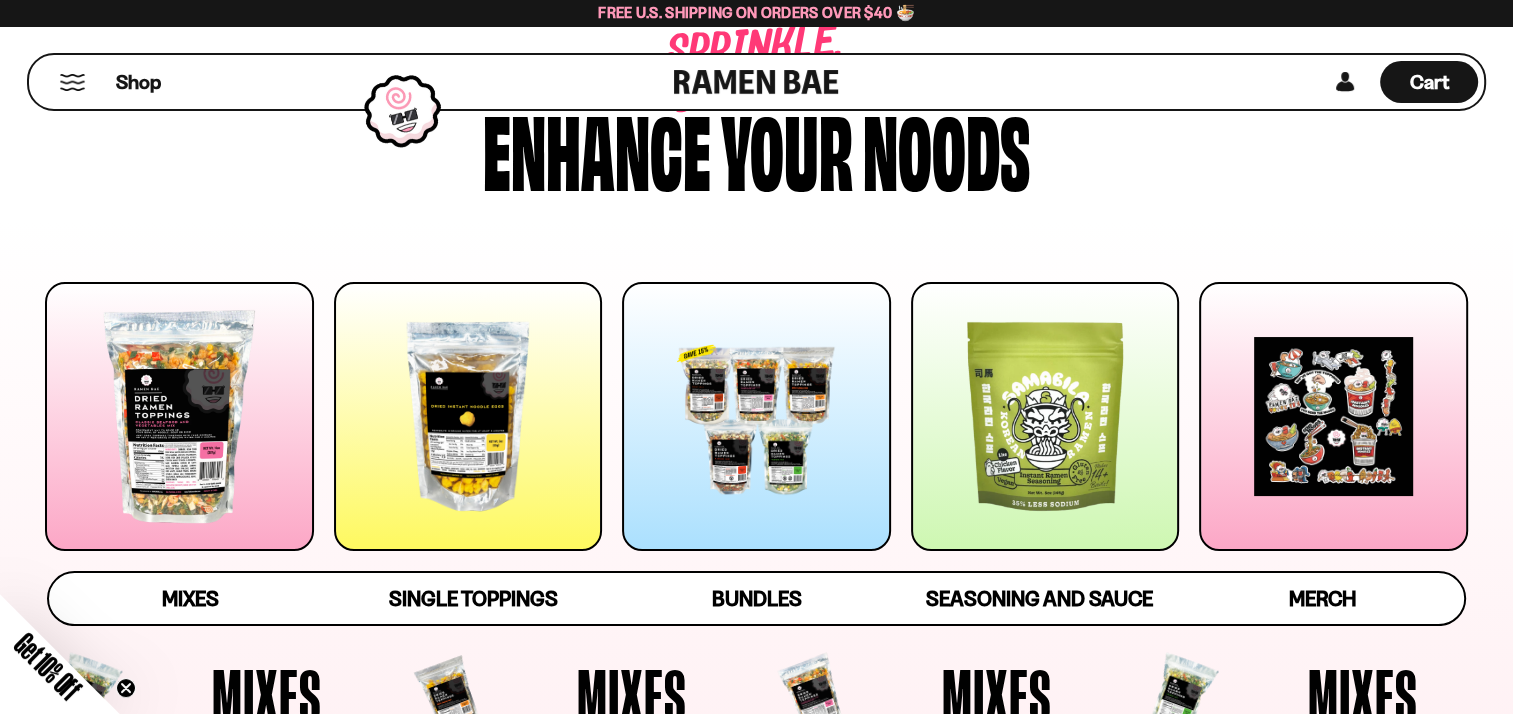 scroll, scrollTop: 120, scrollLeft: 0, axis: vertical 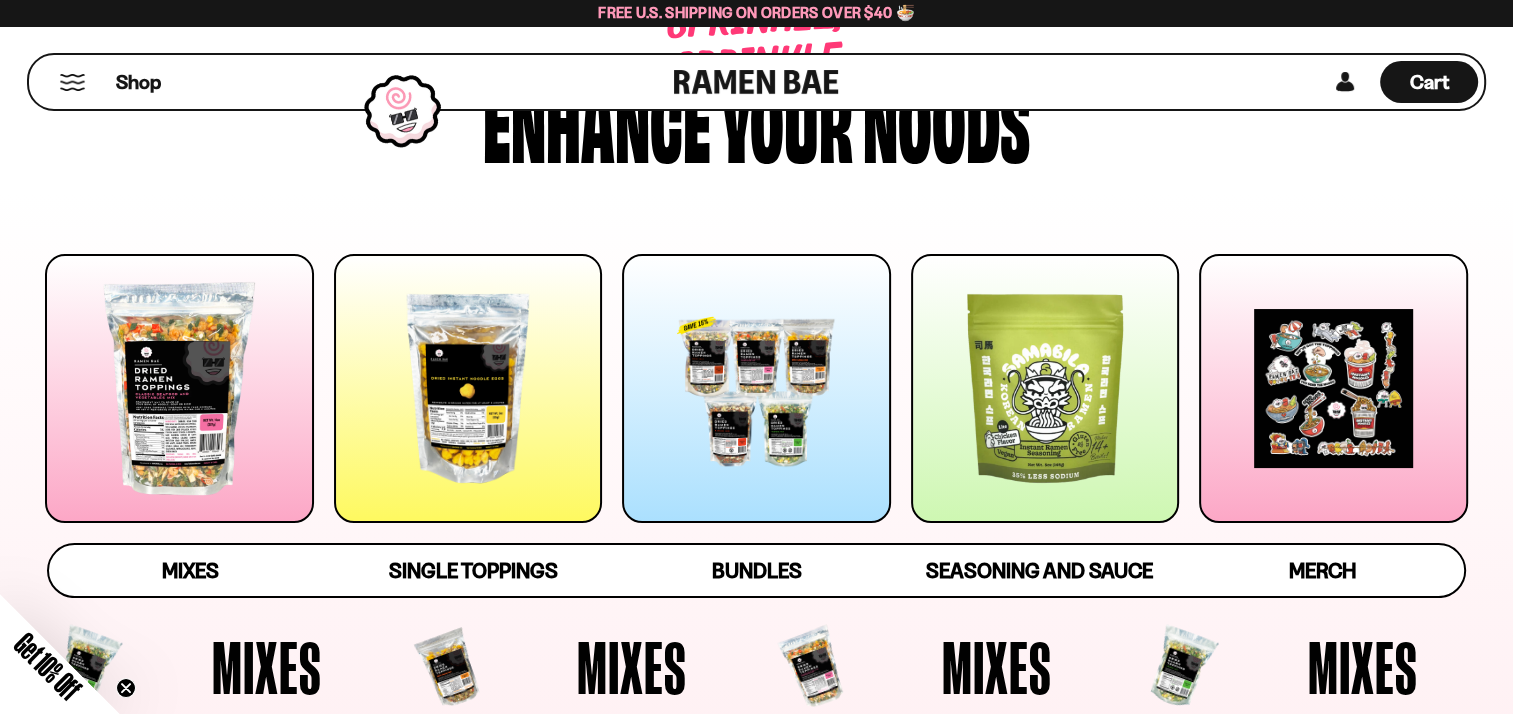 click at bounding box center (468, 388) 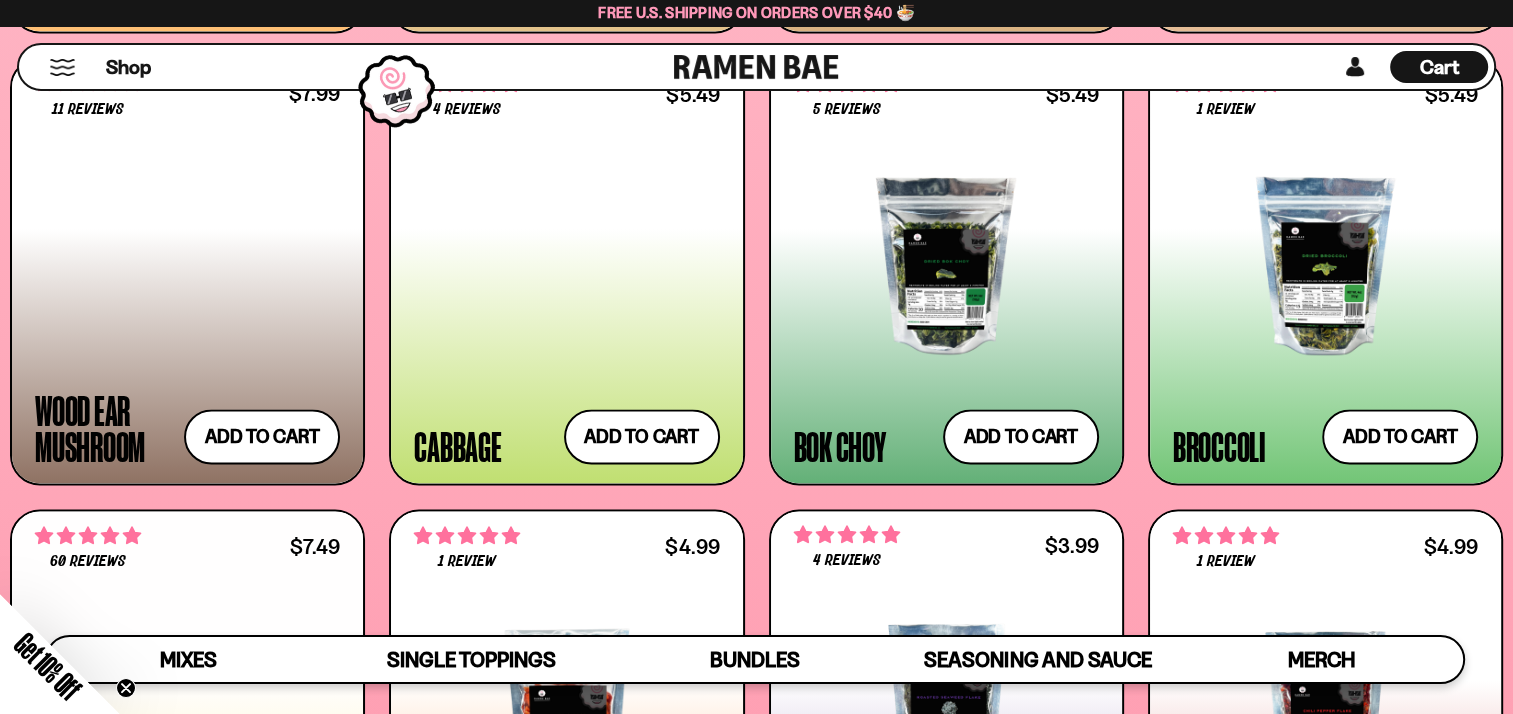 scroll, scrollTop: 3206, scrollLeft: 0, axis: vertical 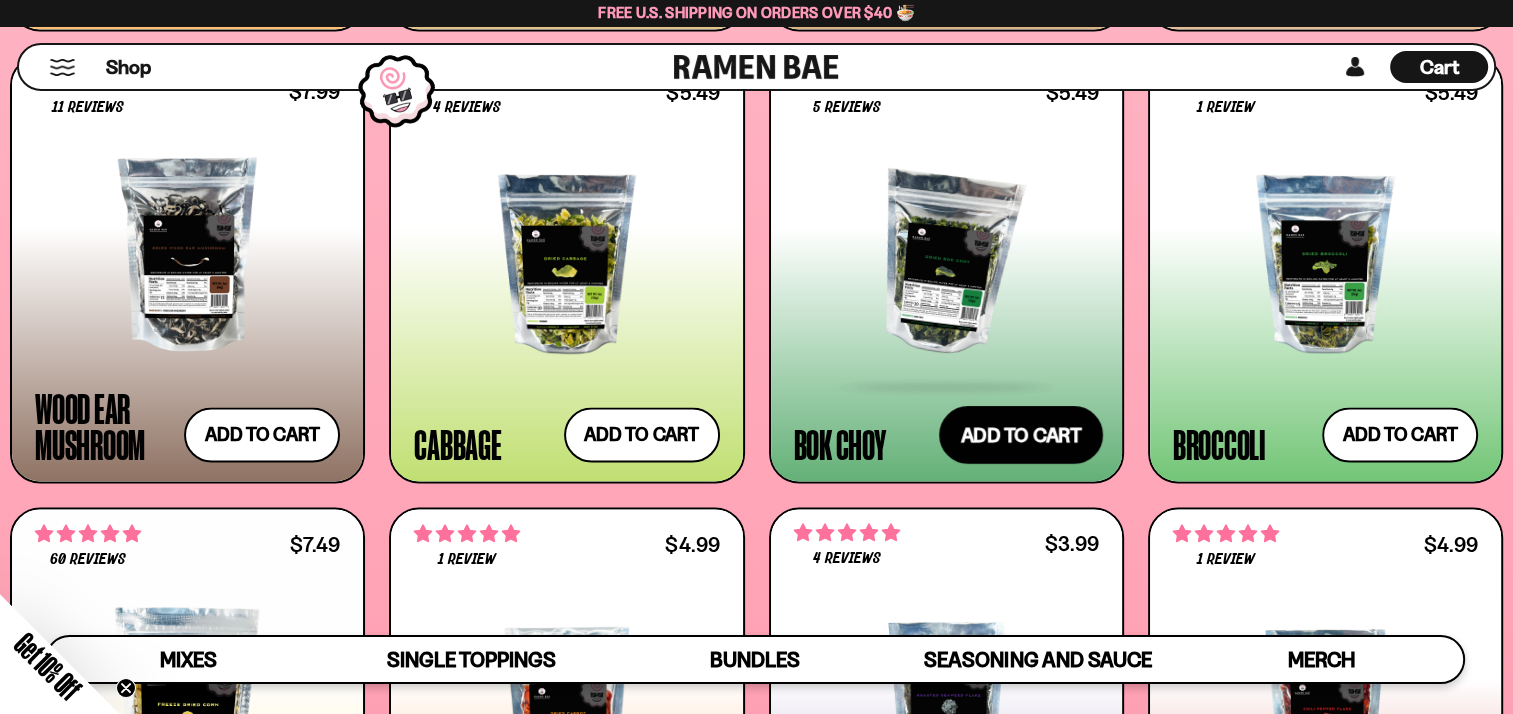 click on "Add to cart
Add
—
Regular price
$5.49
Regular price
Sale price
$5.49
Unit price
/
per" at bounding box center (1021, 435) 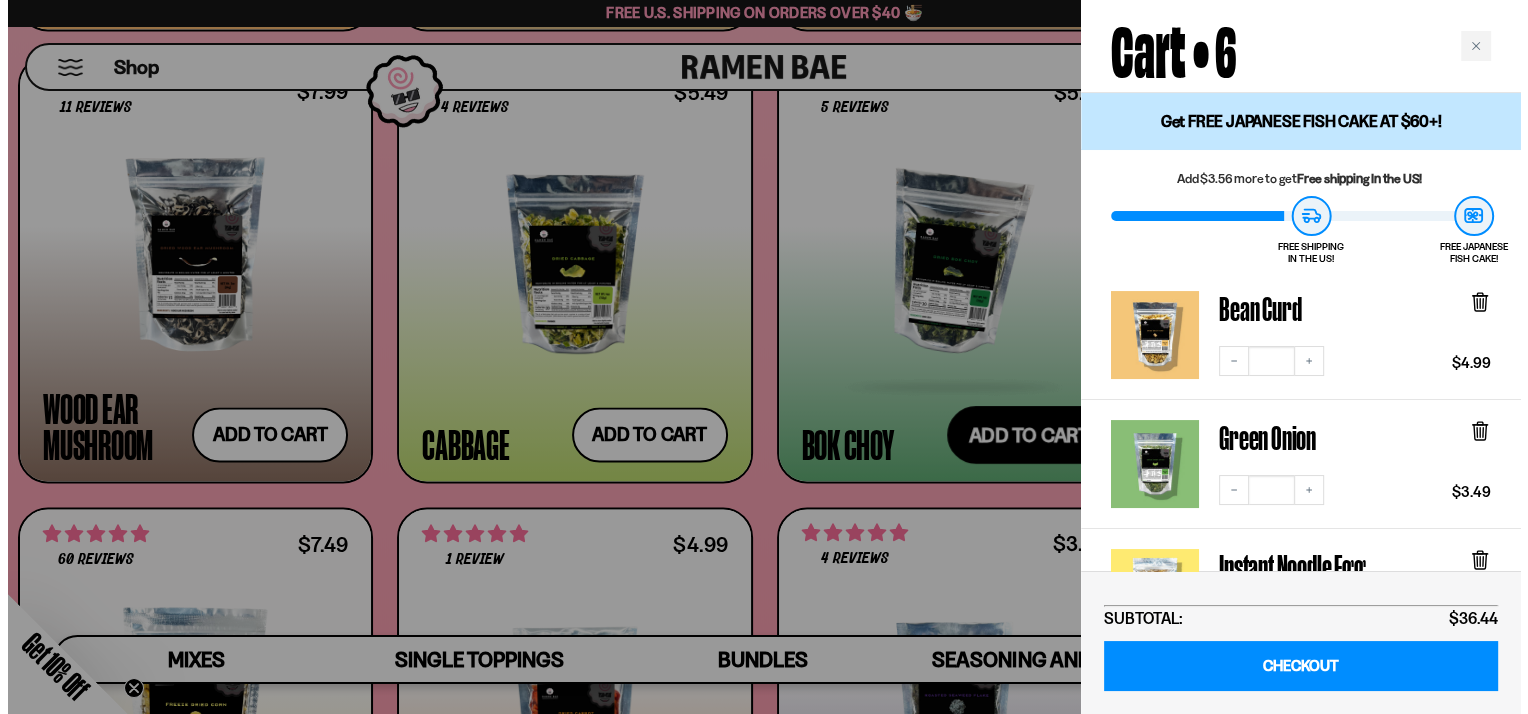 scroll, scrollTop: 3228, scrollLeft: 0, axis: vertical 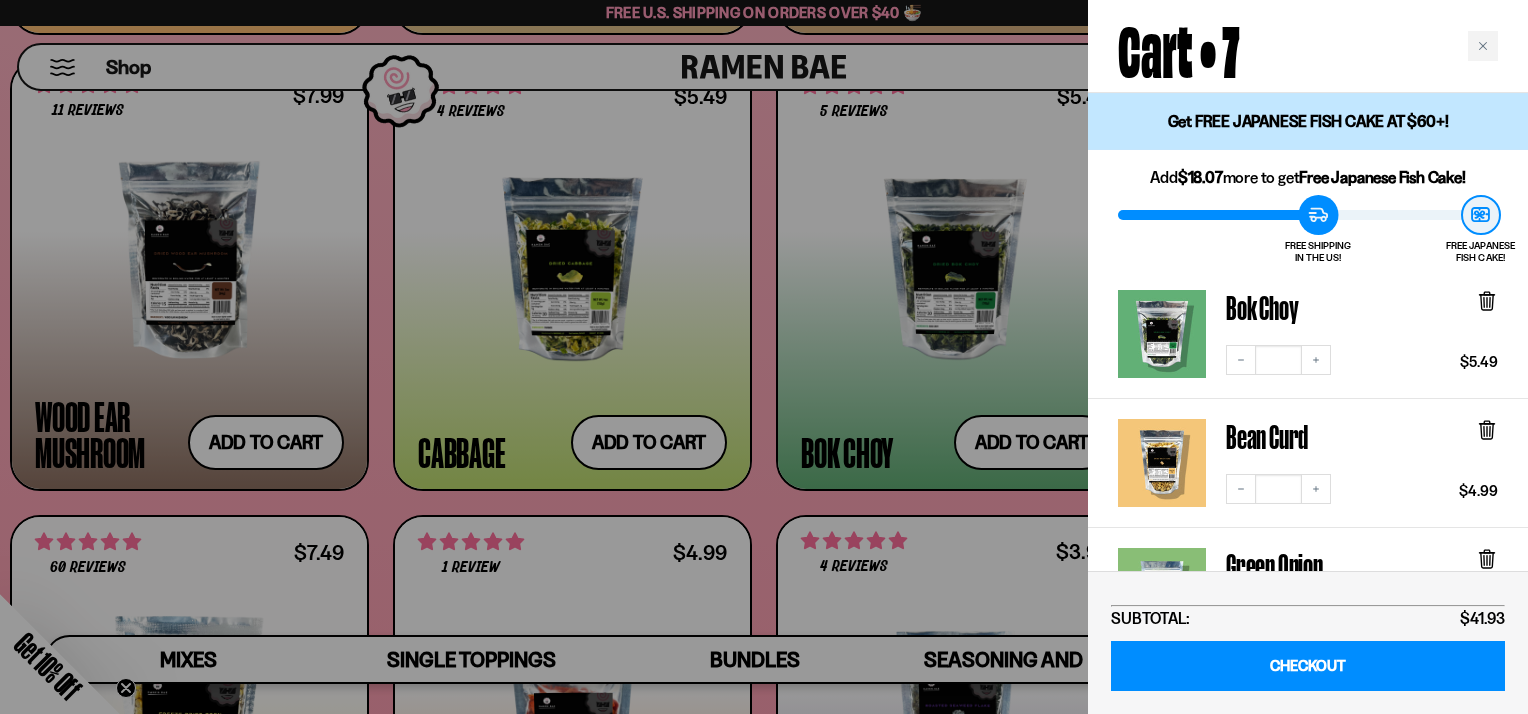 click at bounding box center (764, 357) 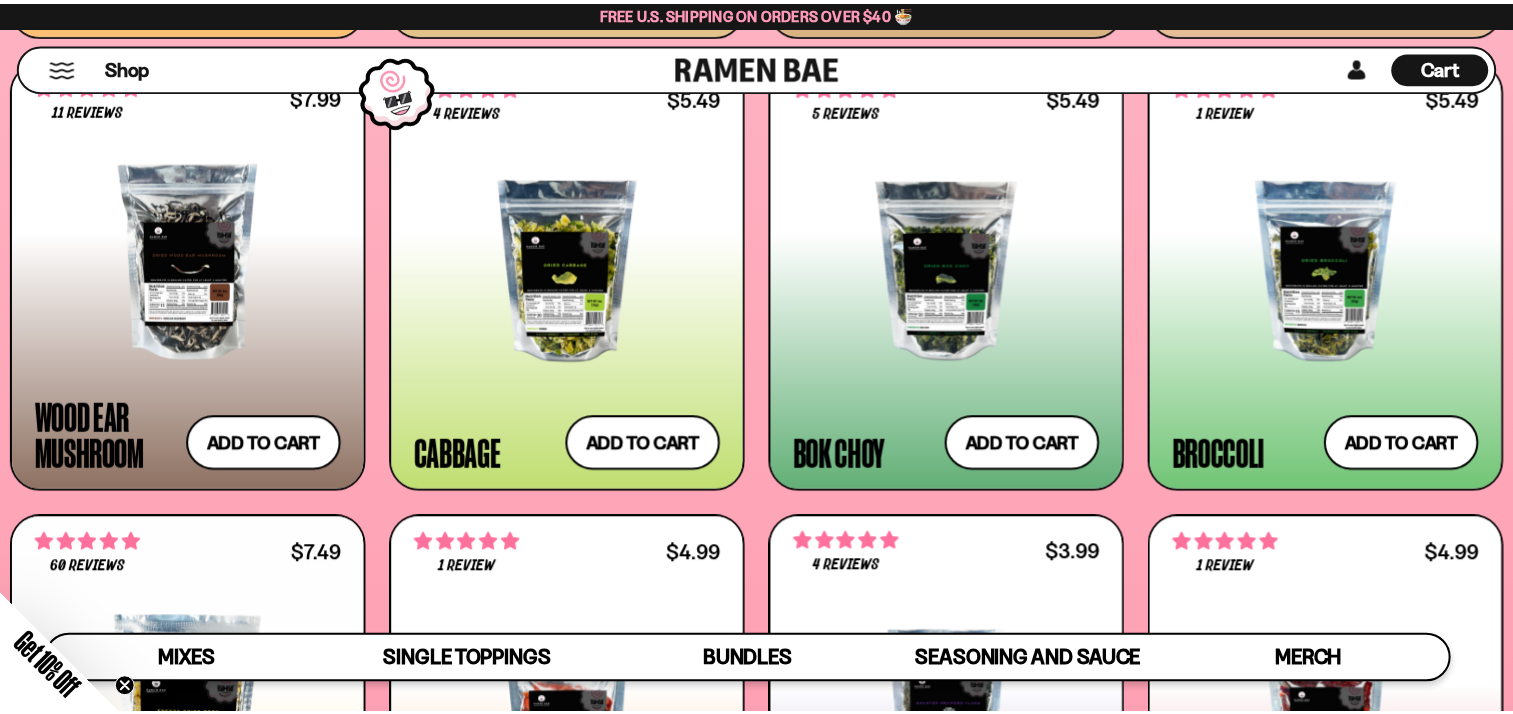 scroll, scrollTop: 3206, scrollLeft: 0, axis: vertical 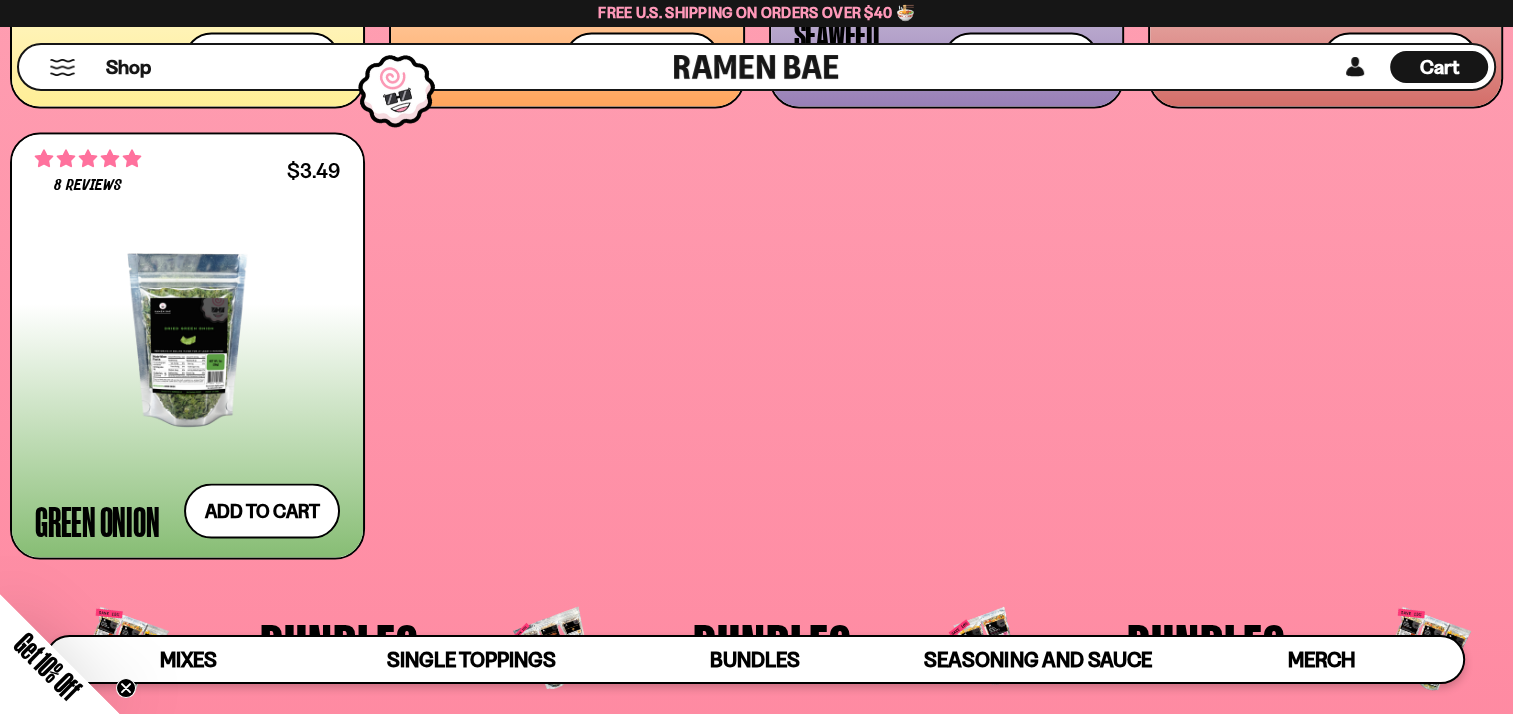 click on "Cart" at bounding box center (1439, 67) 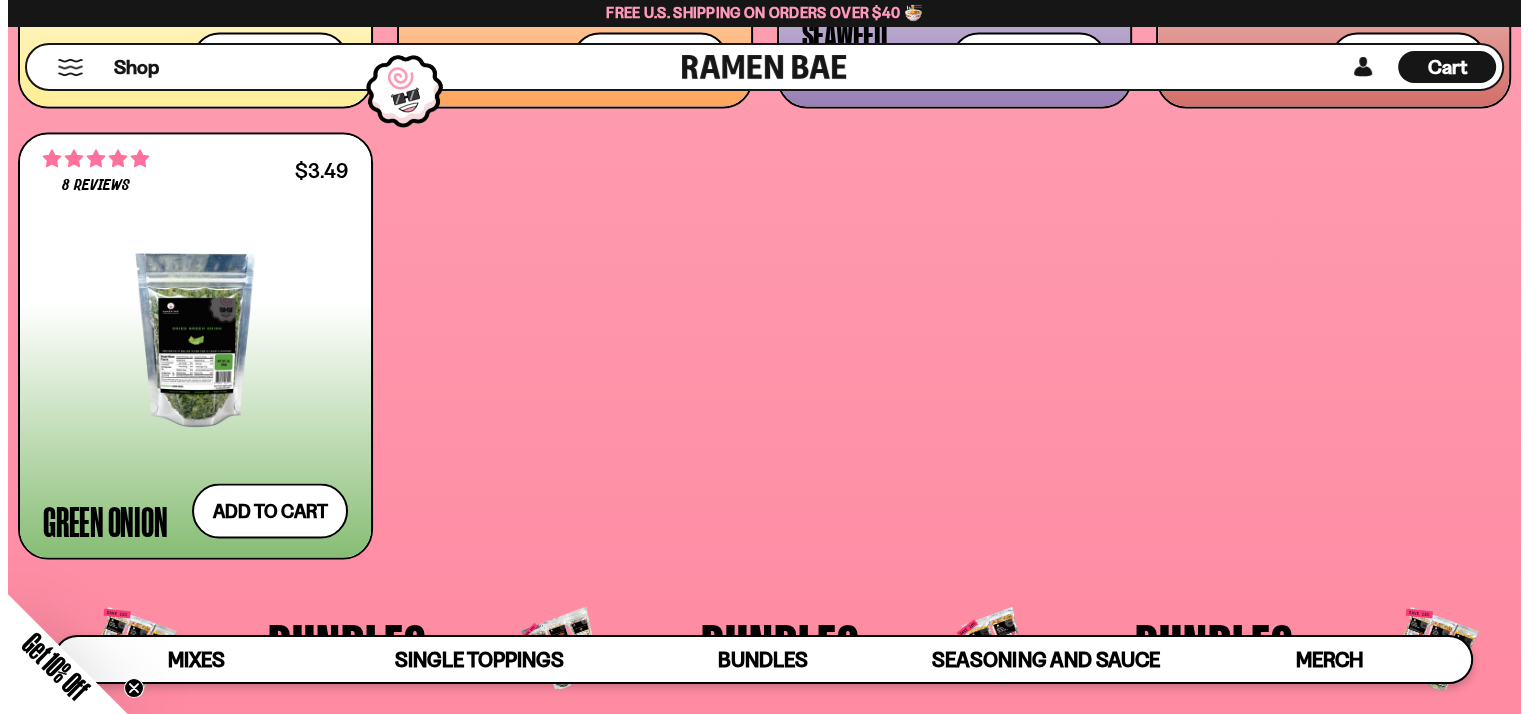 scroll, scrollTop: 4062, scrollLeft: 0, axis: vertical 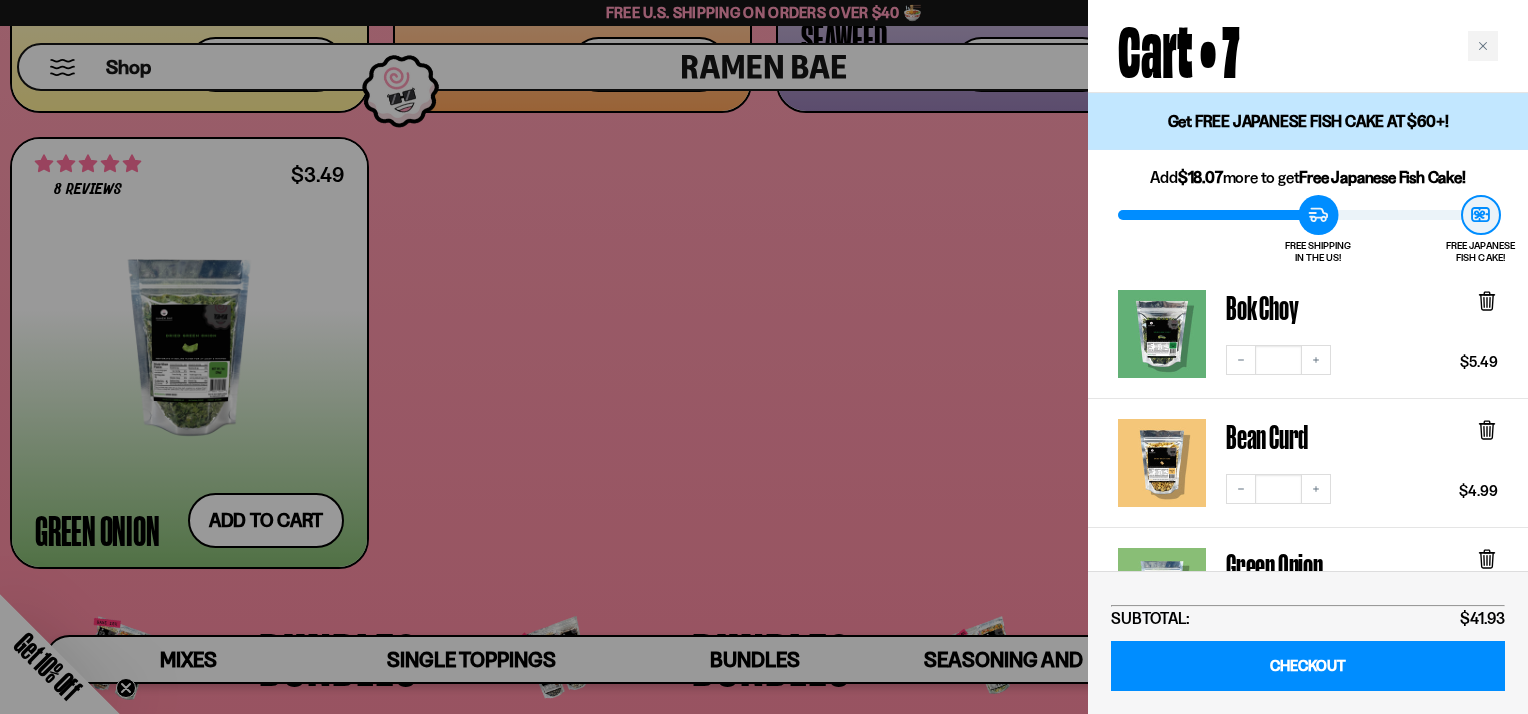 click on "Cart • 7" at bounding box center (1308, 46) 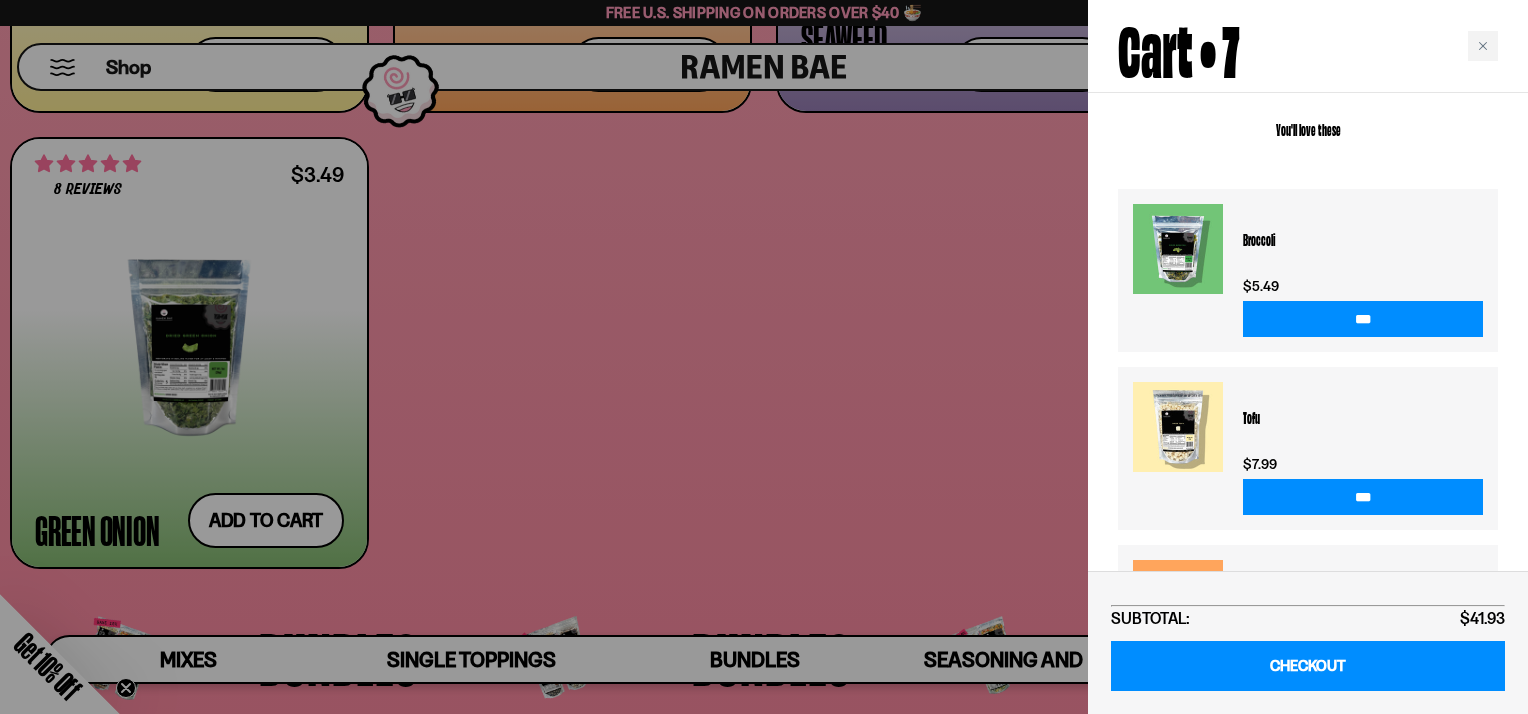 scroll, scrollTop: 992, scrollLeft: 0, axis: vertical 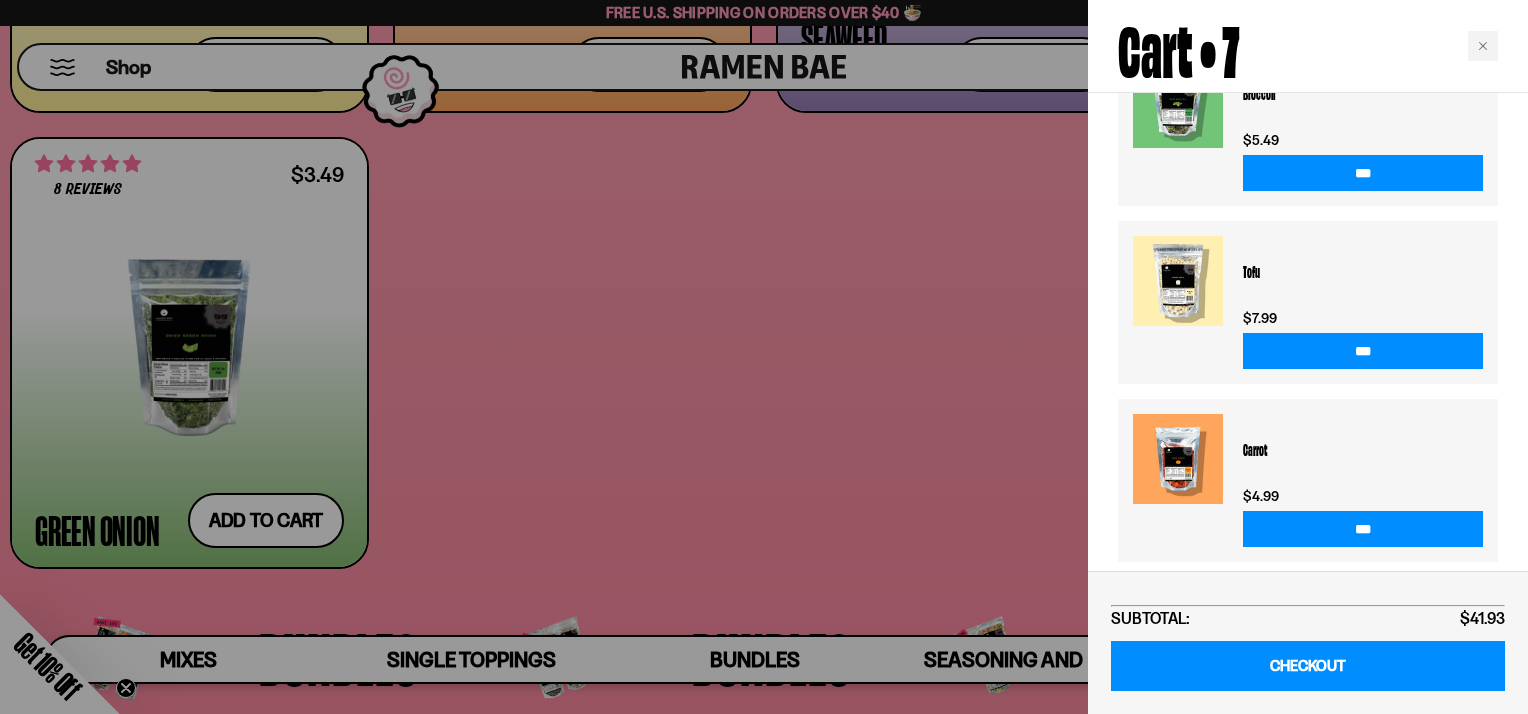 click on "SUBTOTAL:
$41.93" at bounding box center [1308, 619] 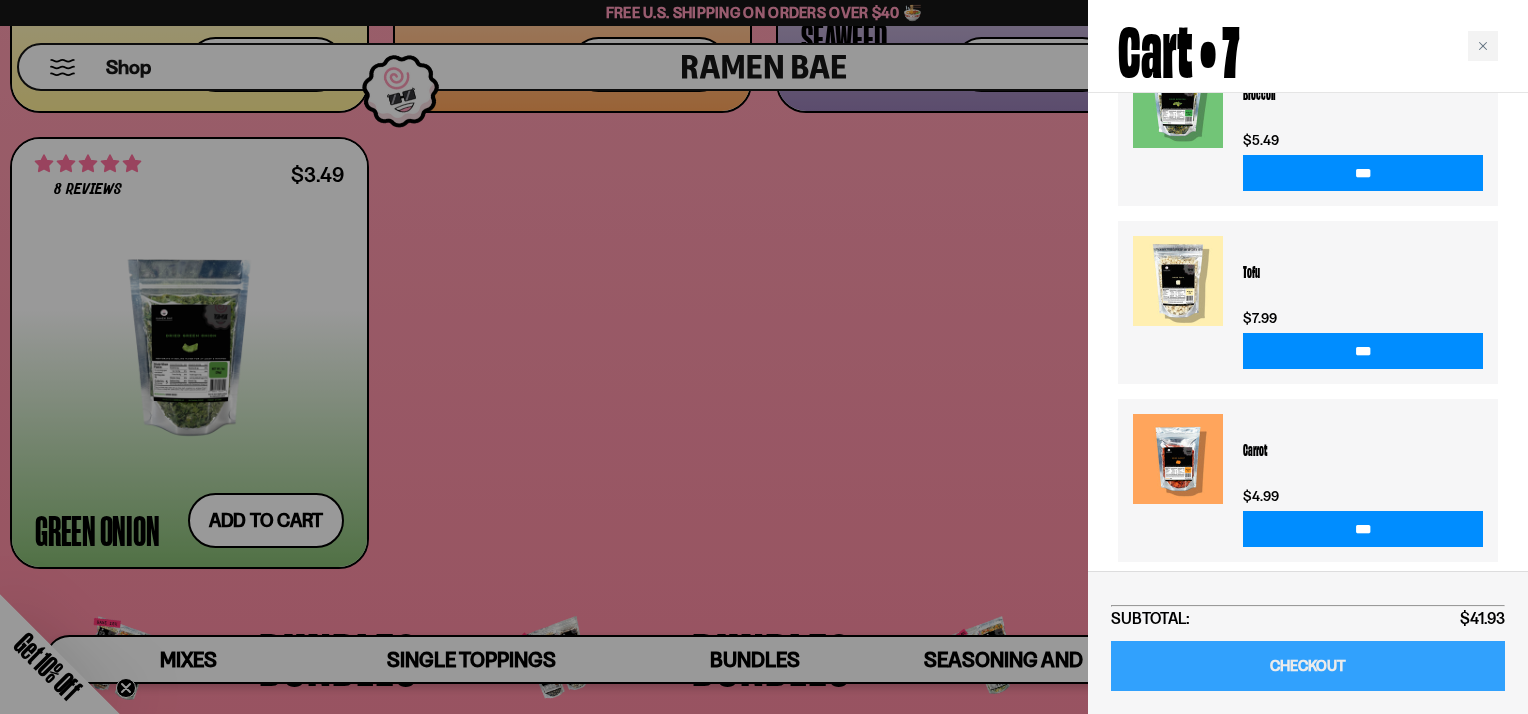 click on "CHECKOUT" at bounding box center [1308, 666] 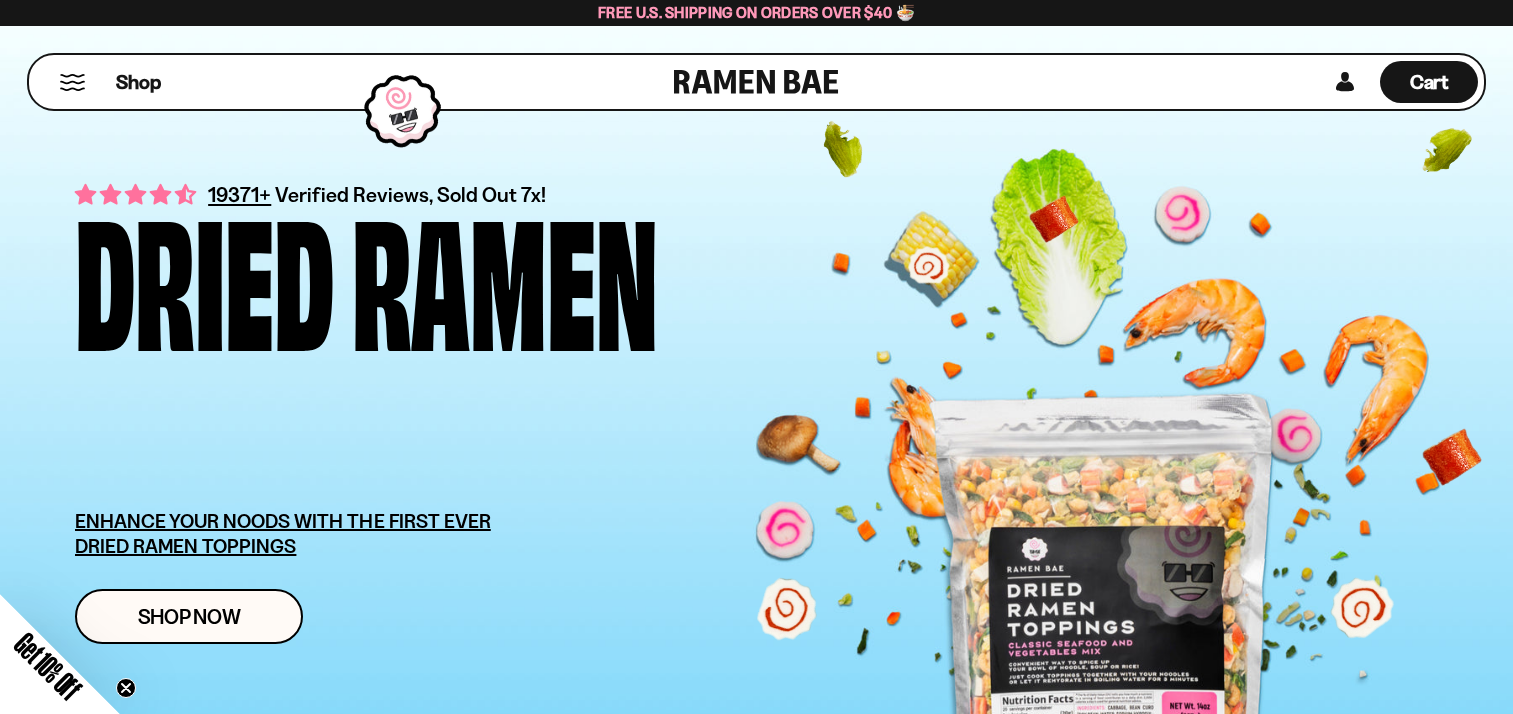 scroll, scrollTop: 0, scrollLeft: 0, axis: both 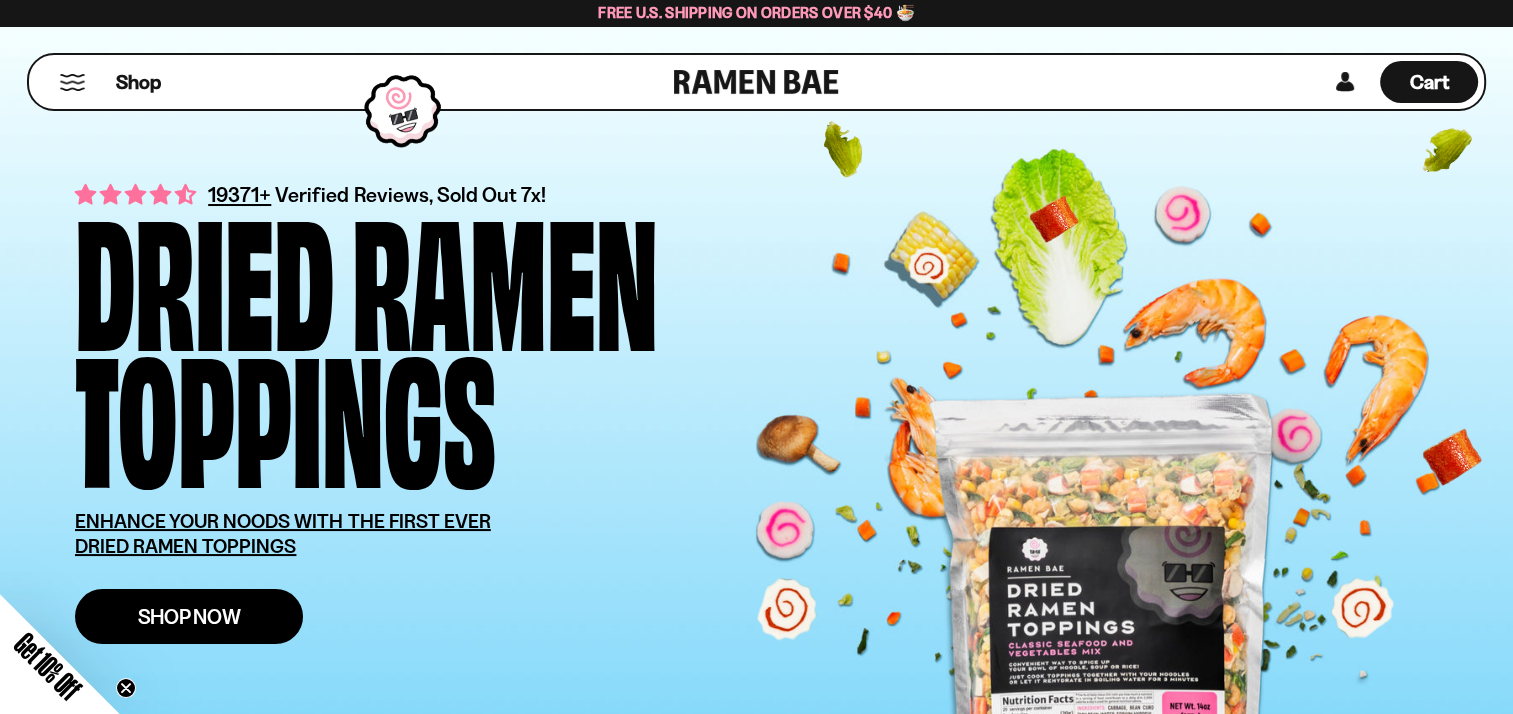 click on "Shop Now" at bounding box center (189, 616) 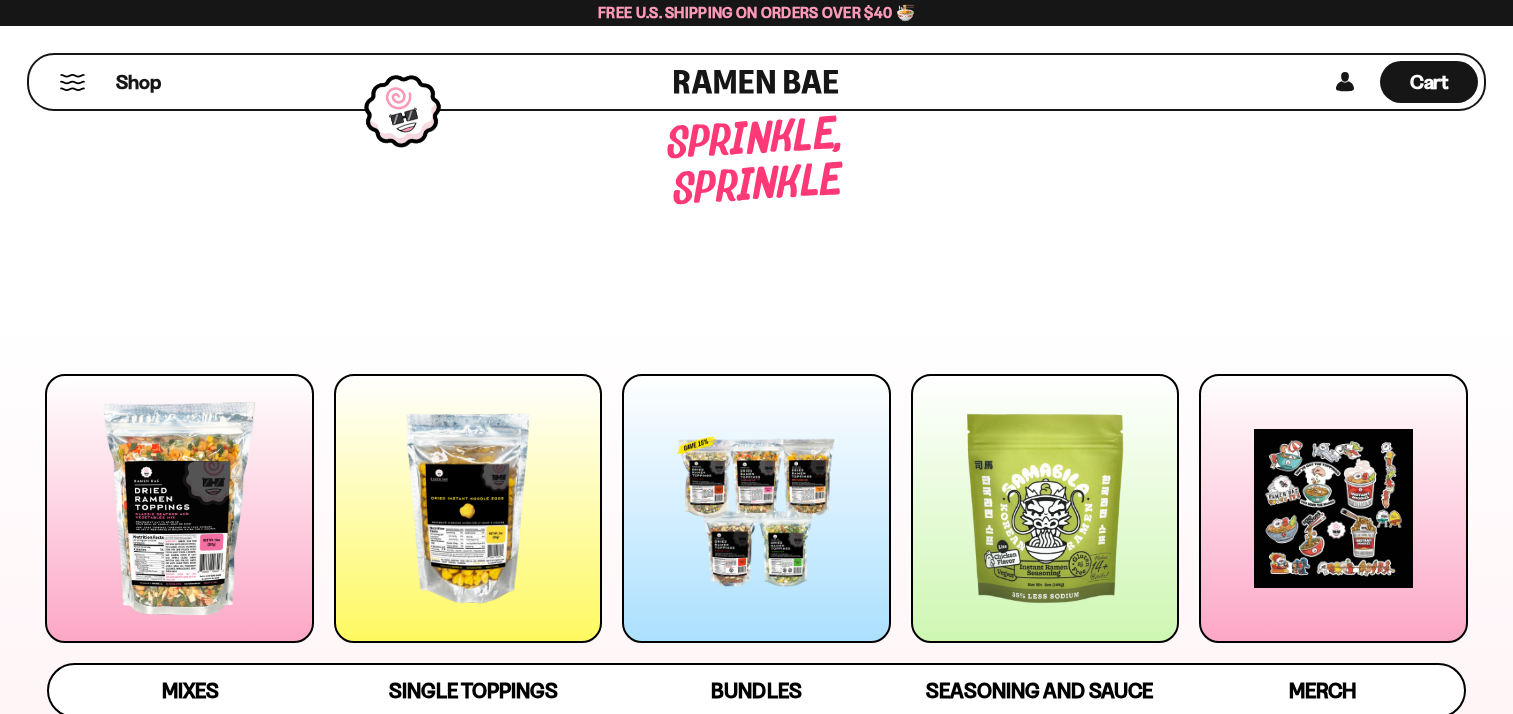 scroll, scrollTop: 0, scrollLeft: 0, axis: both 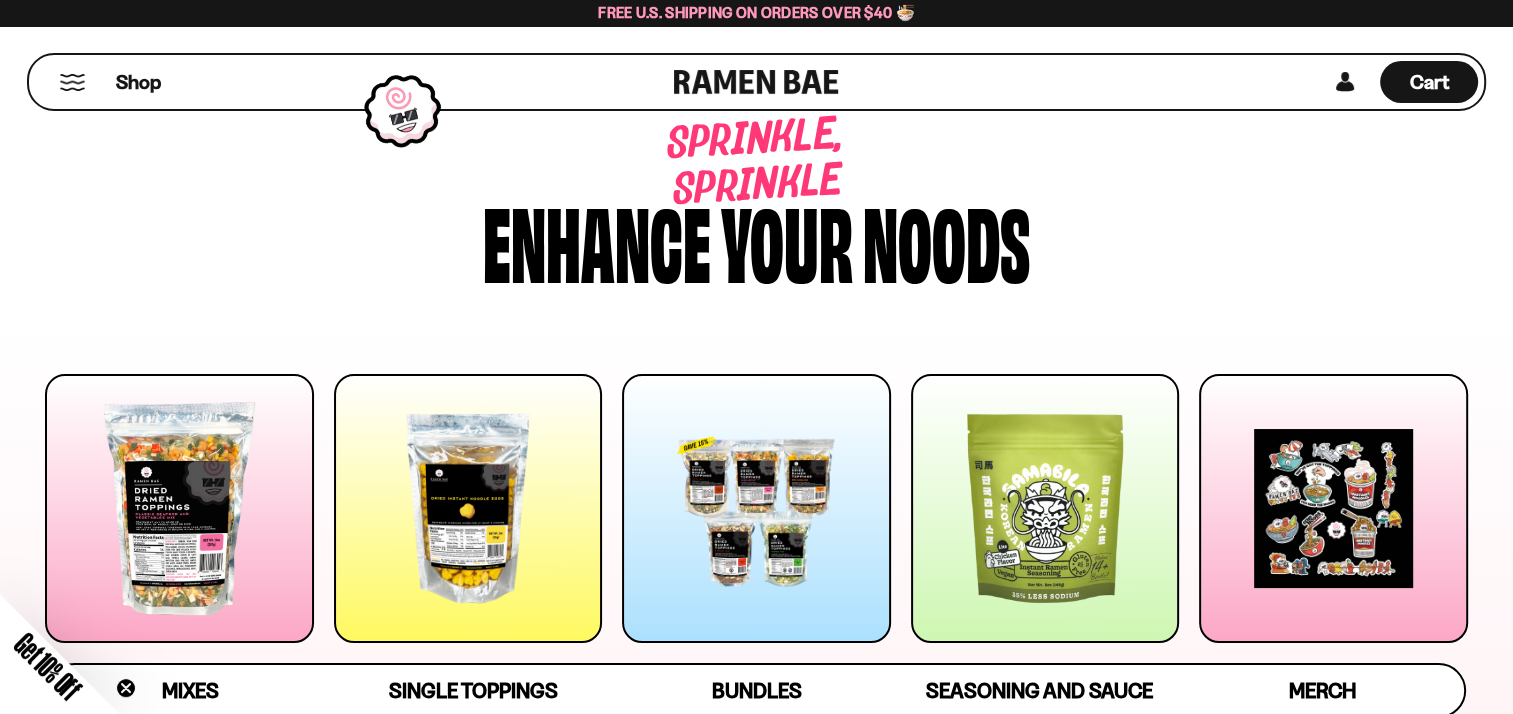 click at bounding box center [468, 508] 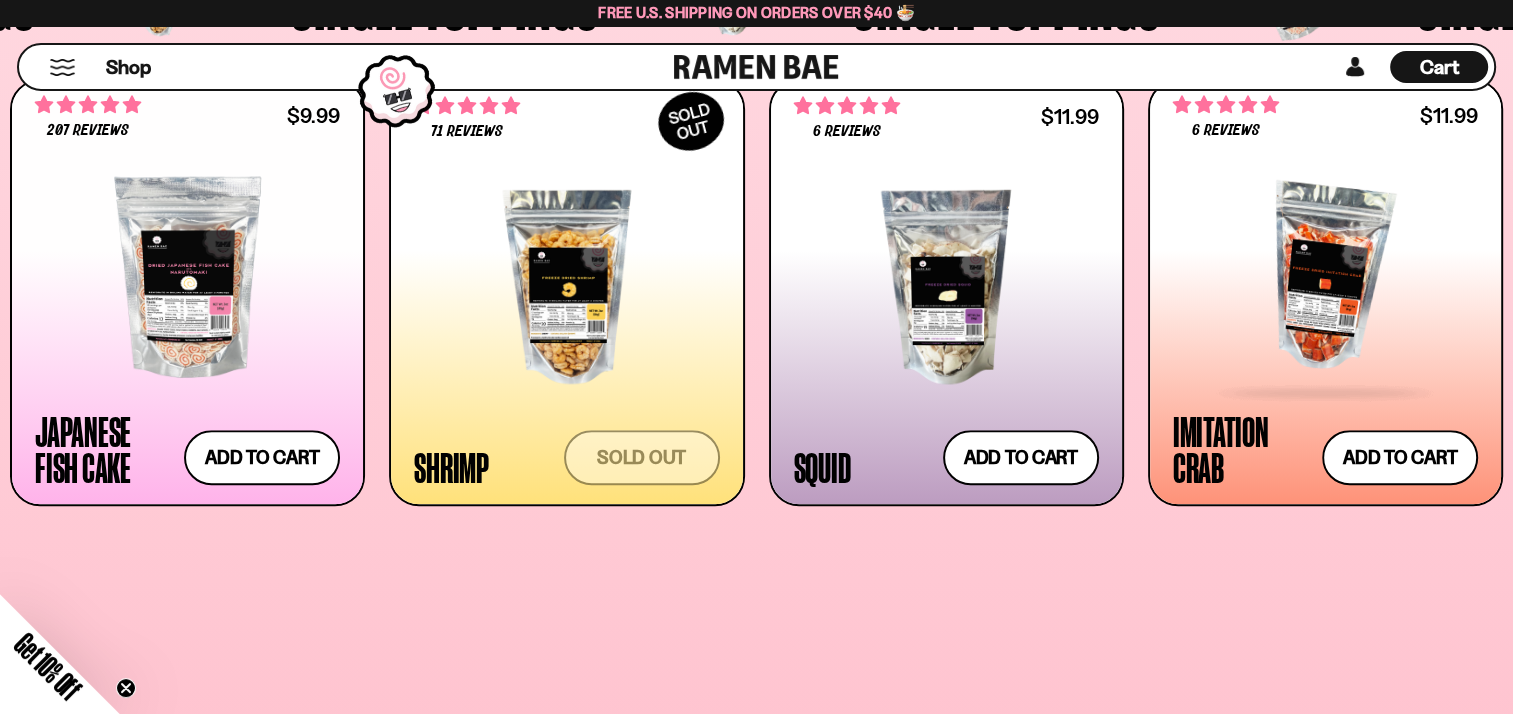scroll, scrollTop: 1886, scrollLeft: 0, axis: vertical 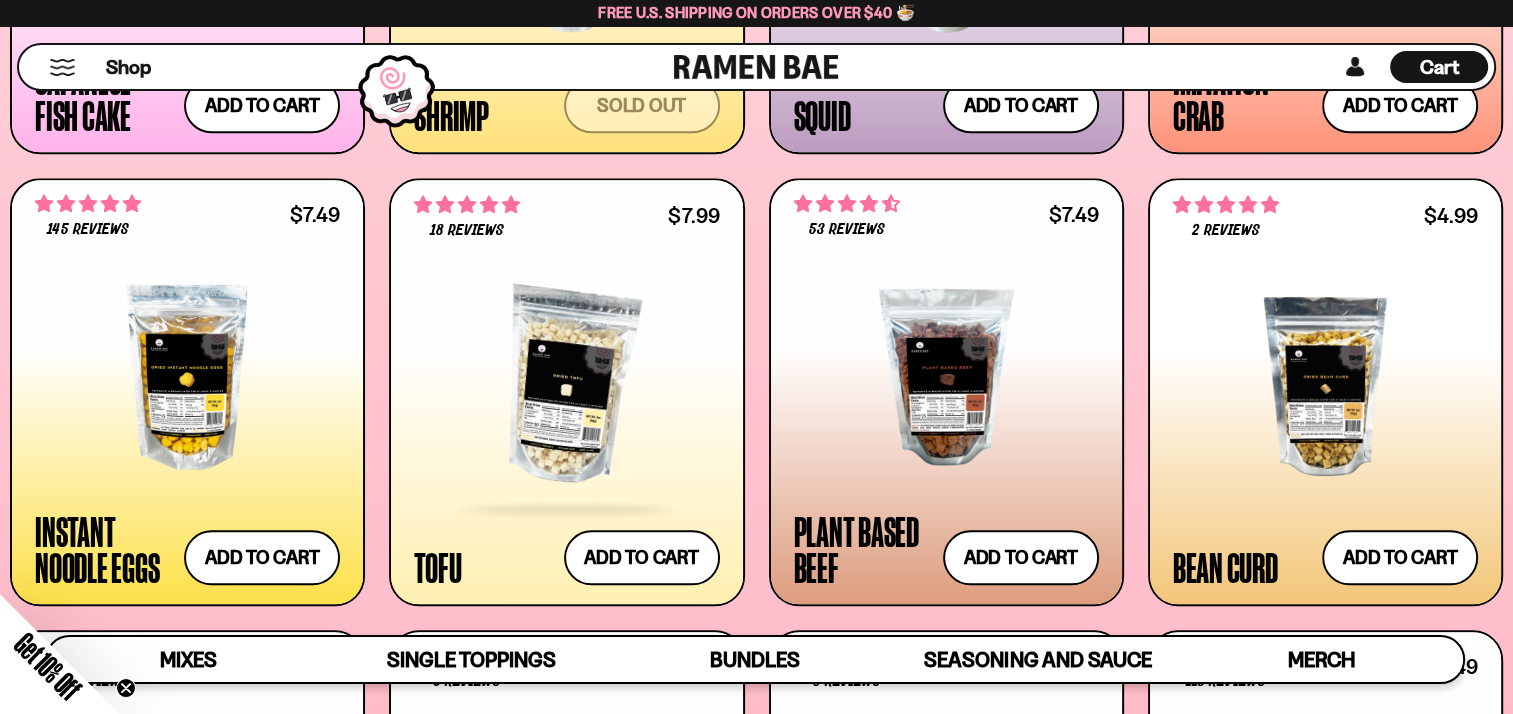 click at bounding box center (566, 386) 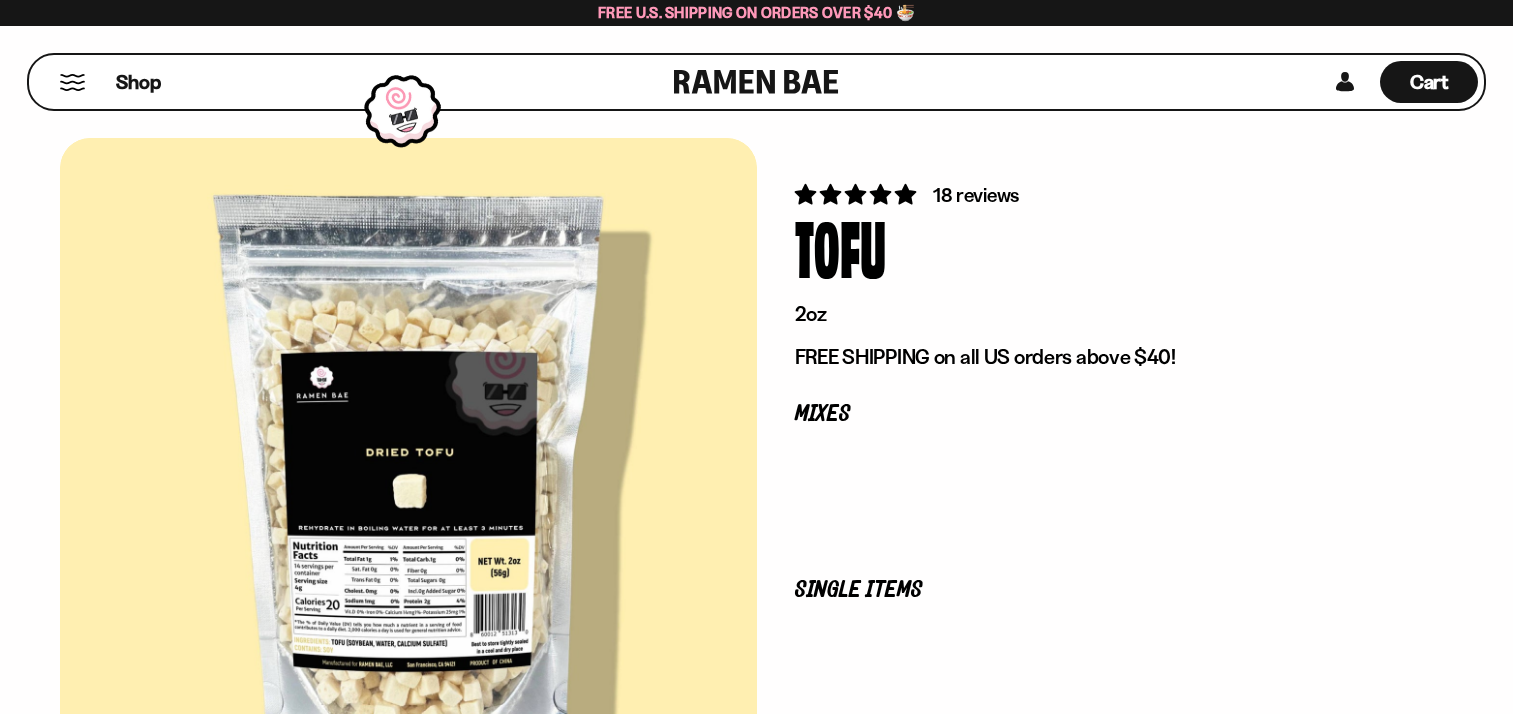 scroll, scrollTop: 0, scrollLeft: 0, axis: both 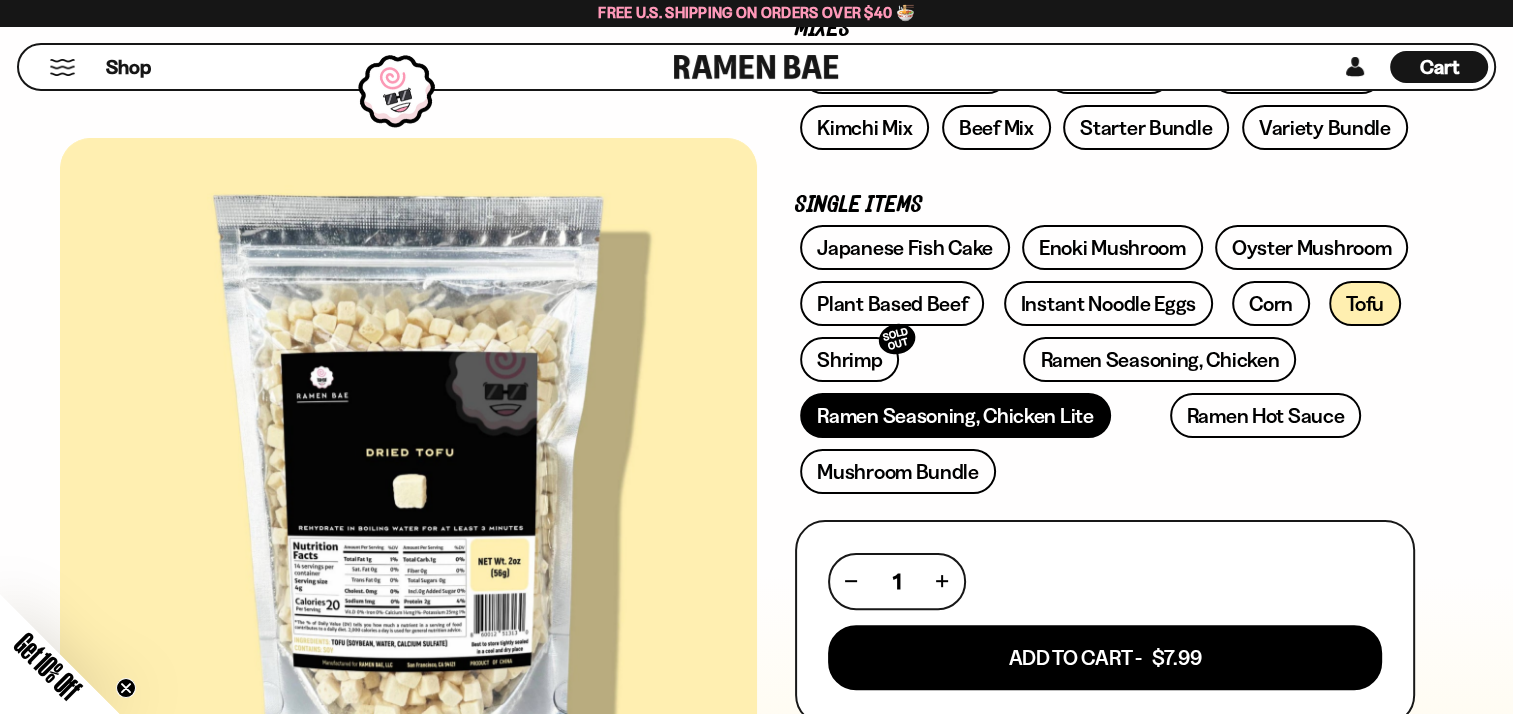 click on "Ramen Seasoning, Chicken Lite" at bounding box center (955, 415) 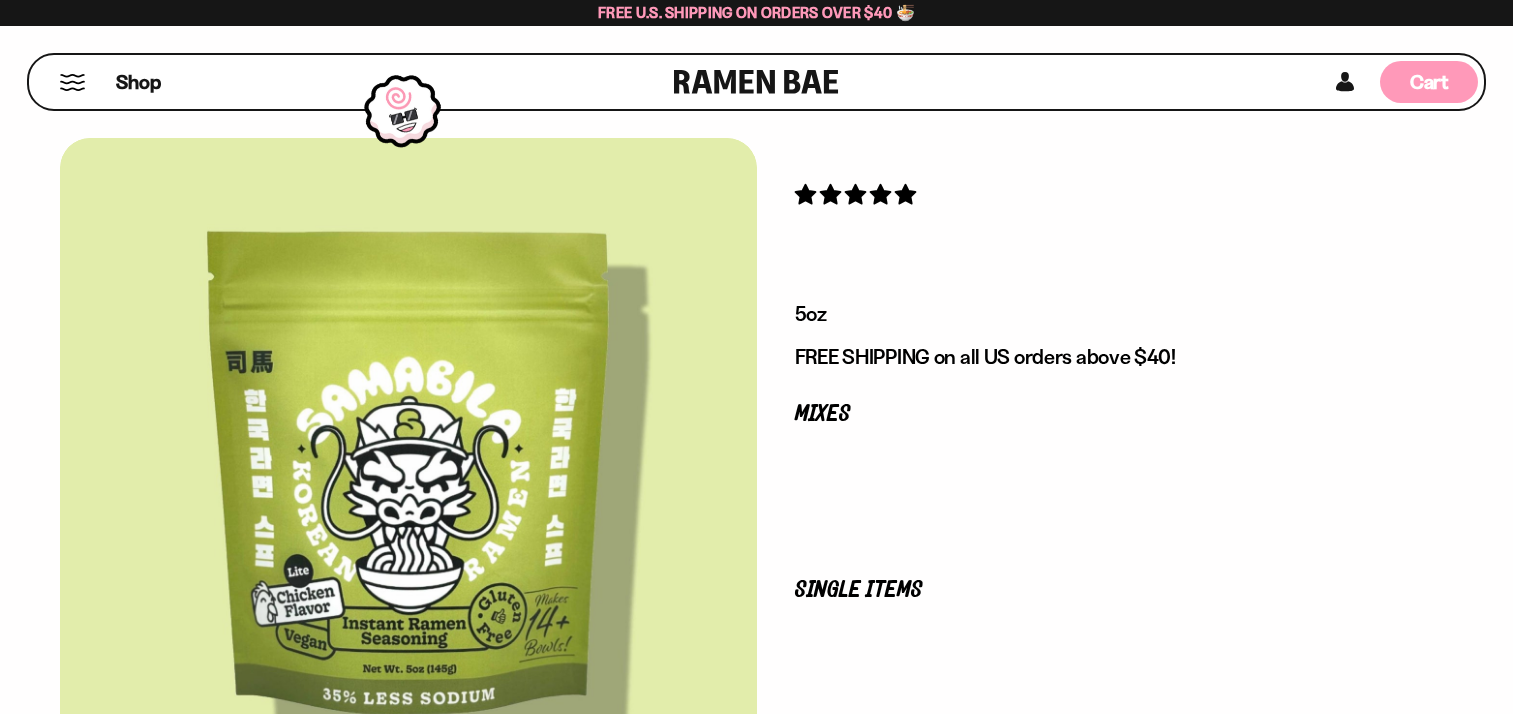 scroll, scrollTop: 0, scrollLeft: 0, axis: both 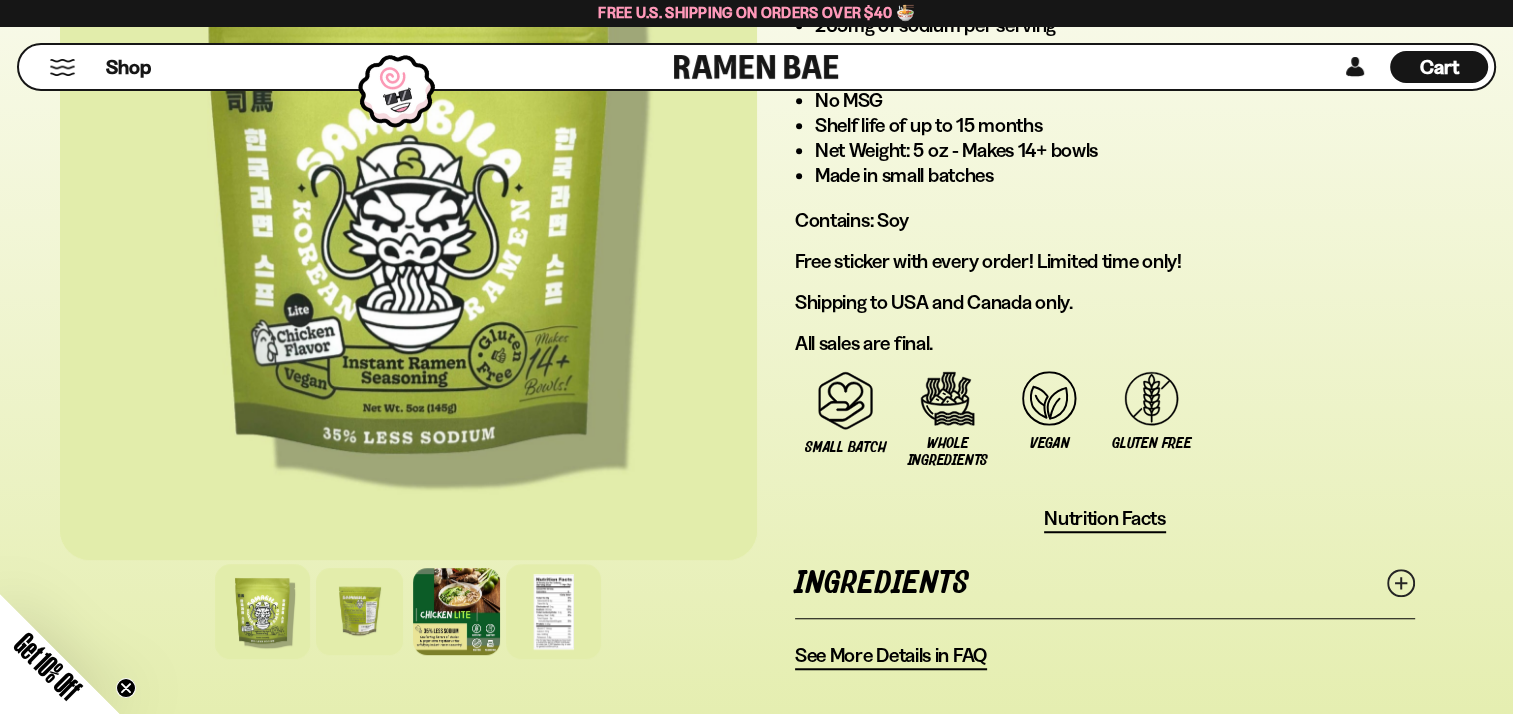 click at bounding box center (553, 611) 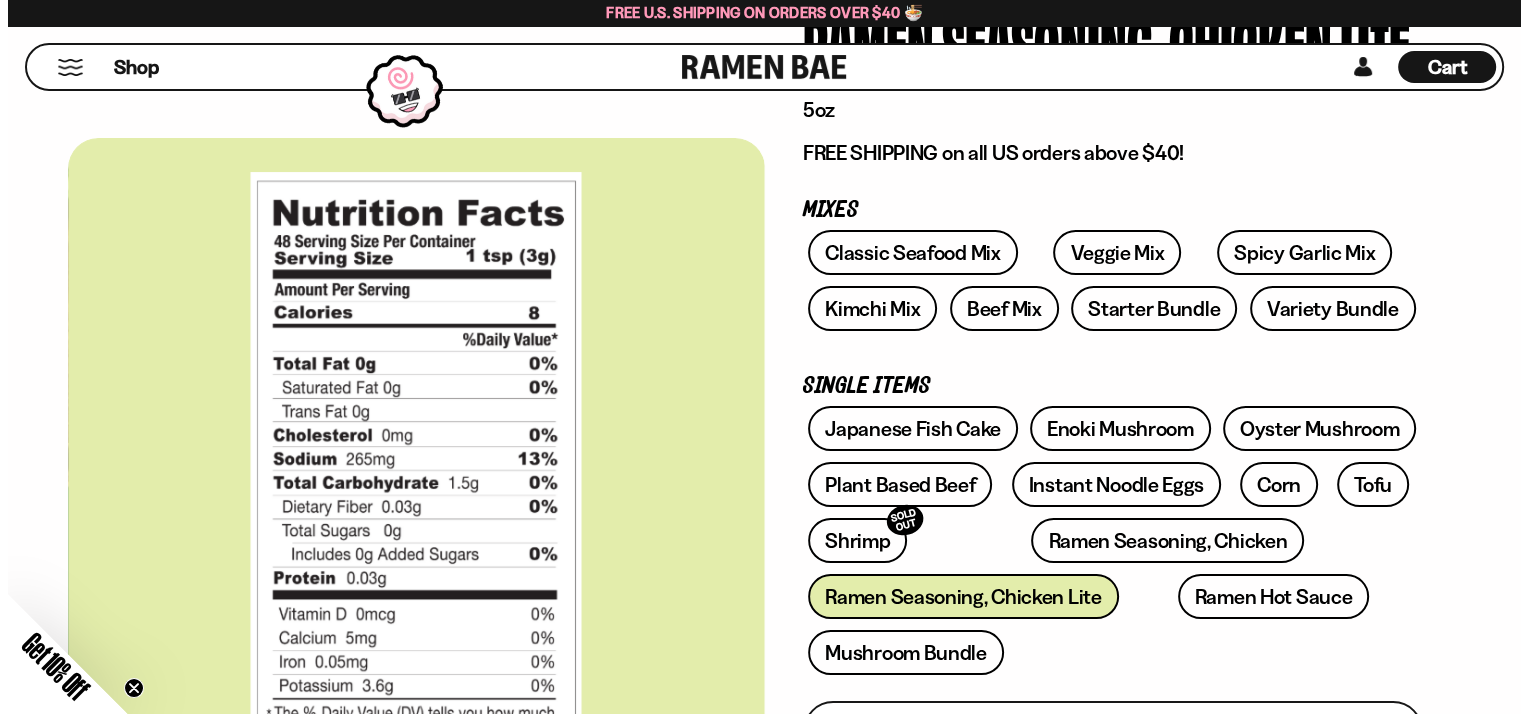 scroll, scrollTop: 0, scrollLeft: 0, axis: both 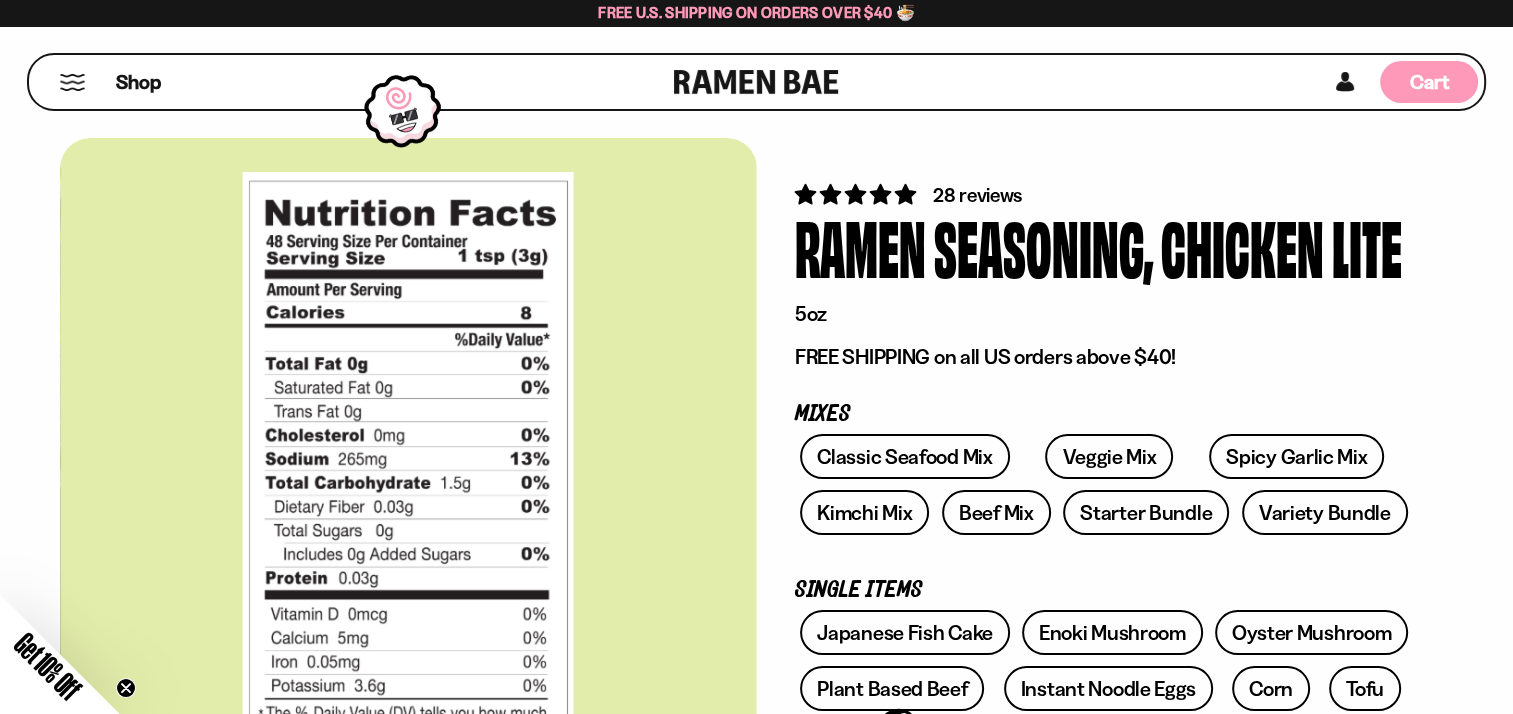 click on "Cart" at bounding box center (1429, 82) 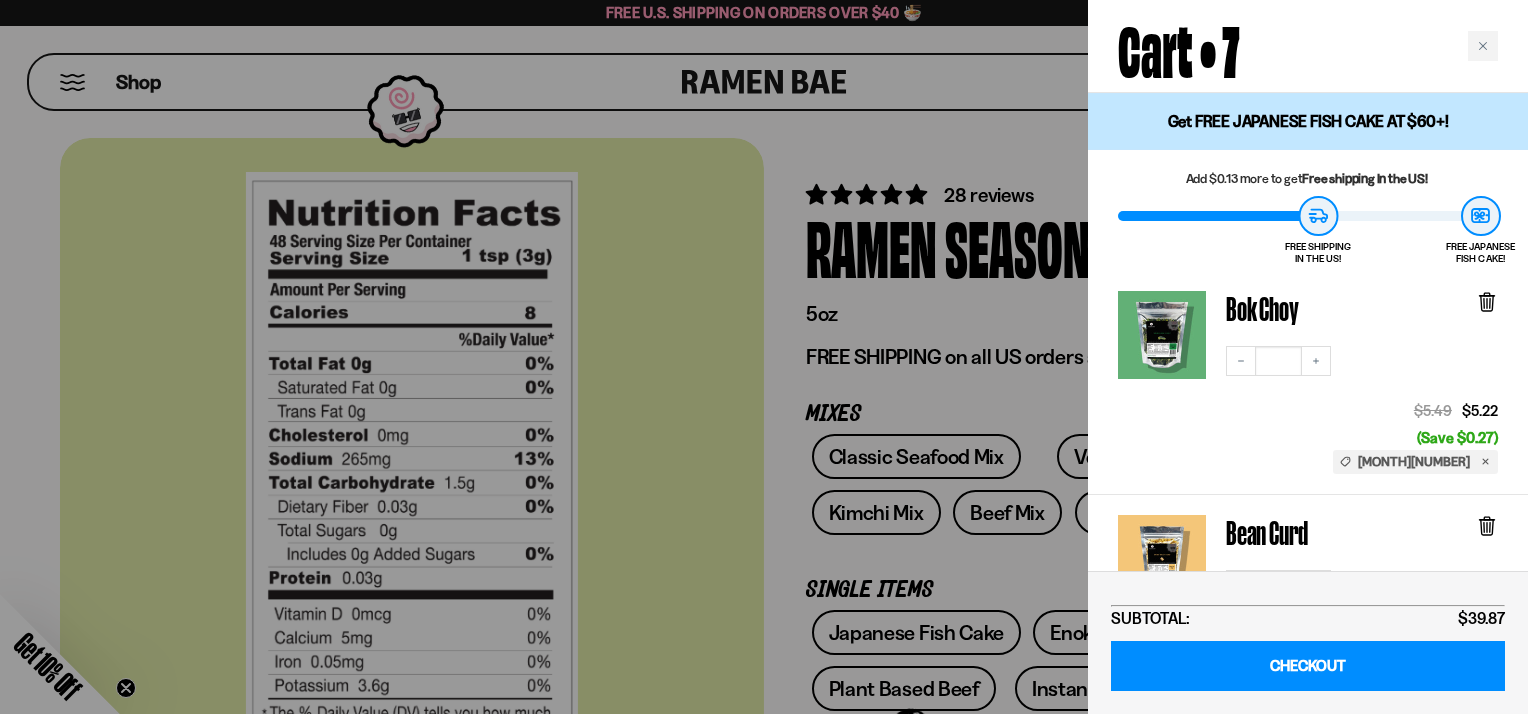 click on "Cart • 7" at bounding box center [1308, 46] 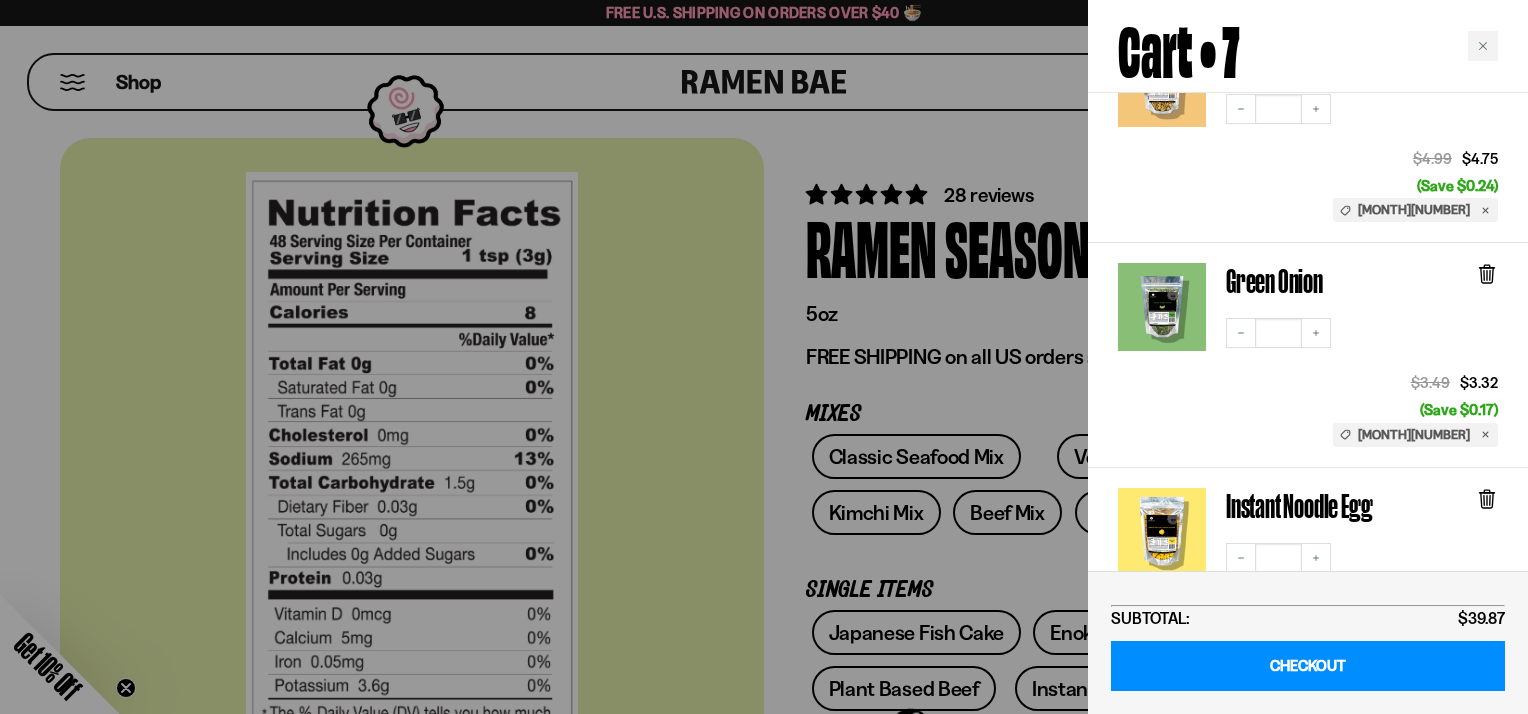 scroll, scrollTop: 480, scrollLeft: 0, axis: vertical 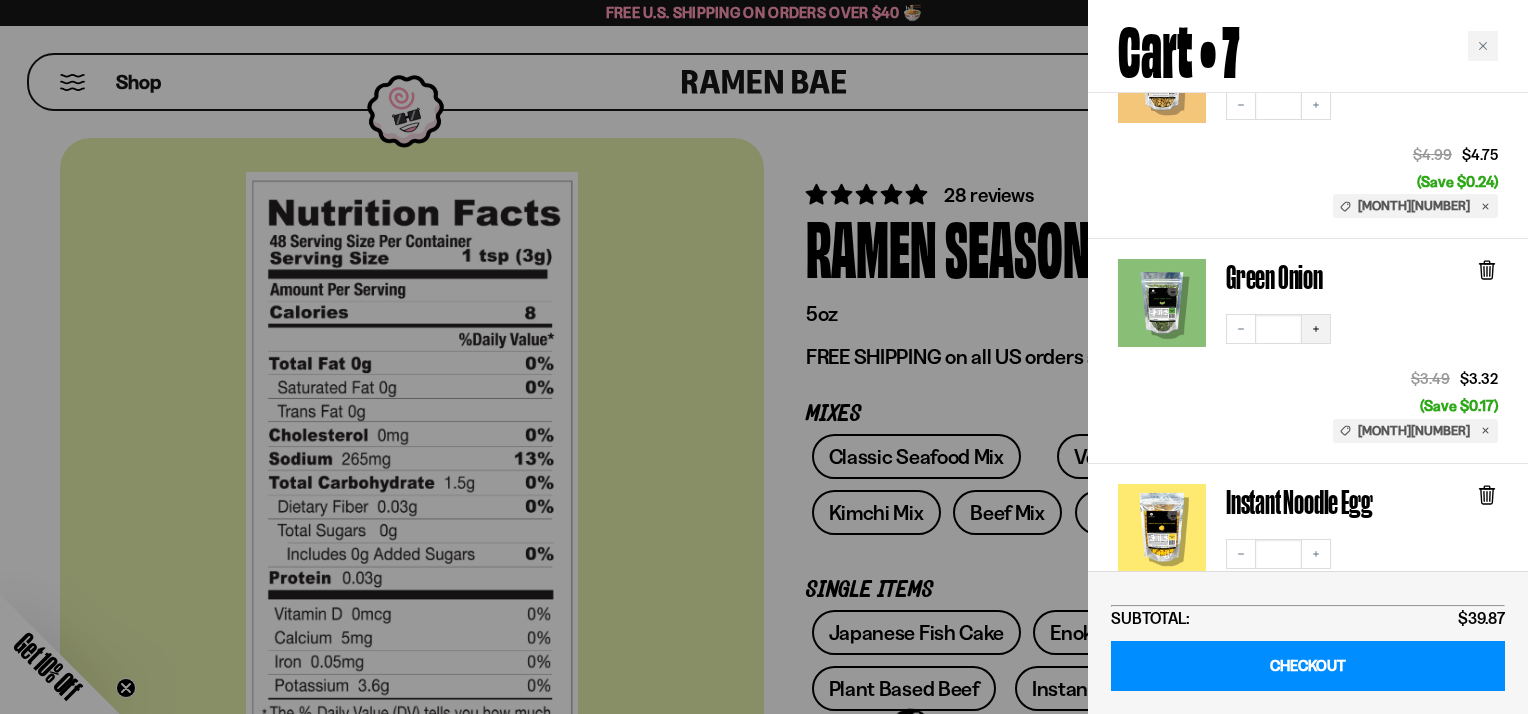 click on "Increase quantity" at bounding box center (1316, 329) 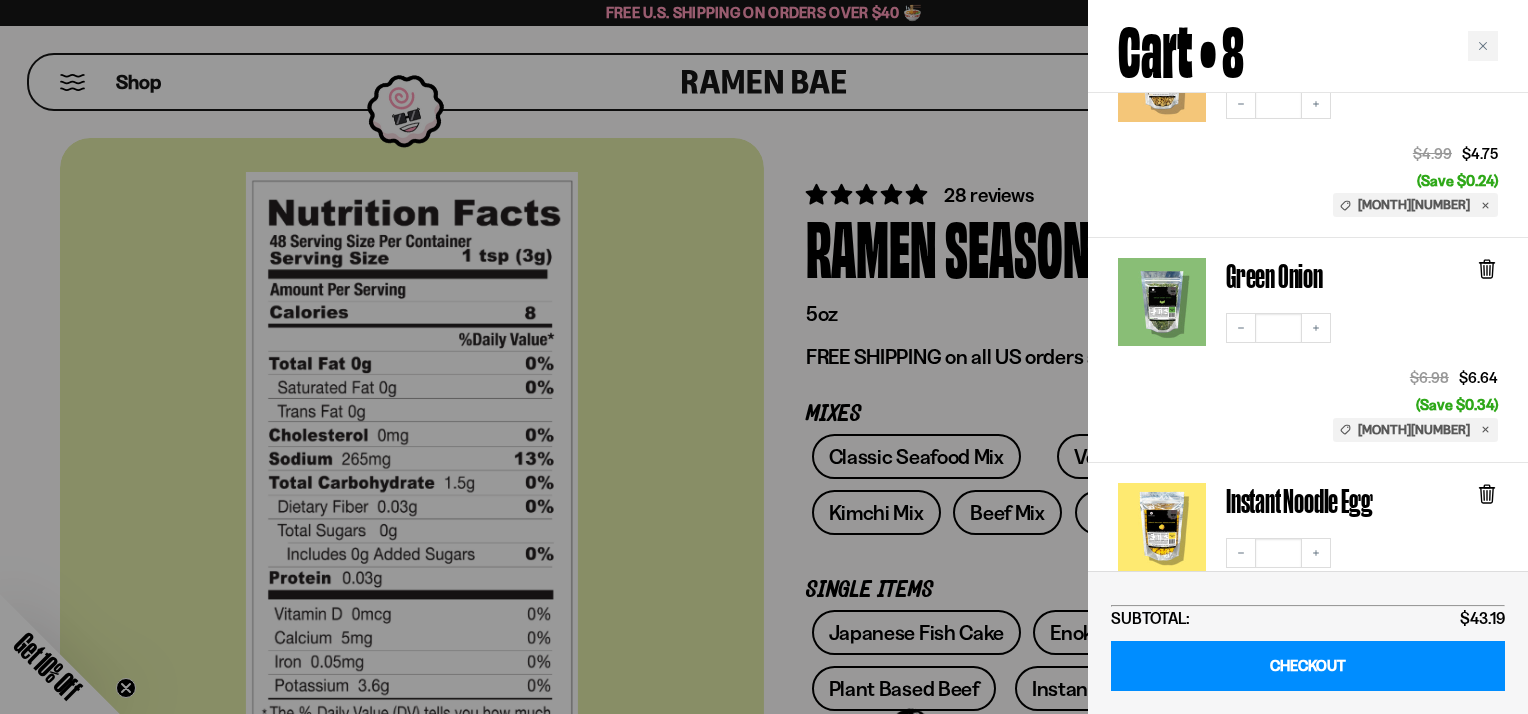 scroll, scrollTop: 479, scrollLeft: 0, axis: vertical 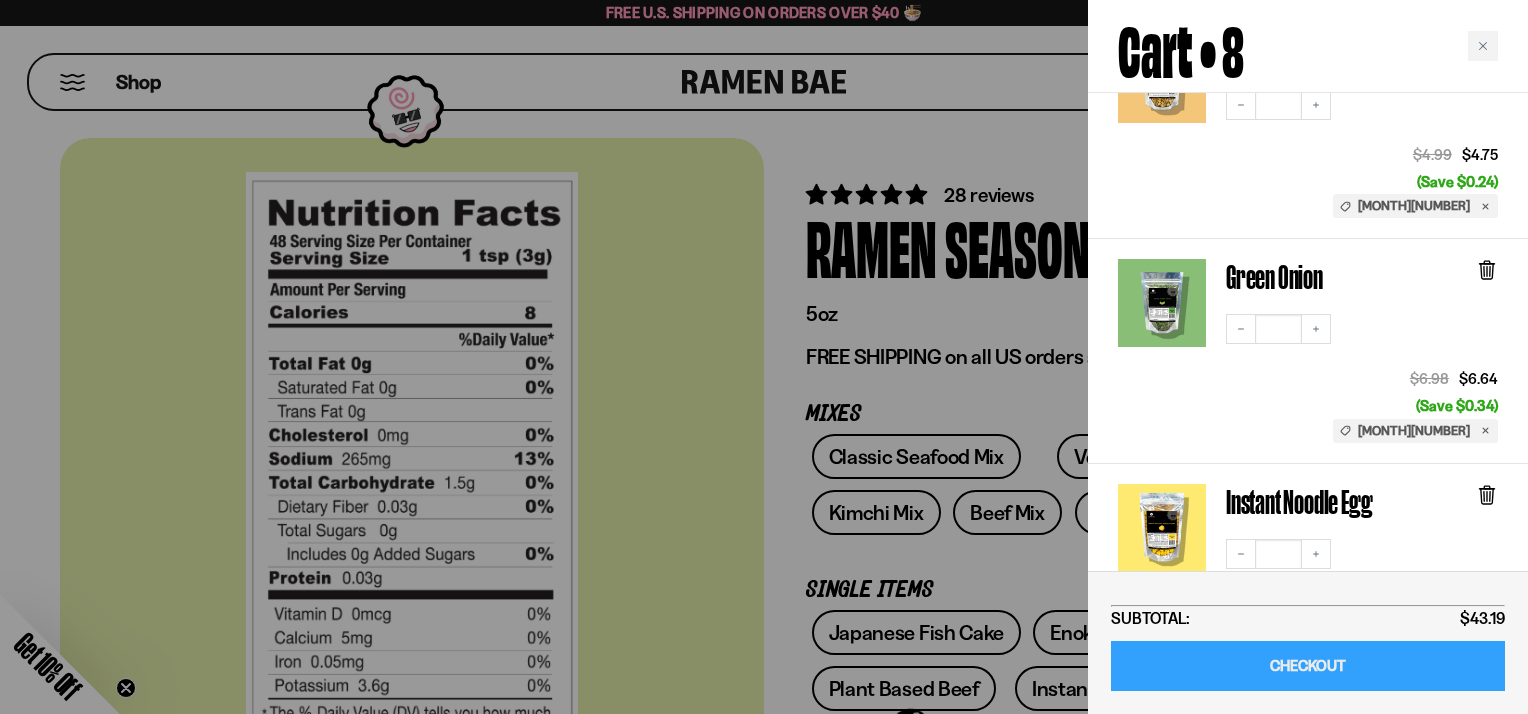 click on "CHECKOUT" at bounding box center (1308, 666) 